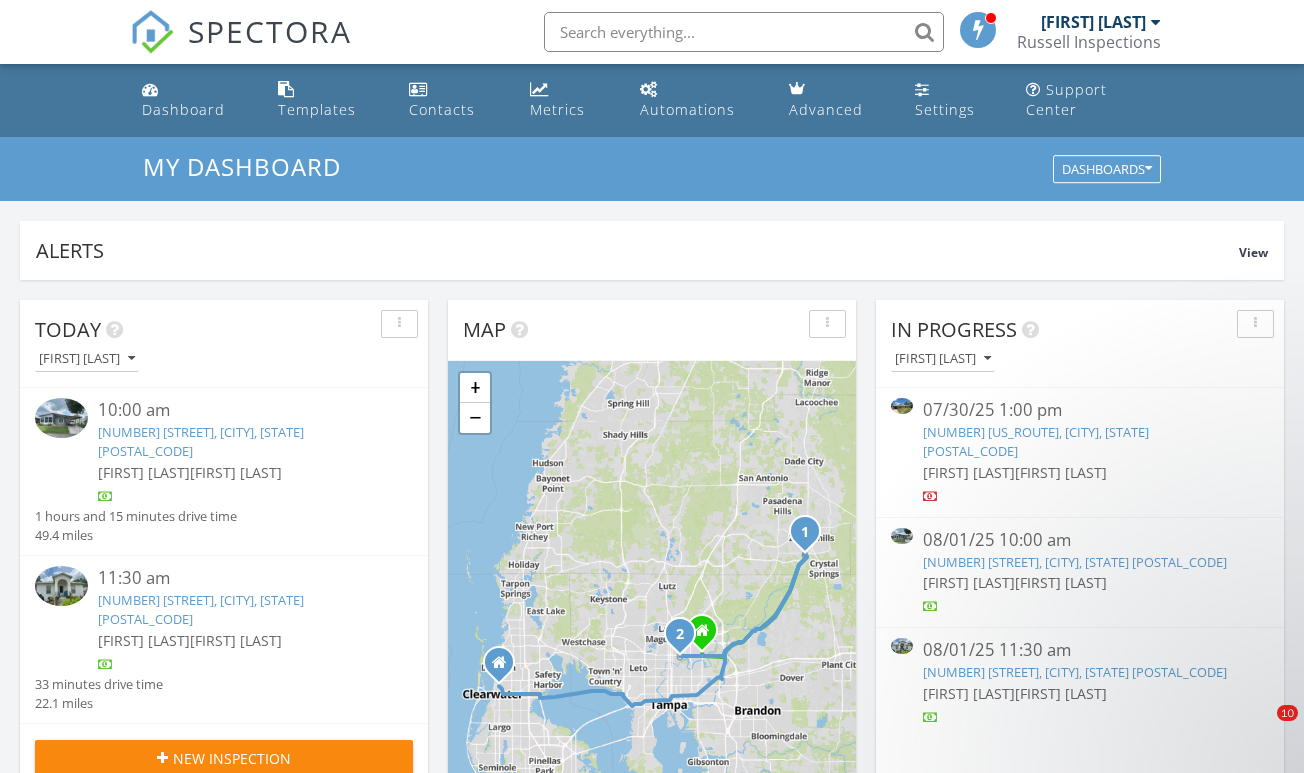 scroll, scrollTop: 935, scrollLeft: 0, axis: vertical 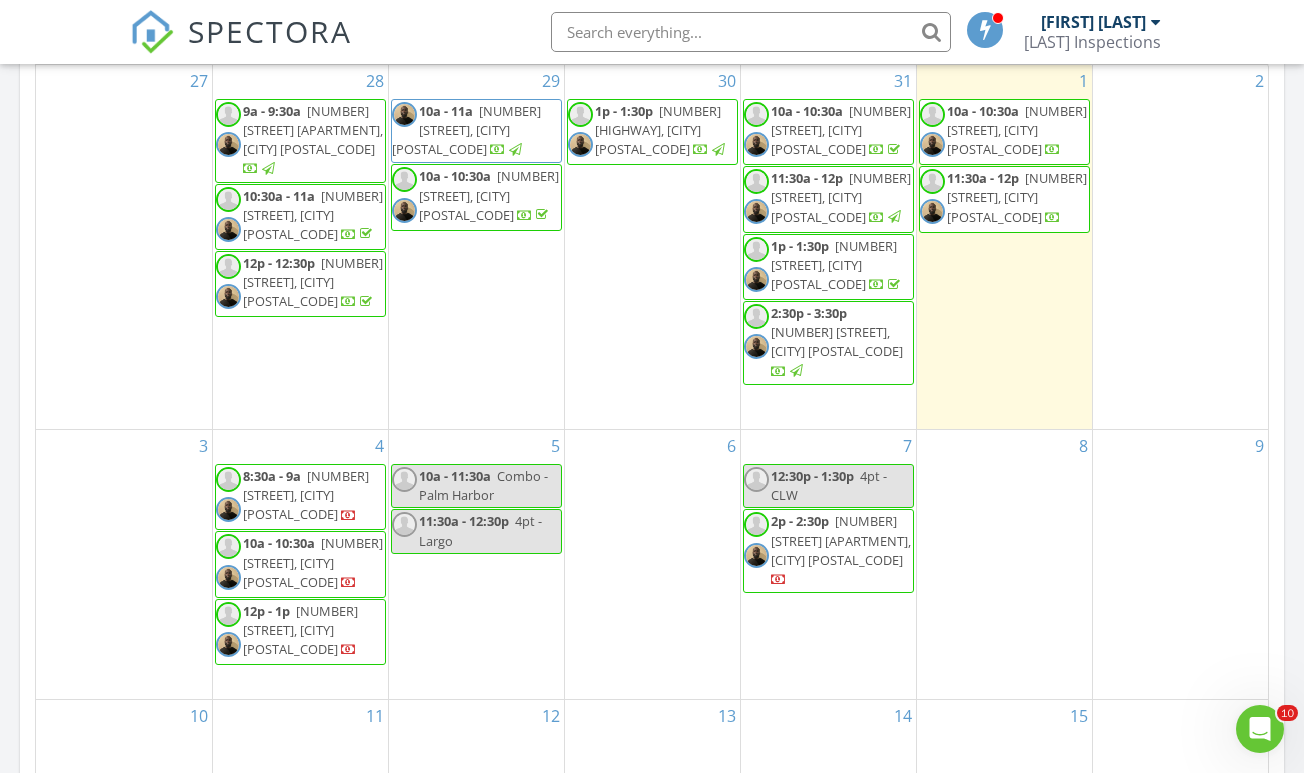click on "5
10a - 11:30a
Combo - Palm Harbor
11:30a - 12:30p
4pt - Largo" at bounding box center [476, 564] 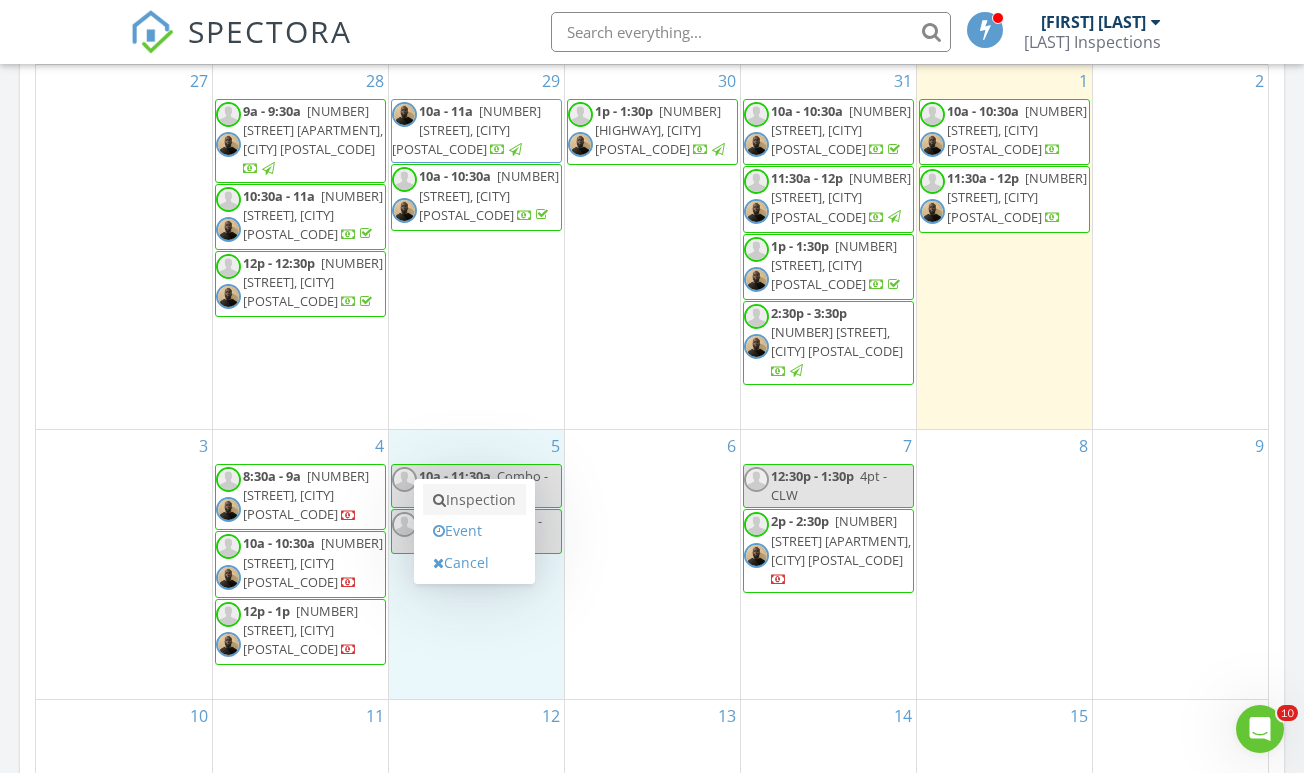 click on "Inspection" at bounding box center [474, 500] 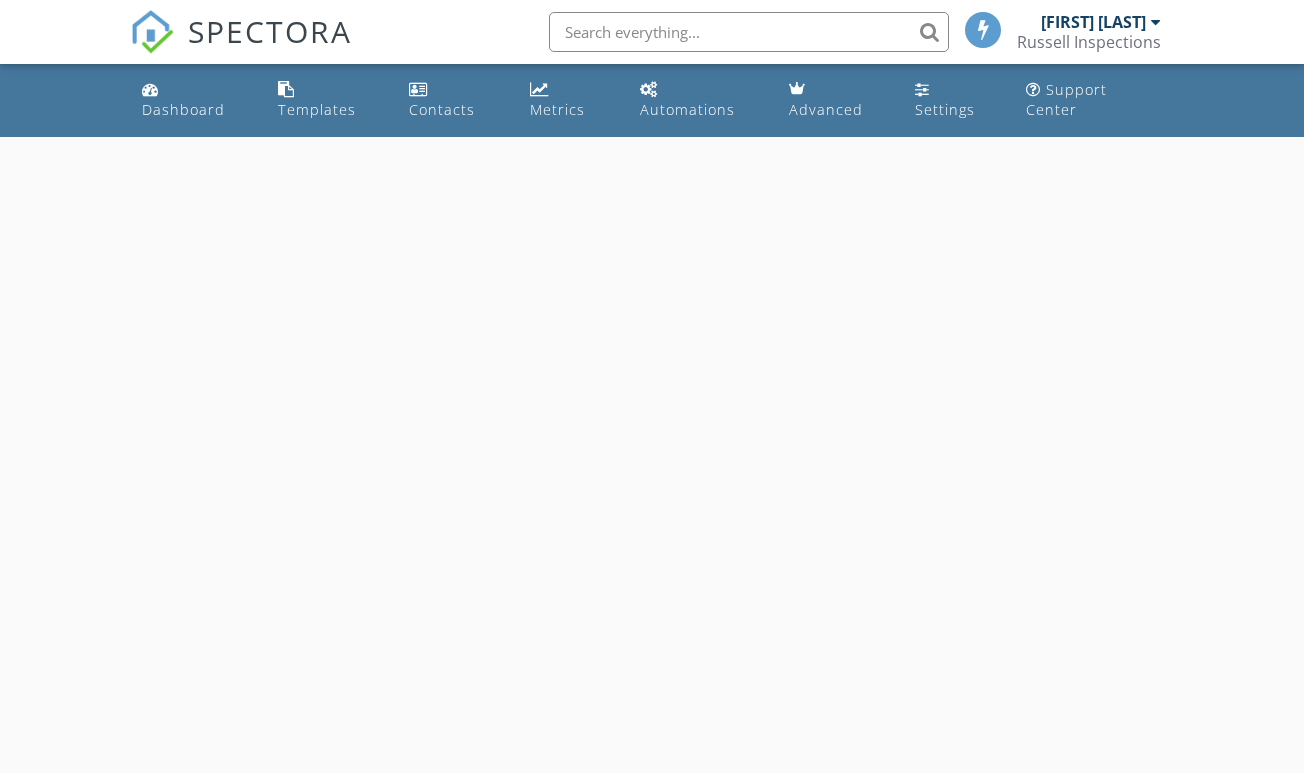 scroll, scrollTop: 0, scrollLeft: 0, axis: both 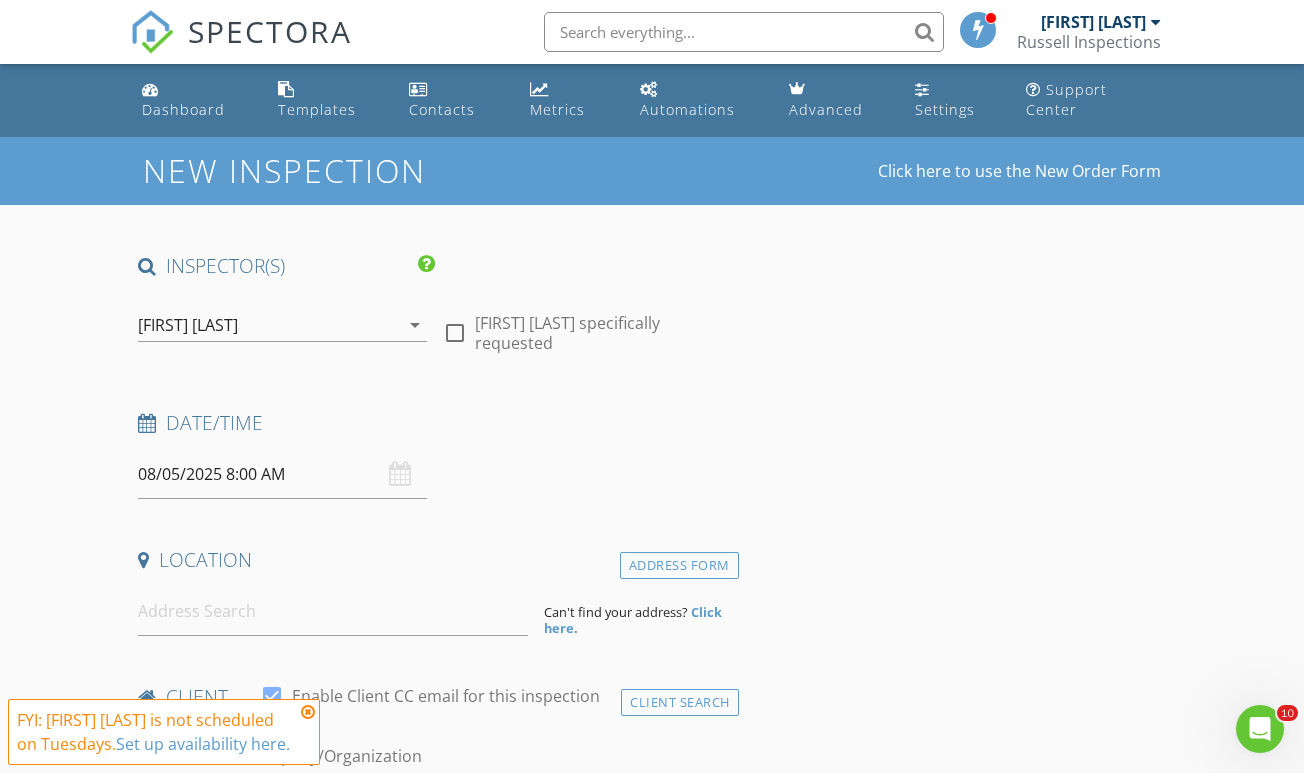 click on "[FIRST] [LAST]" at bounding box center (188, 325) 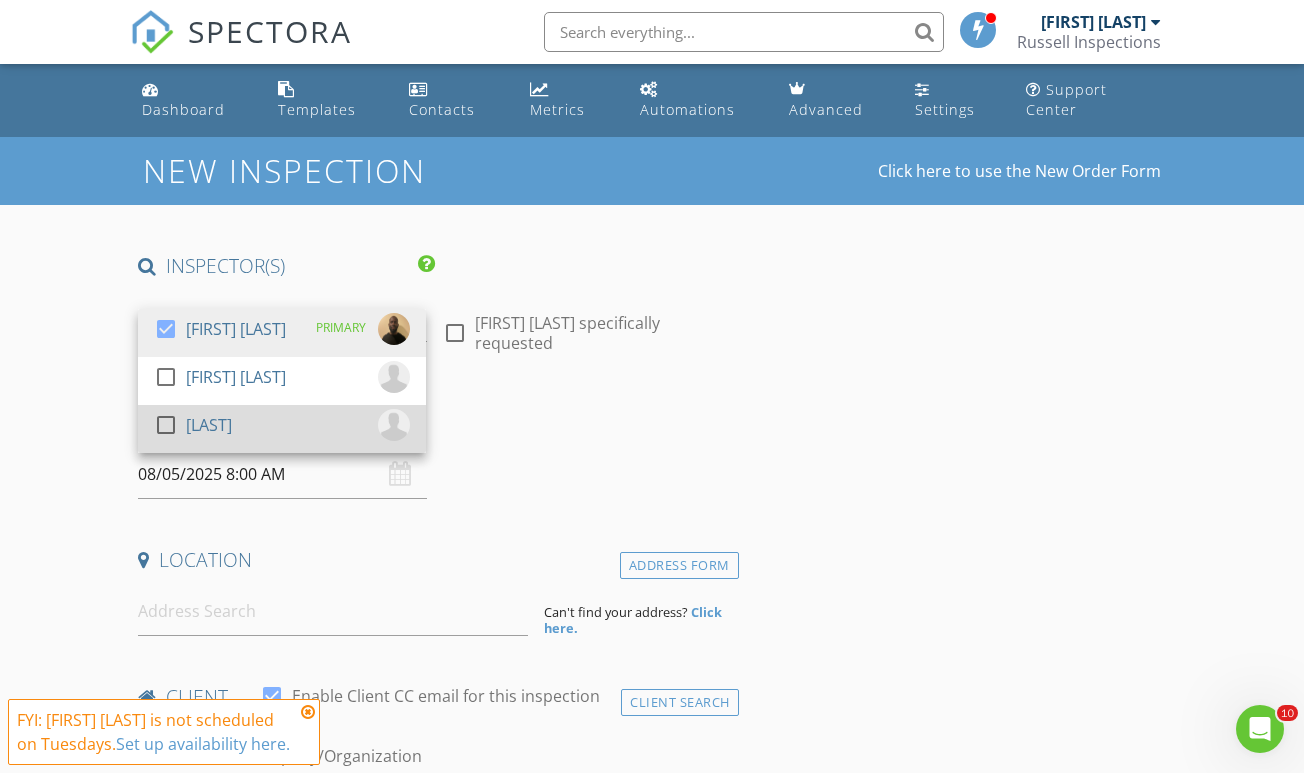 click at bounding box center [166, 425] 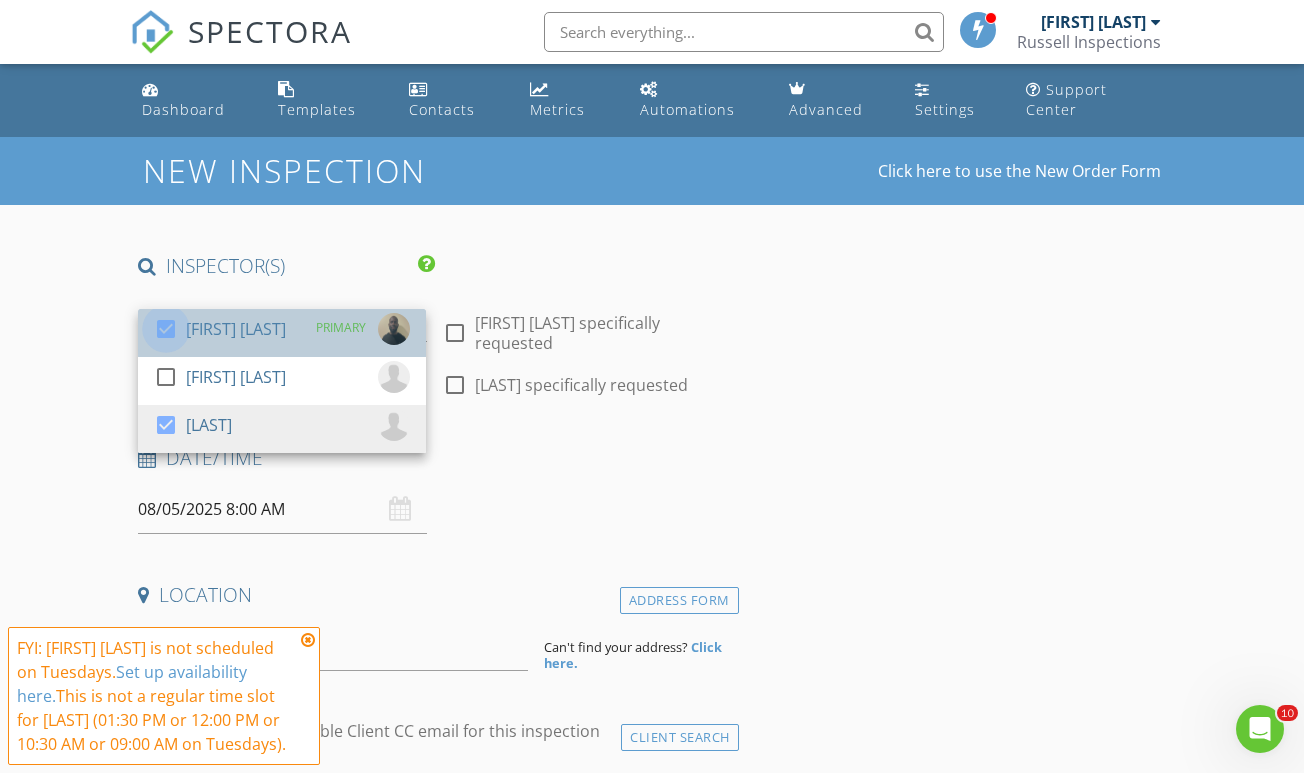 click at bounding box center (166, 329) 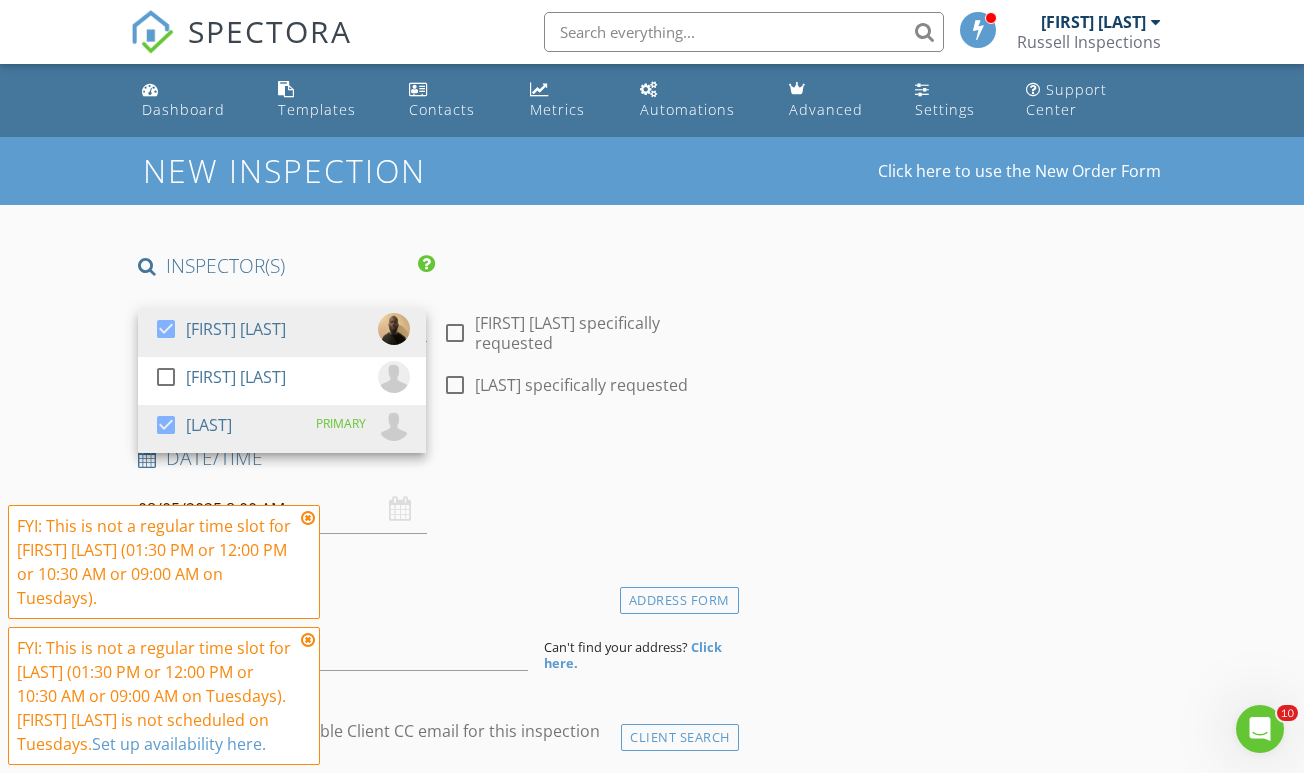 click on "New Inspection
Click here to use the New Order Form
INSPECTOR(S)
check_box   [FIRST] [LAST]     check_box_outline_blank   [FIRST] [LAST]     check_box   [FIRST] [LAST]   PRIMARY   [FIRST] [LAST],  [FIRST] [LAST] arrow_drop_down   check_box_outline_blank [FIRST] [LAST] specifically requested check_box_outline_blank [FIRST] [LAST] specifically requested
Date/Time
08/05/2025 8:00 AM
Location
Address Form       Can't find your address?   Click here.
client
check_box Enable Client CC email for this inspection   Client Search     check_box_outline_blank Client is a Company/Organization     First Name   Last Name   Email   CC Email   Phone   Address   City   State   Zip       Notes   Private Notes
ADDITIONAL client
SERVICES
arrow_drop_down     Select Discount Code    Charges" at bounding box center [652, 1696] 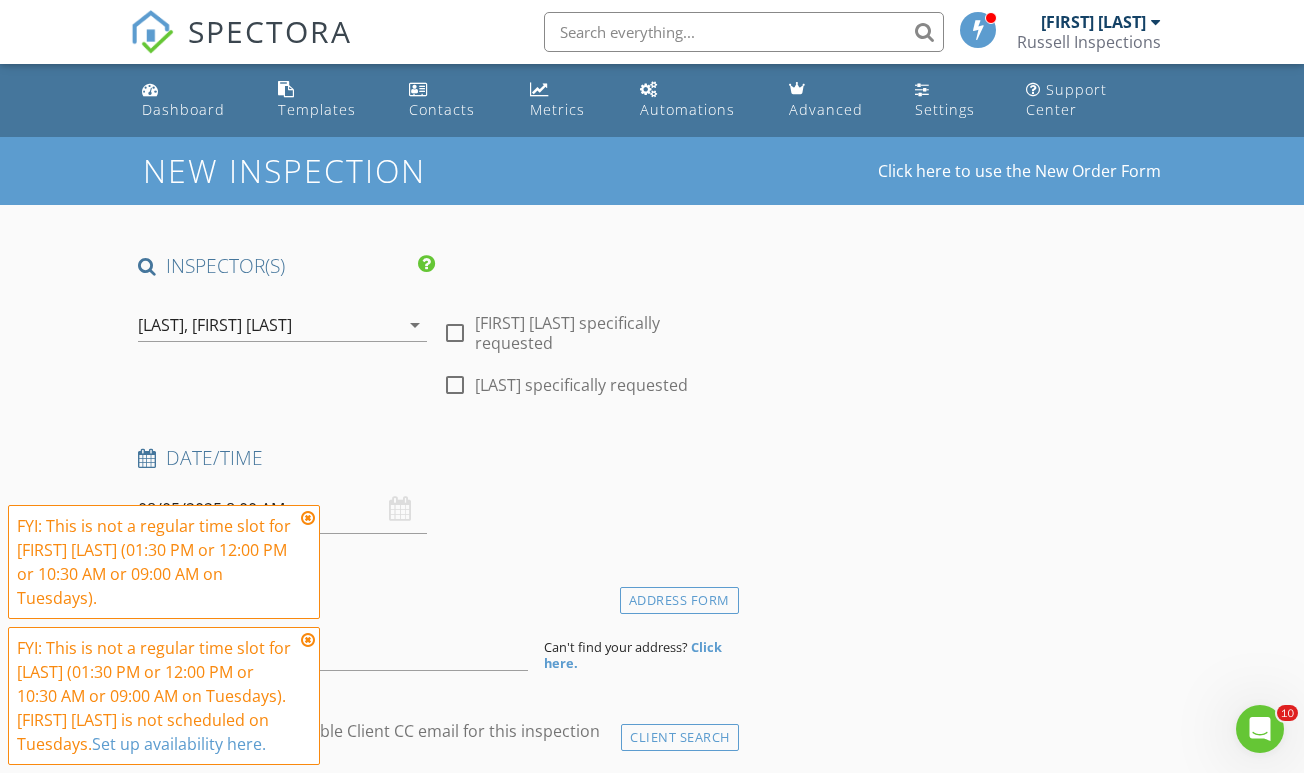 scroll, scrollTop: 200, scrollLeft: 0, axis: vertical 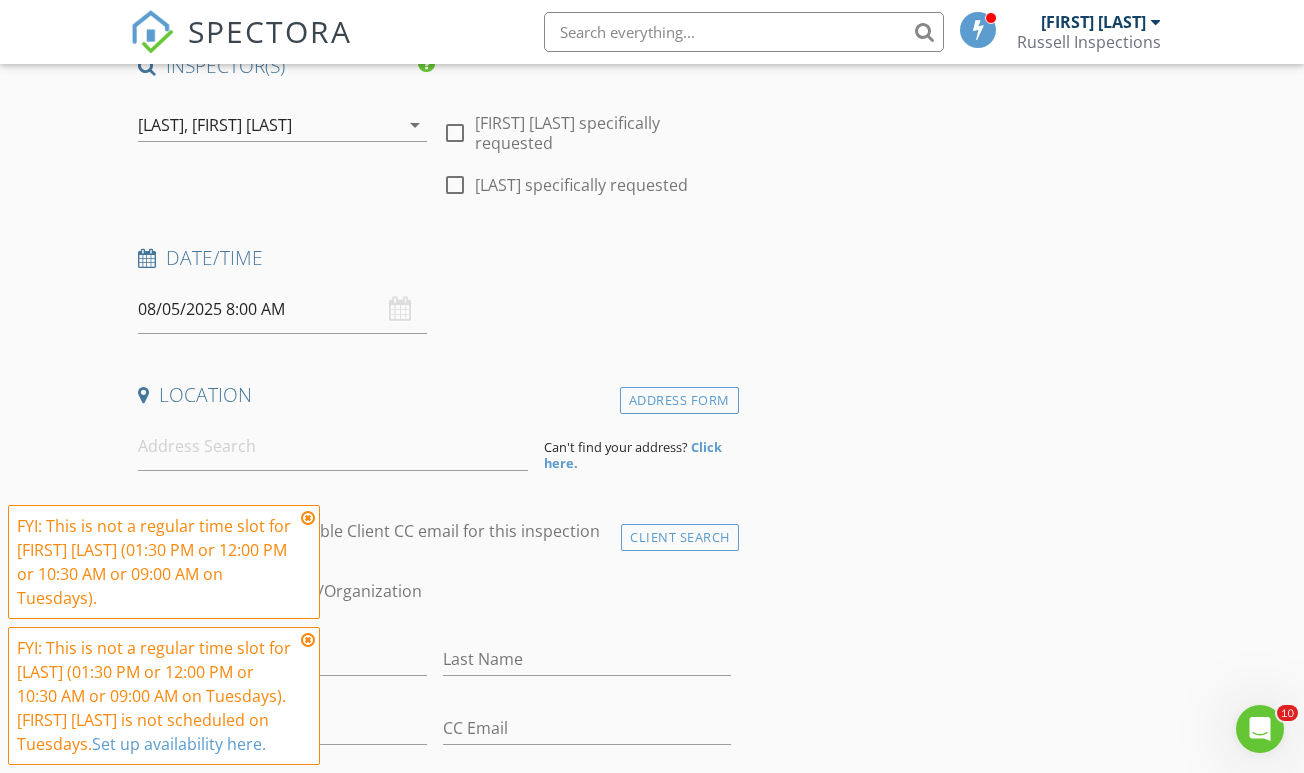 click on "08/05/2025 8:00 AM" at bounding box center (282, 309) 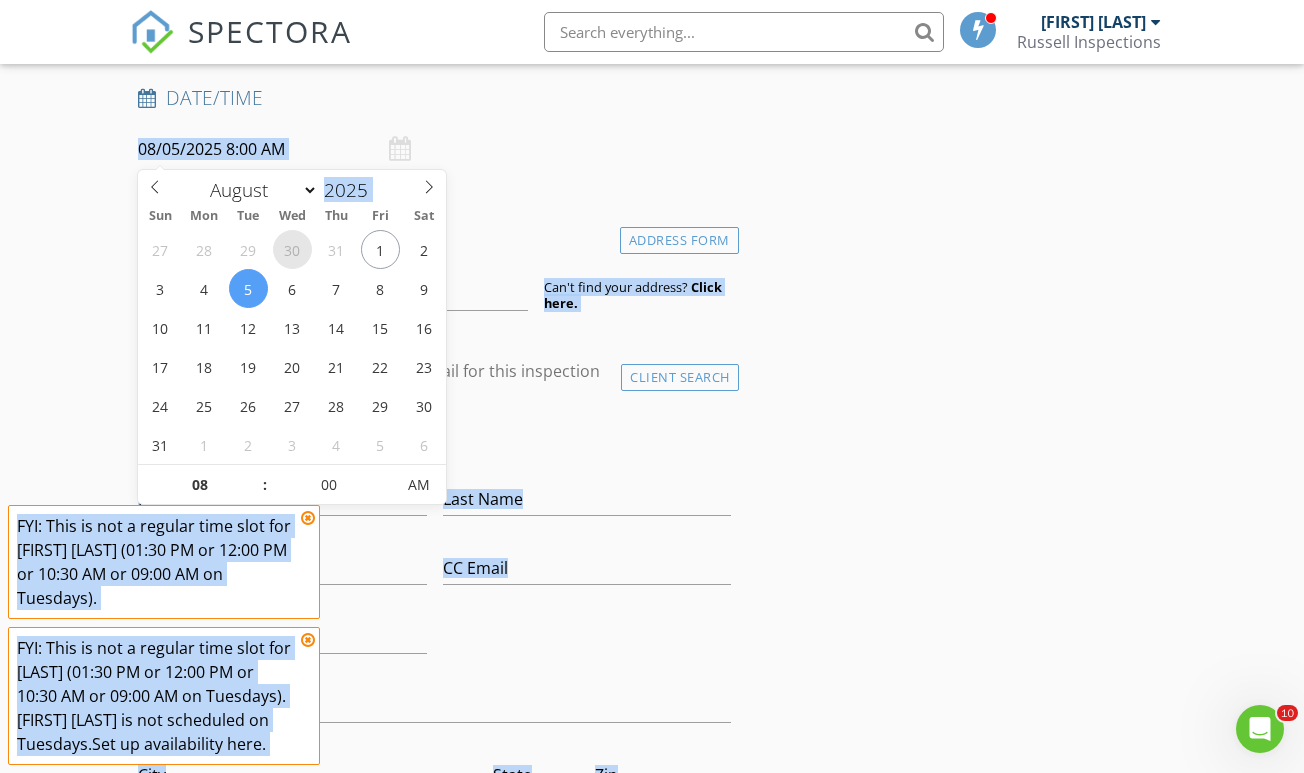 scroll, scrollTop: 374, scrollLeft: 0, axis: vertical 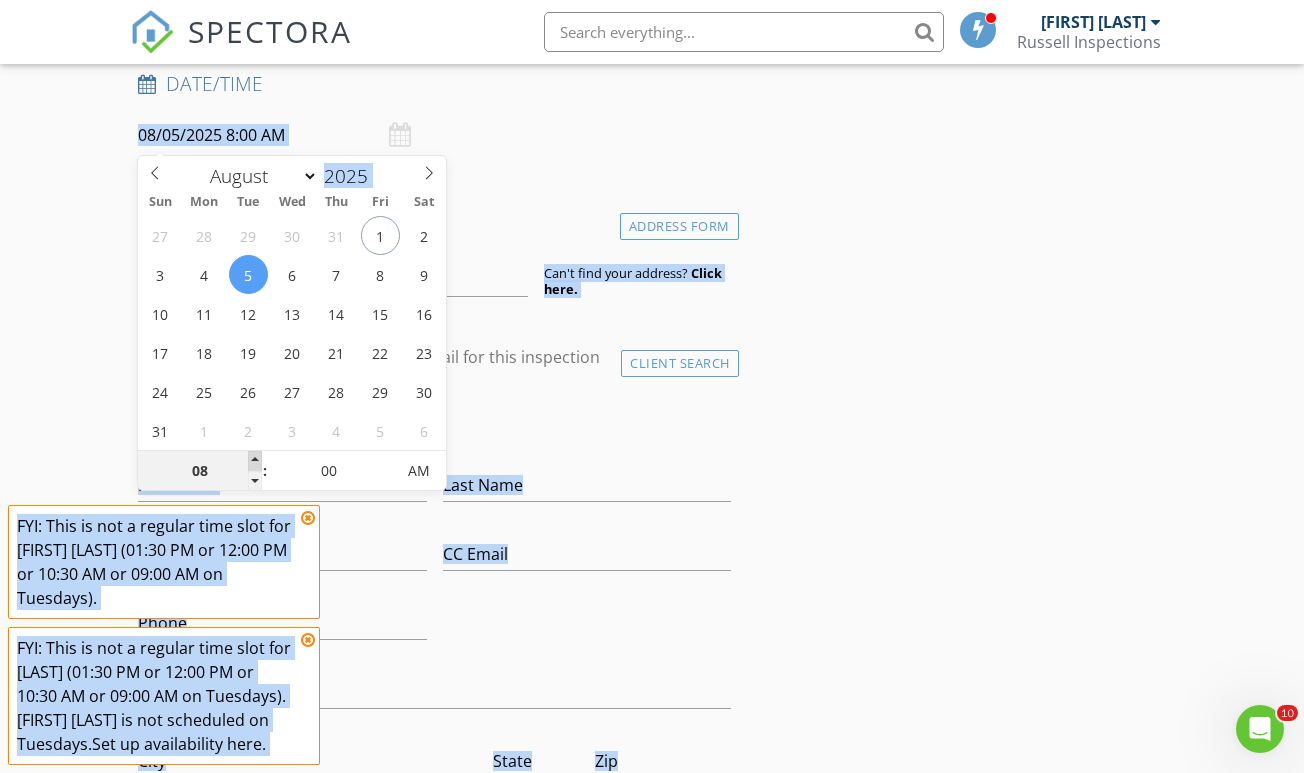 type on "09" 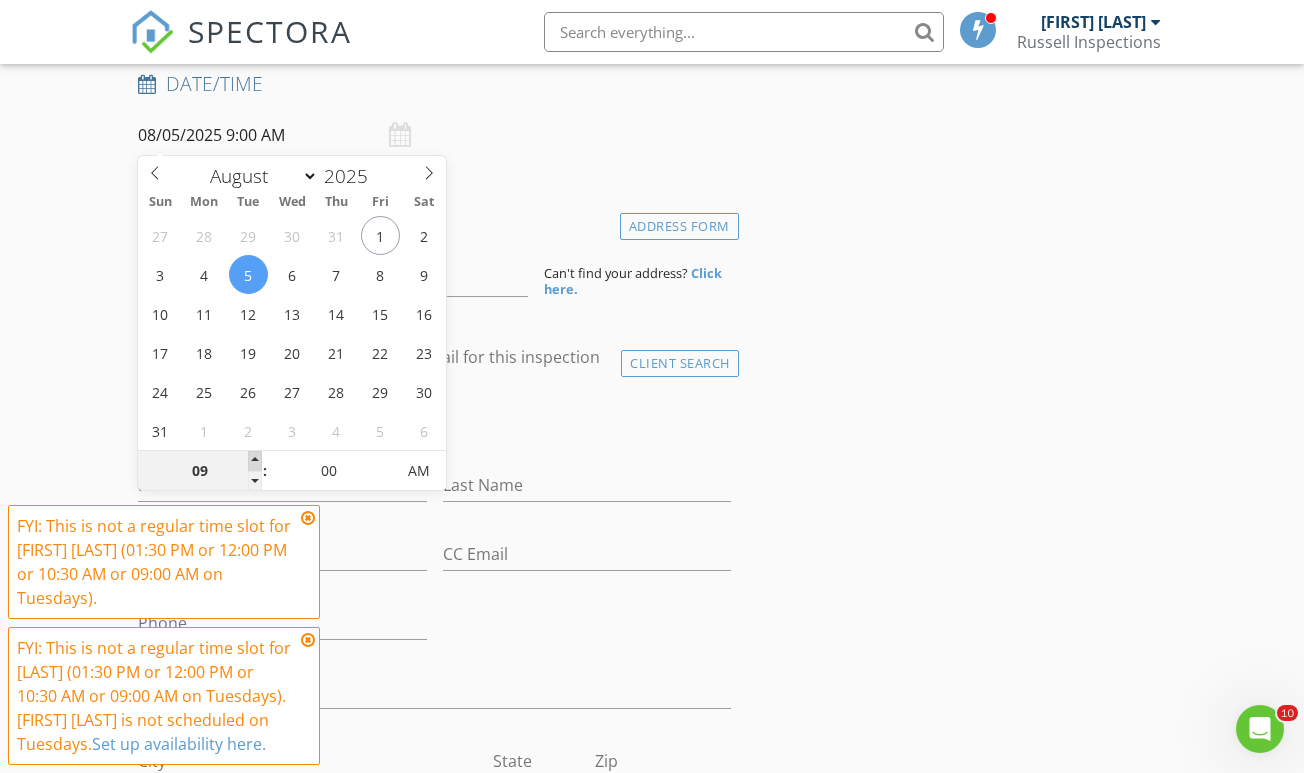 click at bounding box center (255, 461) 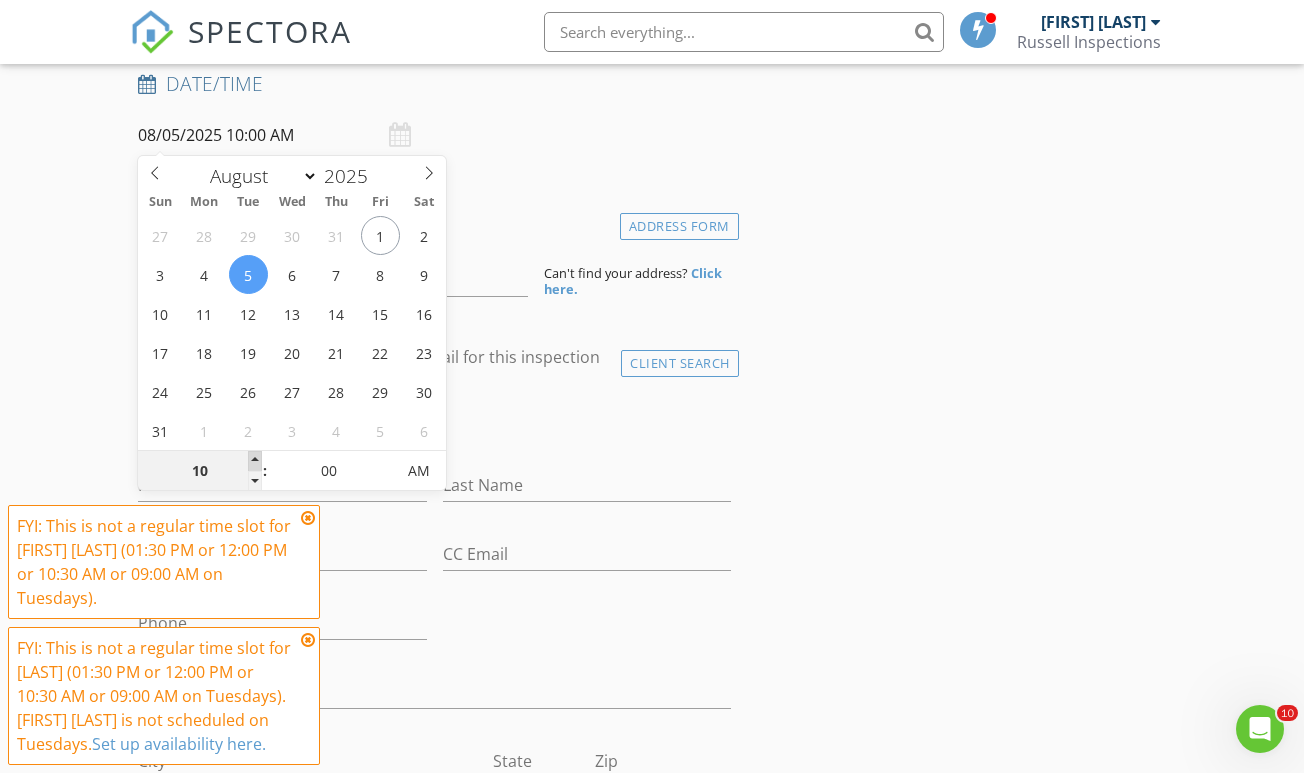 click at bounding box center (255, 461) 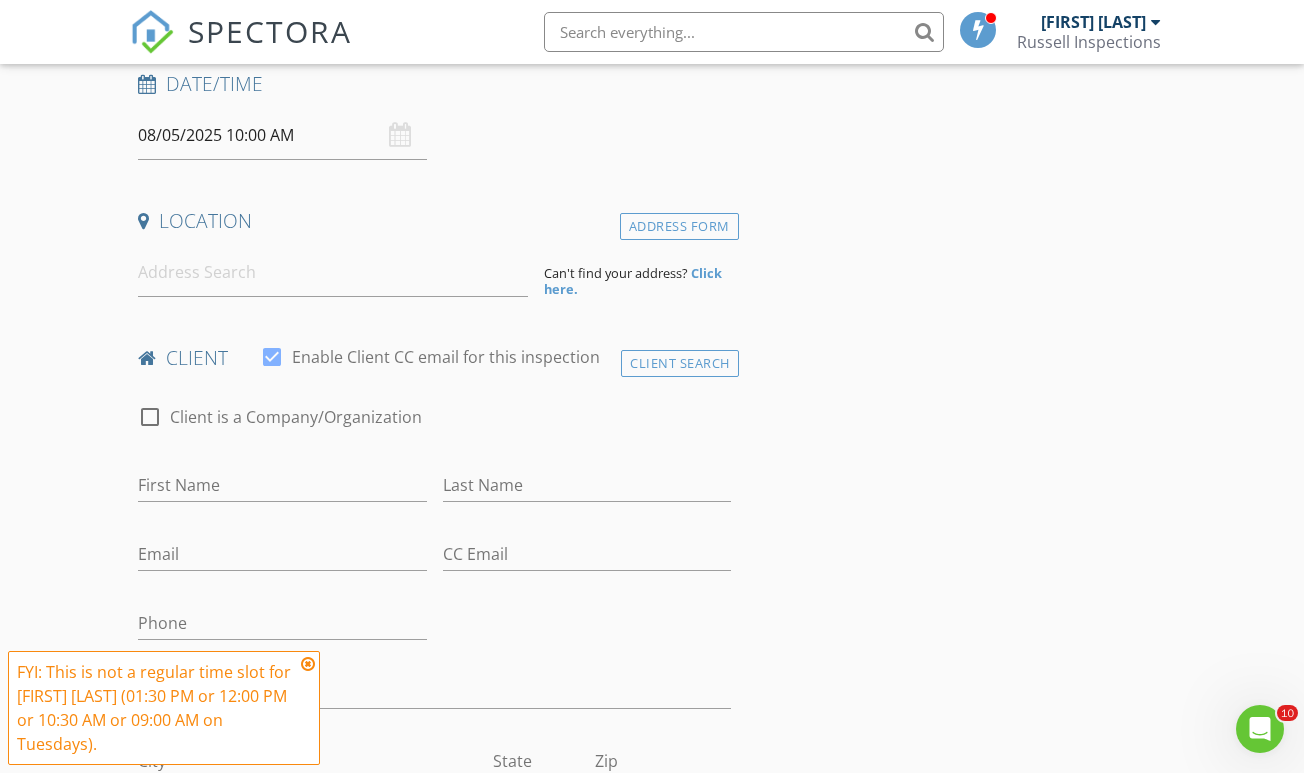 click on "New Inspection
Click here to use the New Order Form
INSPECTOR(S)
check_box   Chris Russell     check_box_outline_blank   Alex Diaz     check_box   William Grant   PRIMARY   William Grant,  Chris Russell arrow_drop_down   check_box_outline_blank Chris Russell specifically requested check_box_outline_blank William Grant specifically requested
Date/Time
08/05/2025 10:00 AM
Location
Address Form       Can't find your address?   Click here.
client
check_box Enable Client CC email for this inspection   Client Search     check_box_outline_blank Client is a Company/Organization     First Name   Last Name   Email   CC Email   Phone   Address   City   State   Zip       Notes   Private Notes
ADD ADDITIONAL client
SERVICES
arrow_drop_down     Select Discount Code    Charges" at bounding box center [652, 1322] 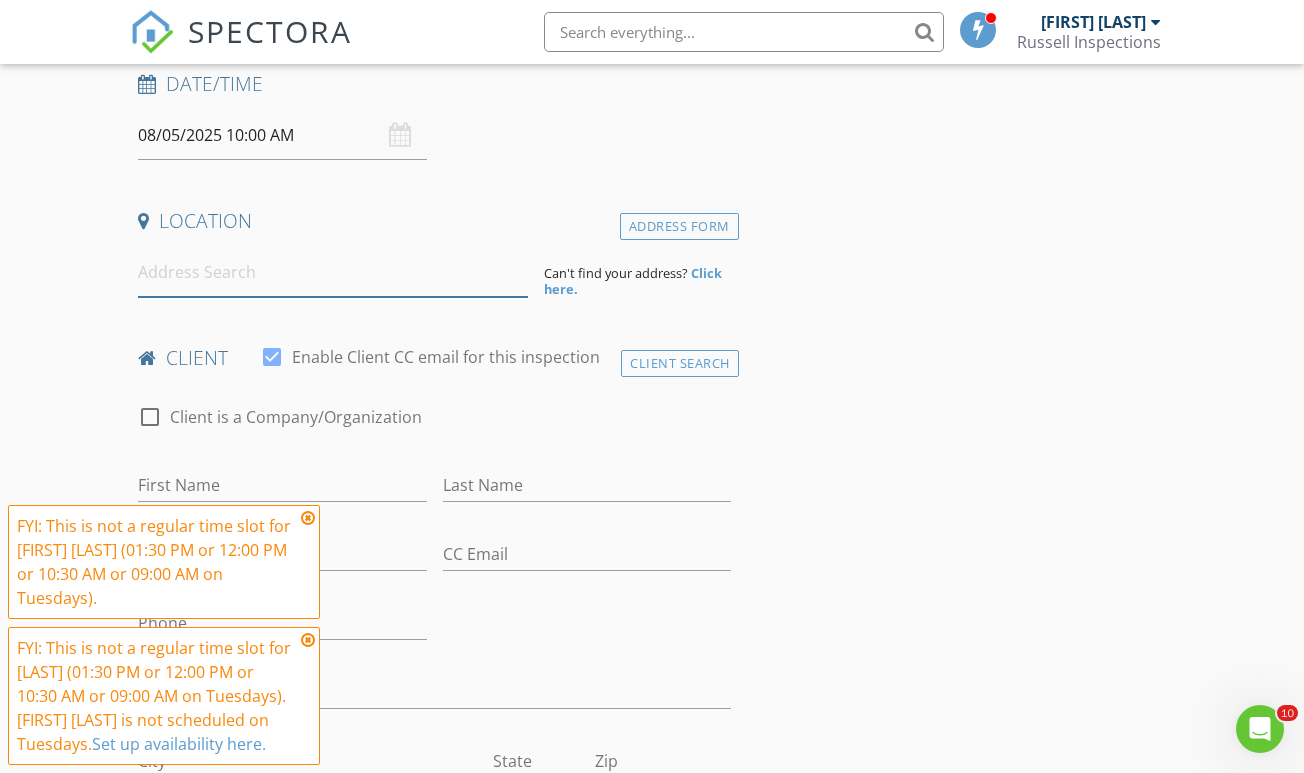 click at bounding box center (333, 272) 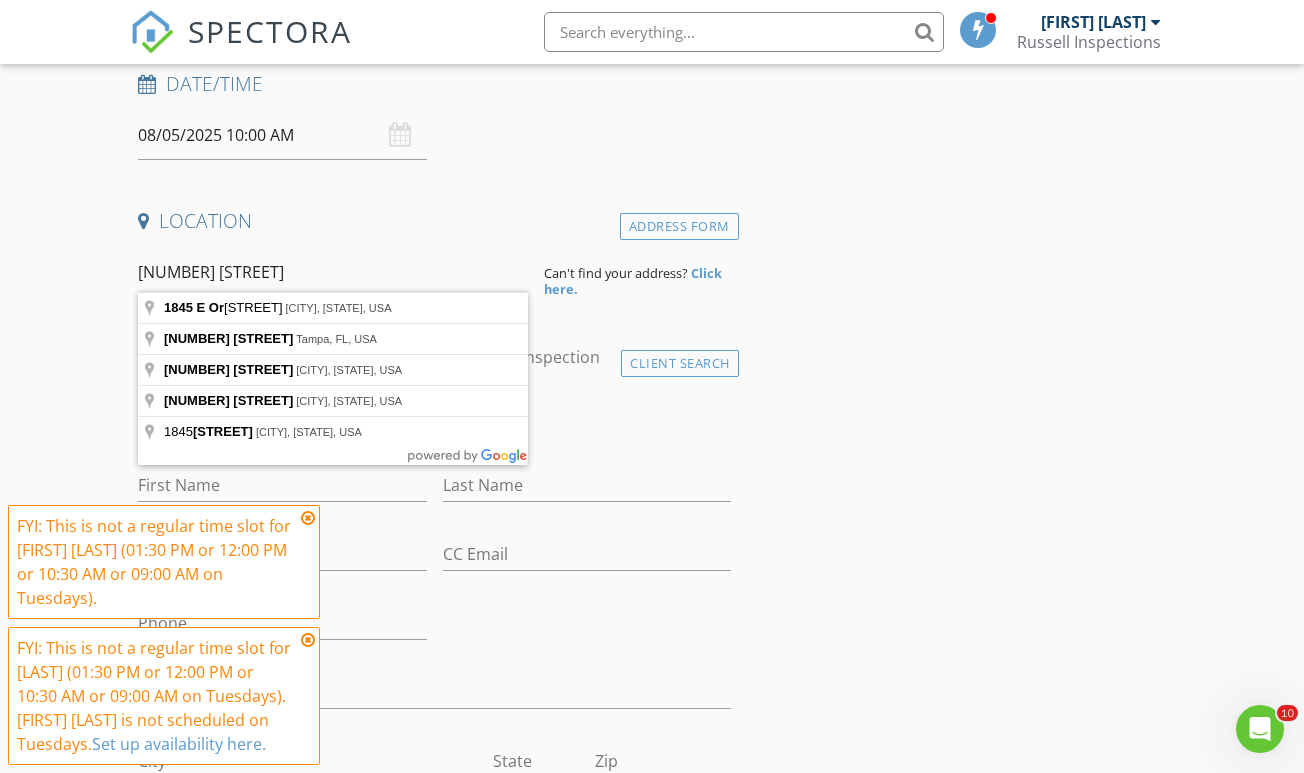 type on "1845 E Orangeside Rd, Palm Harbor, FL, USA" 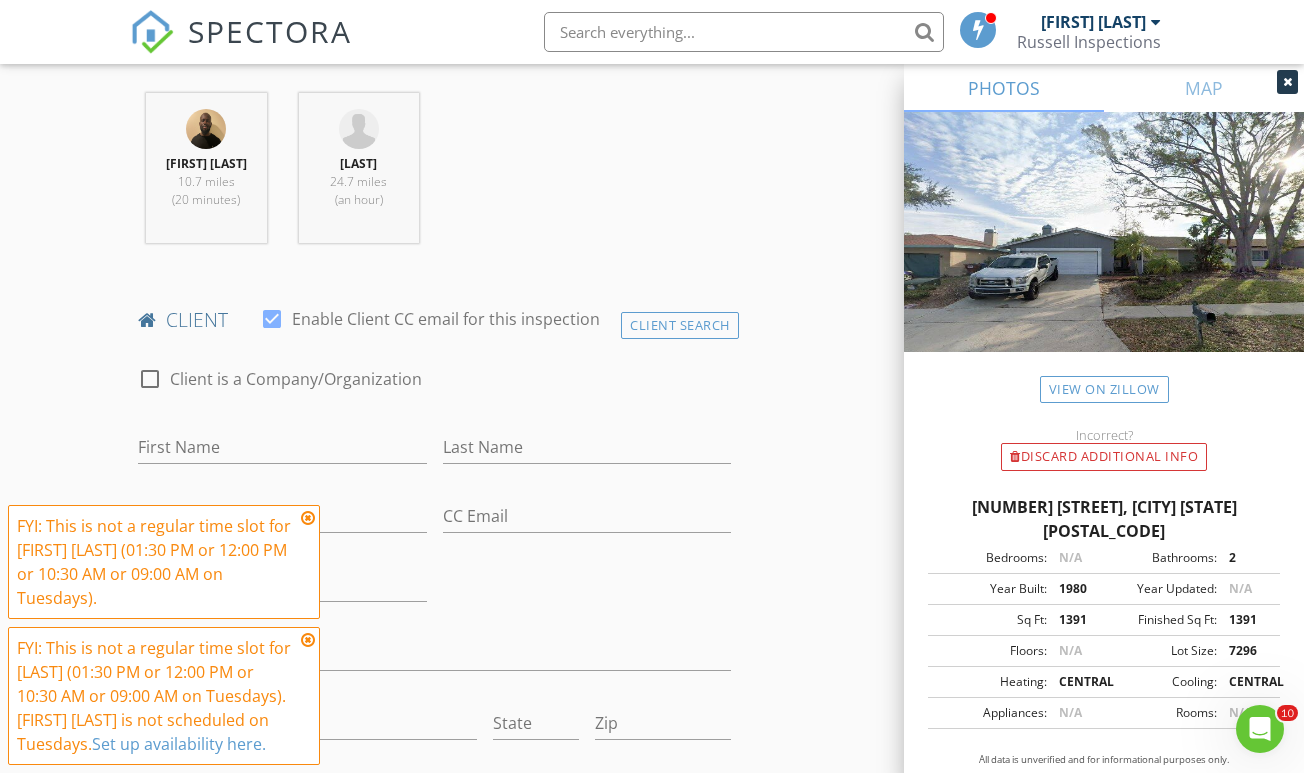 scroll, scrollTop: 867, scrollLeft: 0, axis: vertical 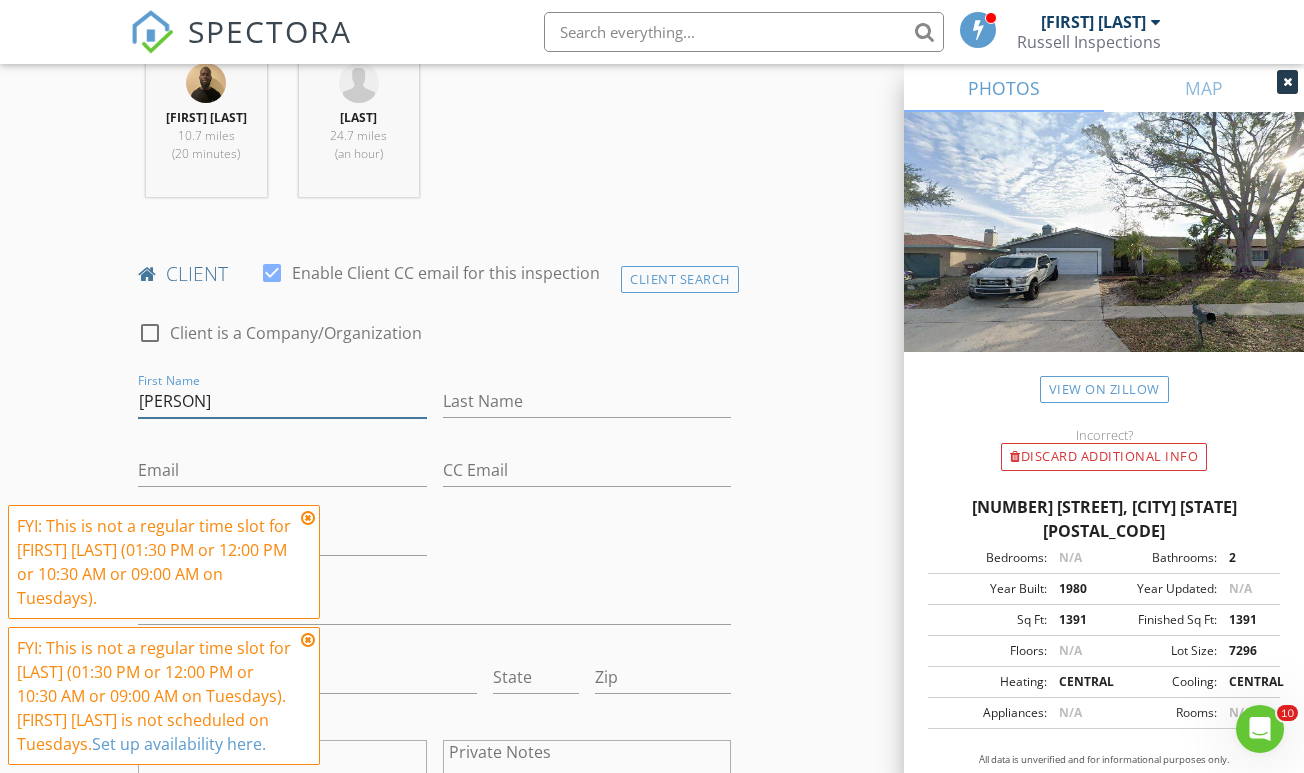 type on "Dusty" 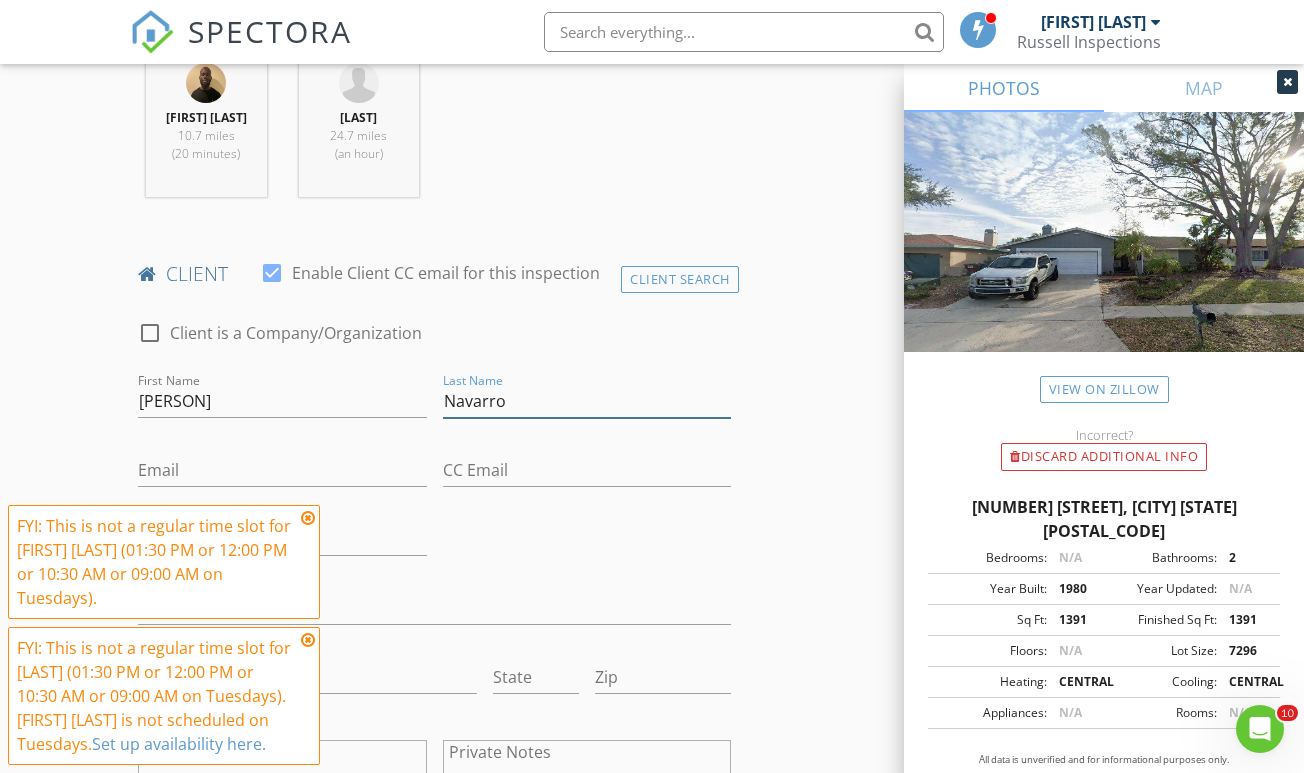 type on "Navarro" 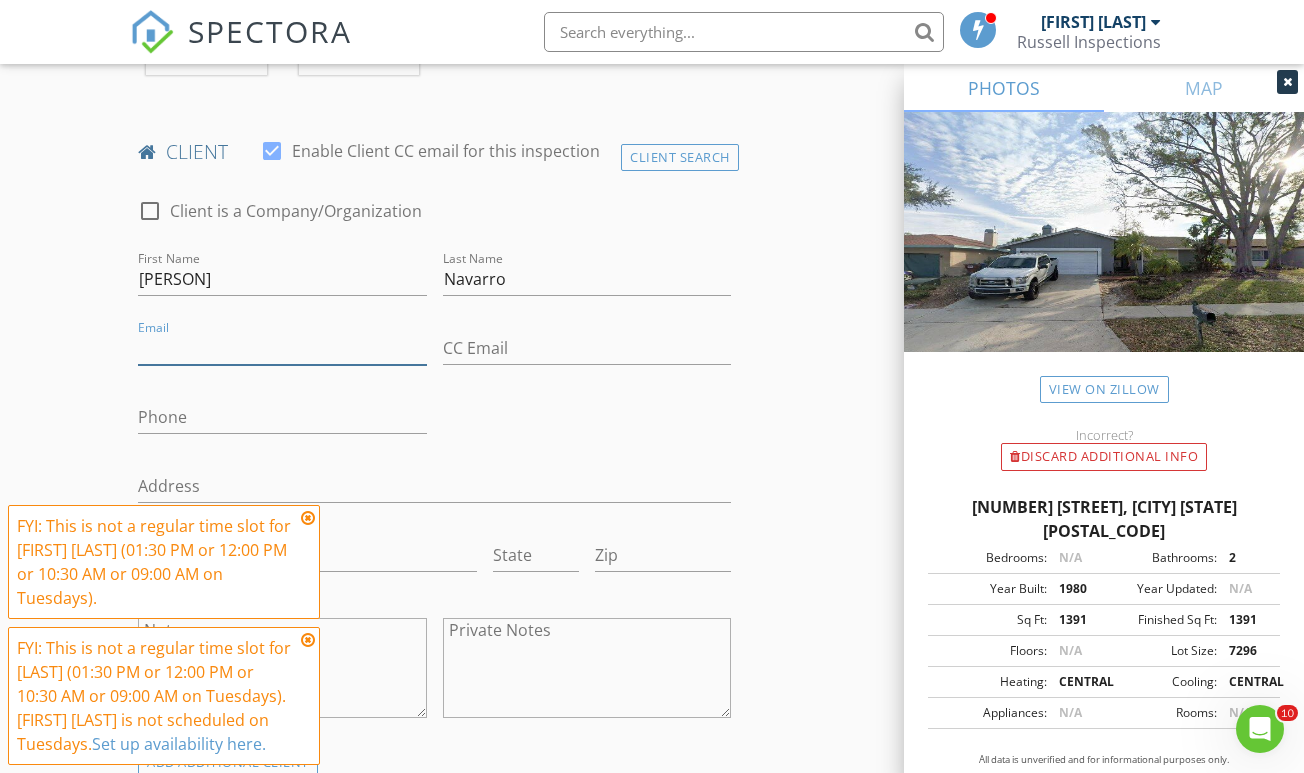 scroll, scrollTop: 992, scrollLeft: 0, axis: vertical 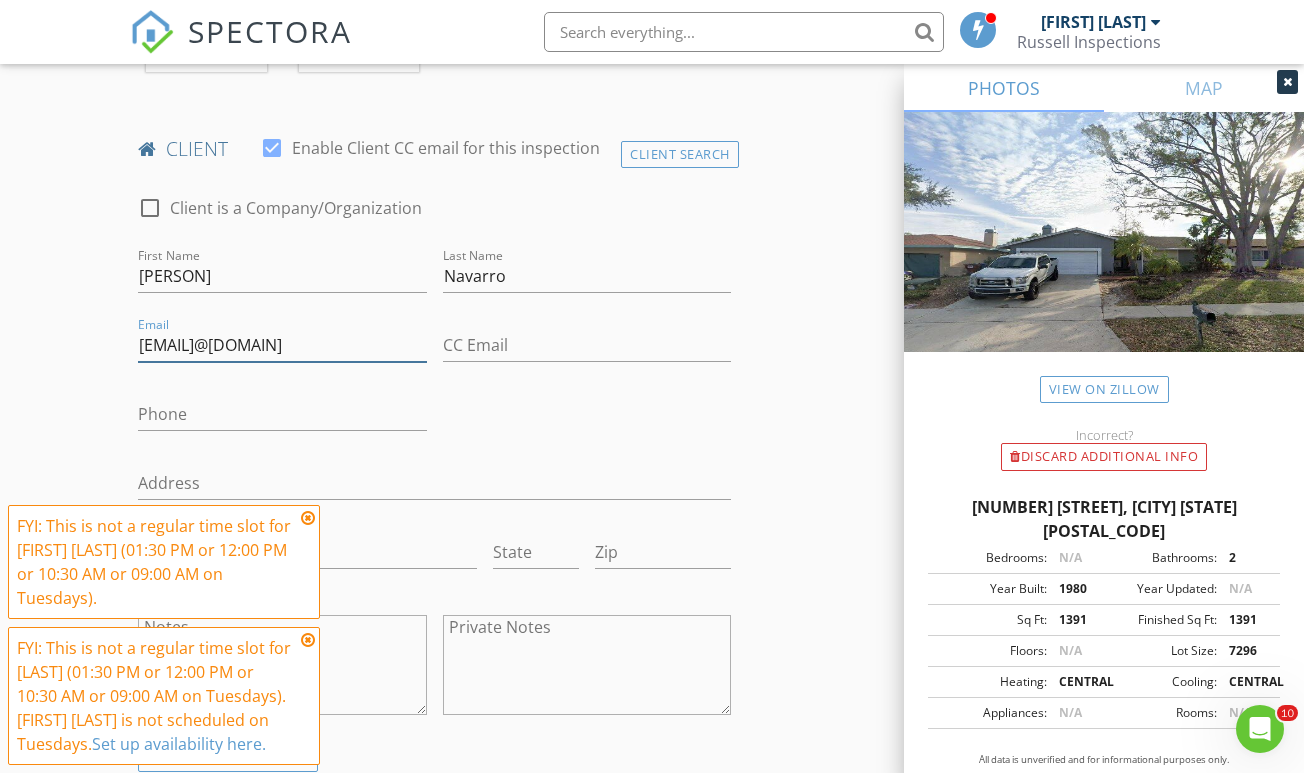 type on "stars_jessica@yahoo.com" 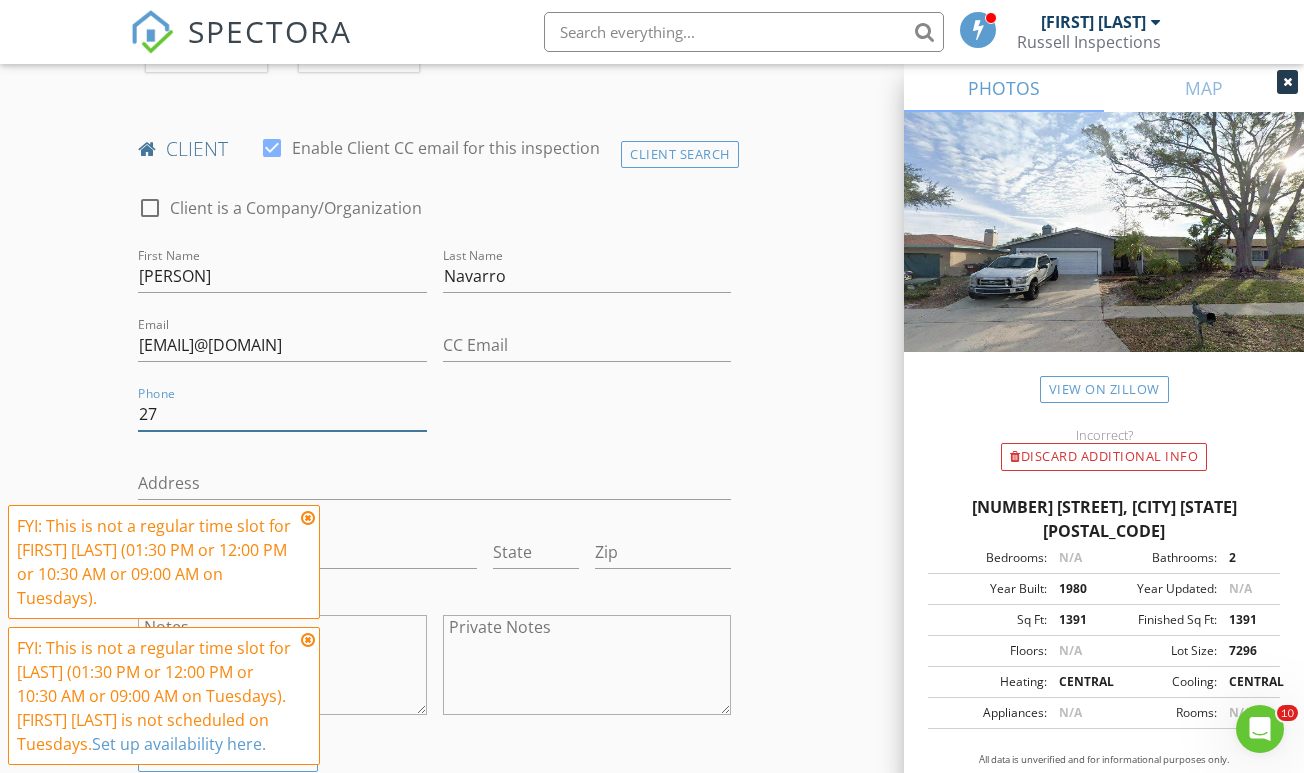 type on "2" 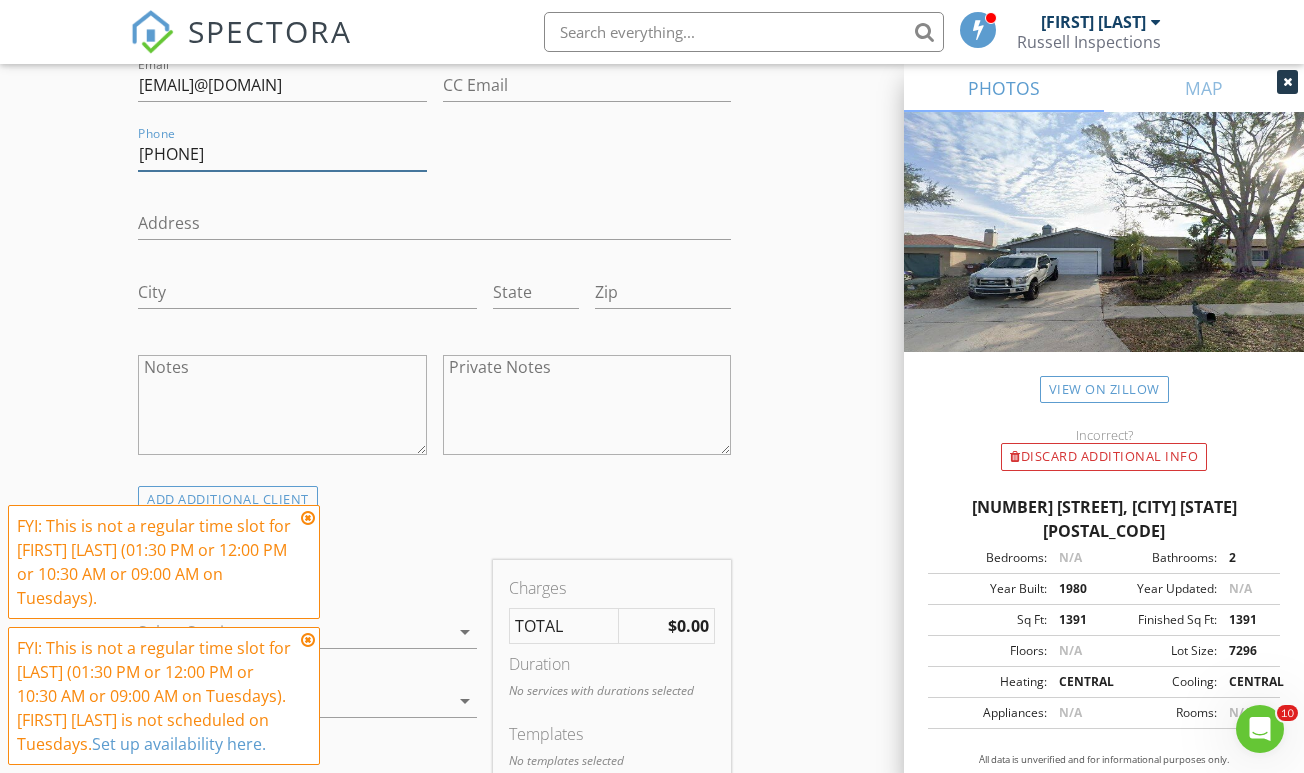 scroll, scrollTop: 1327, scrollLeft: 0, axis: vertical 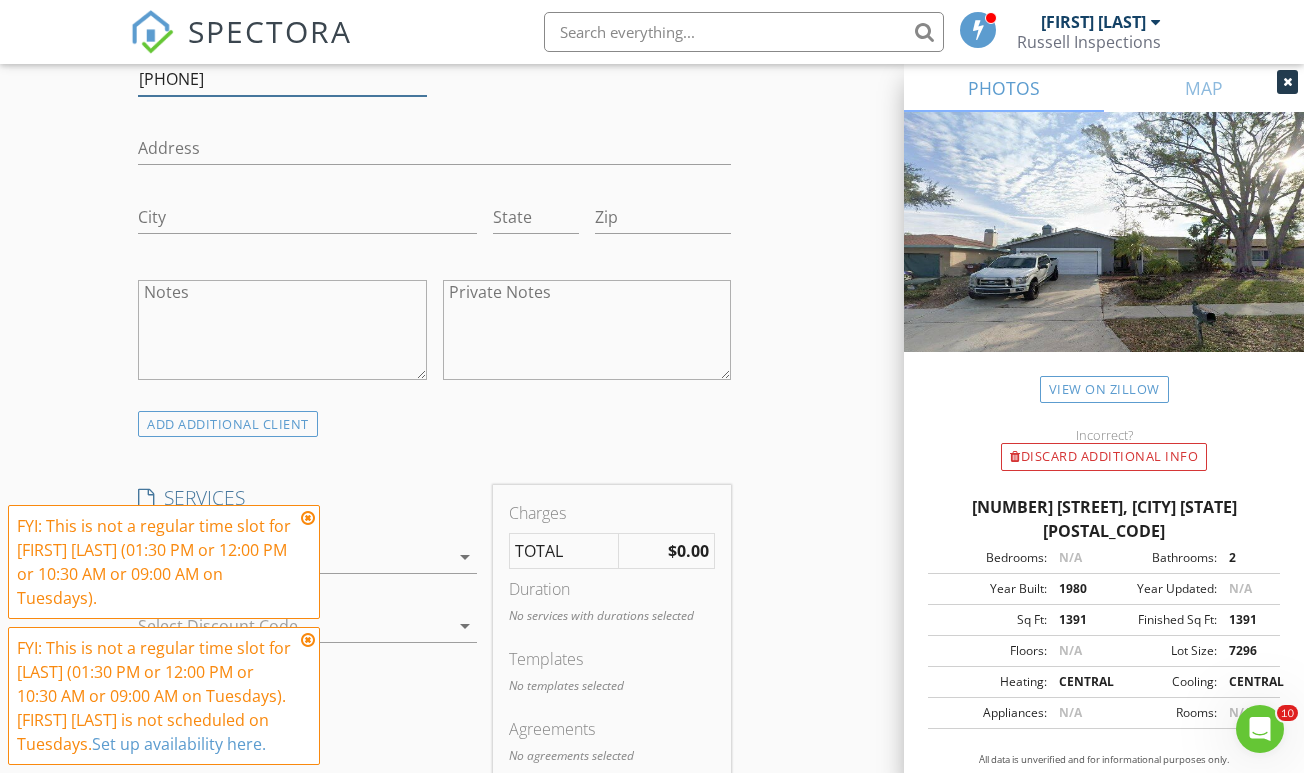 type on "727-768-4212" 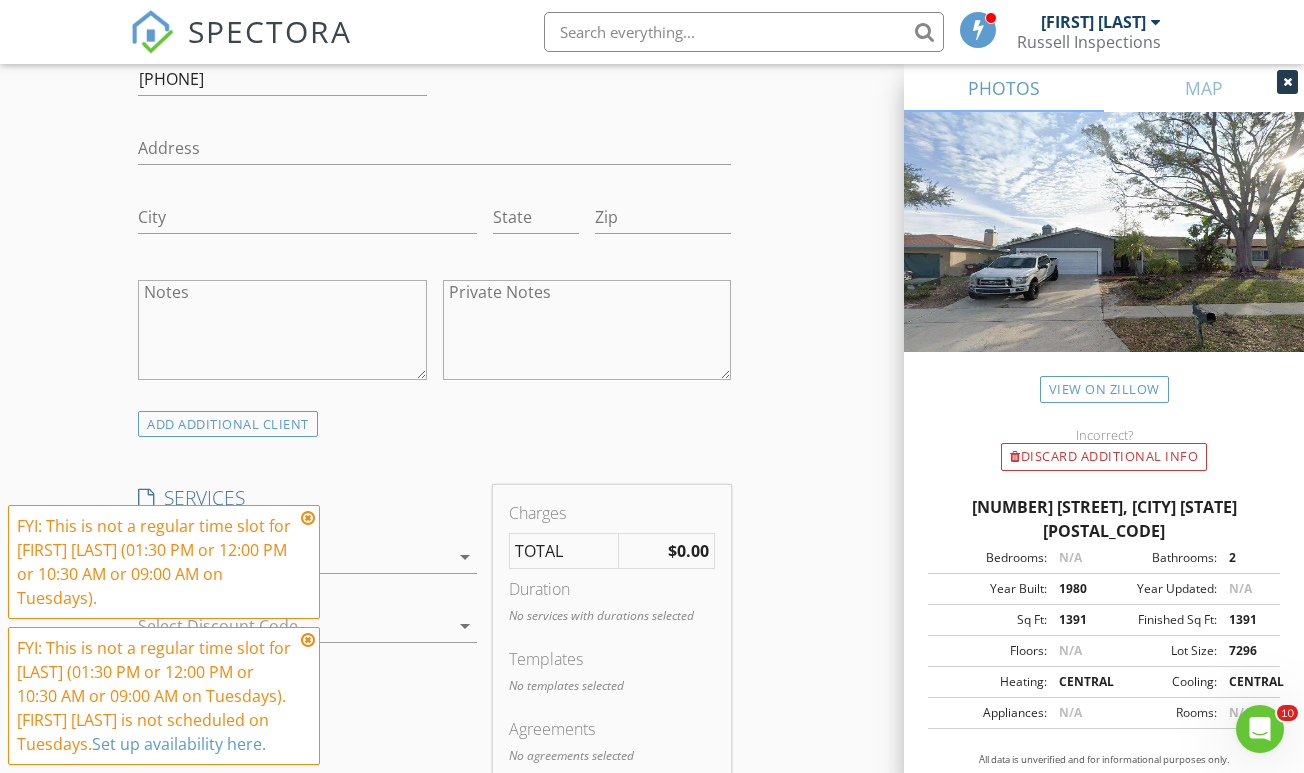 click on "Private Notes" at bounding box center [587, 332] 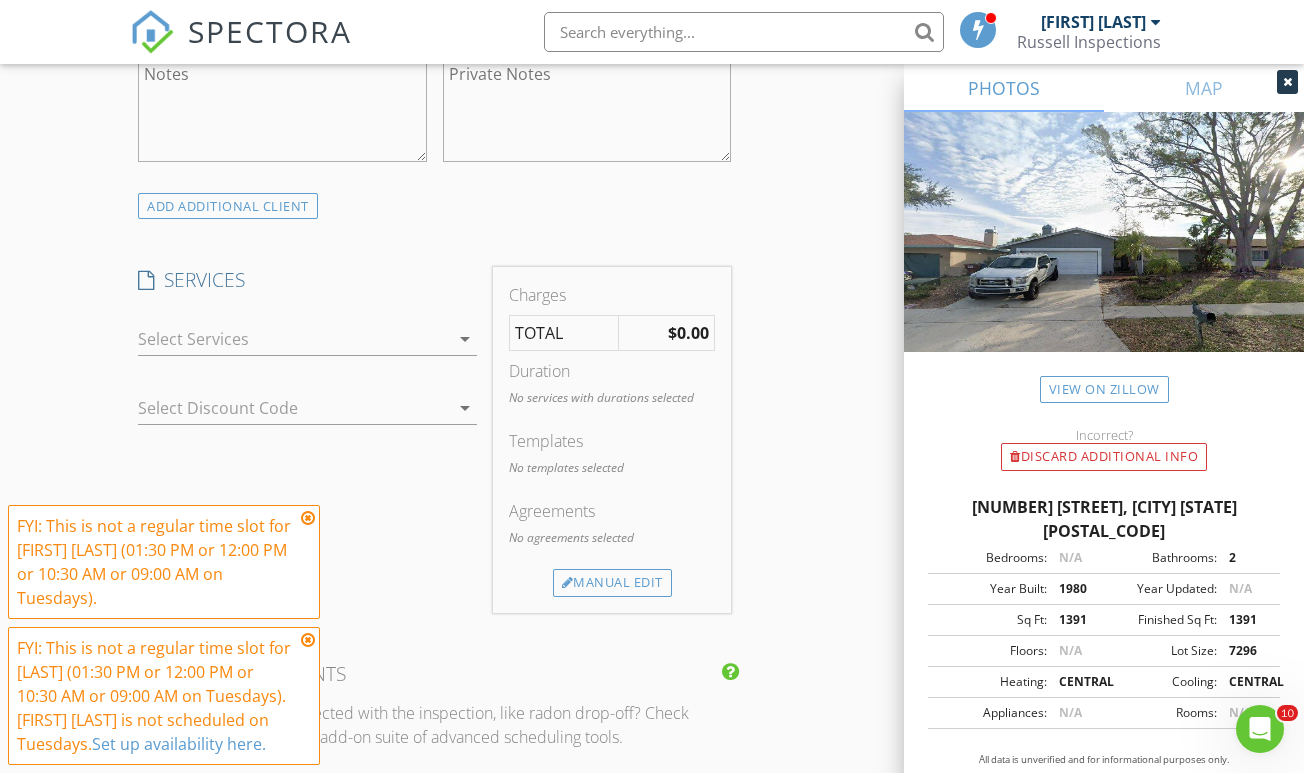 scroll, scrollTop: 1589, scrollLeft: 0, axis: vertical 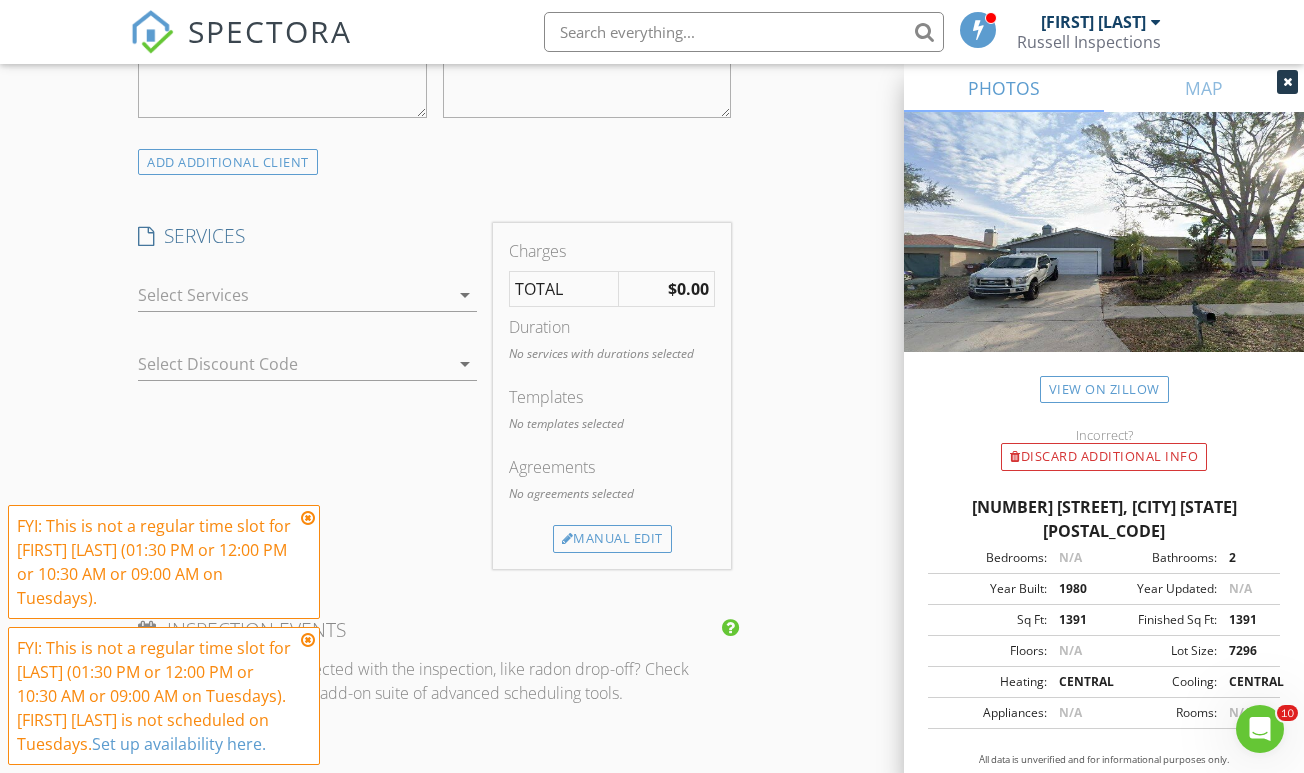 click on "arrow_drop_down" at bounding box center (307, 299) 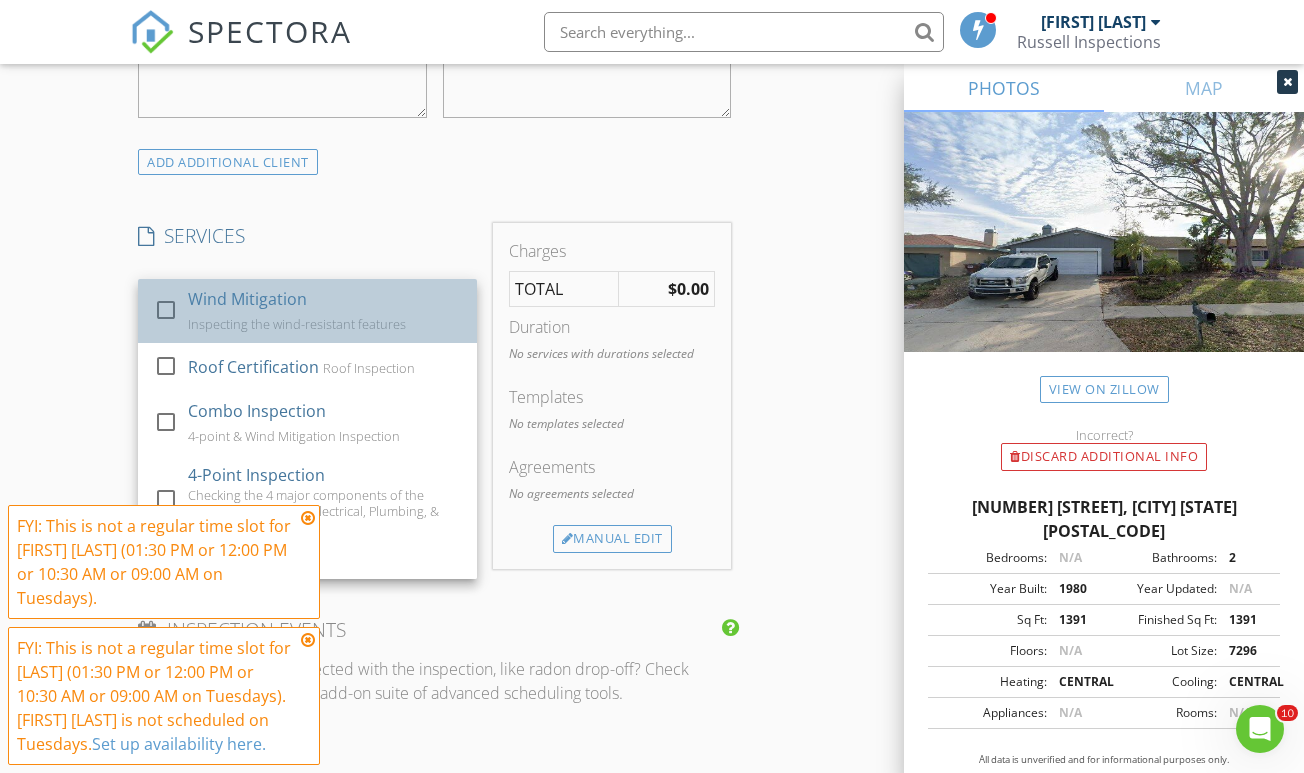 click on "Inspecting the wind-resistant features" at bounding box center [297, 324] 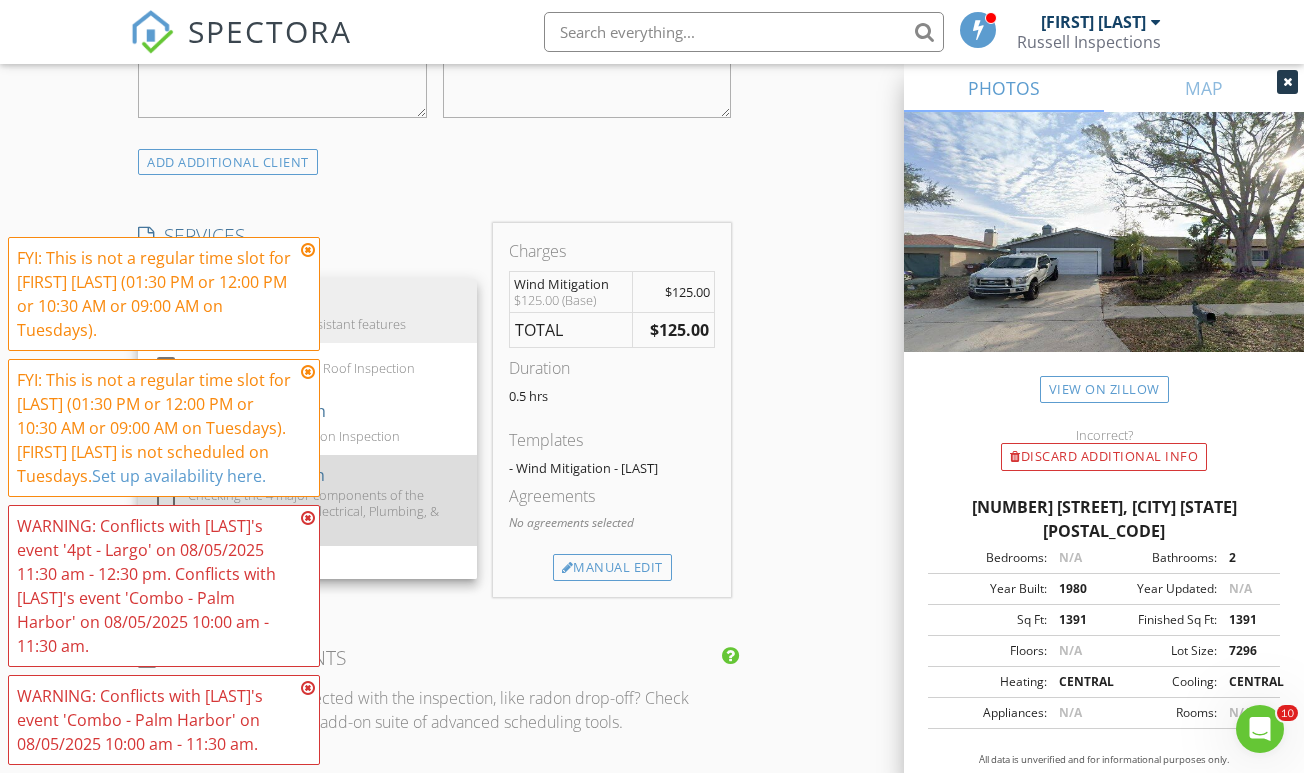 click on "4-Point Inspection   Checking the 4 major components of the house: HVAC system, Electrical, Plumbing, & Roof" at bounding box center [324, 500] 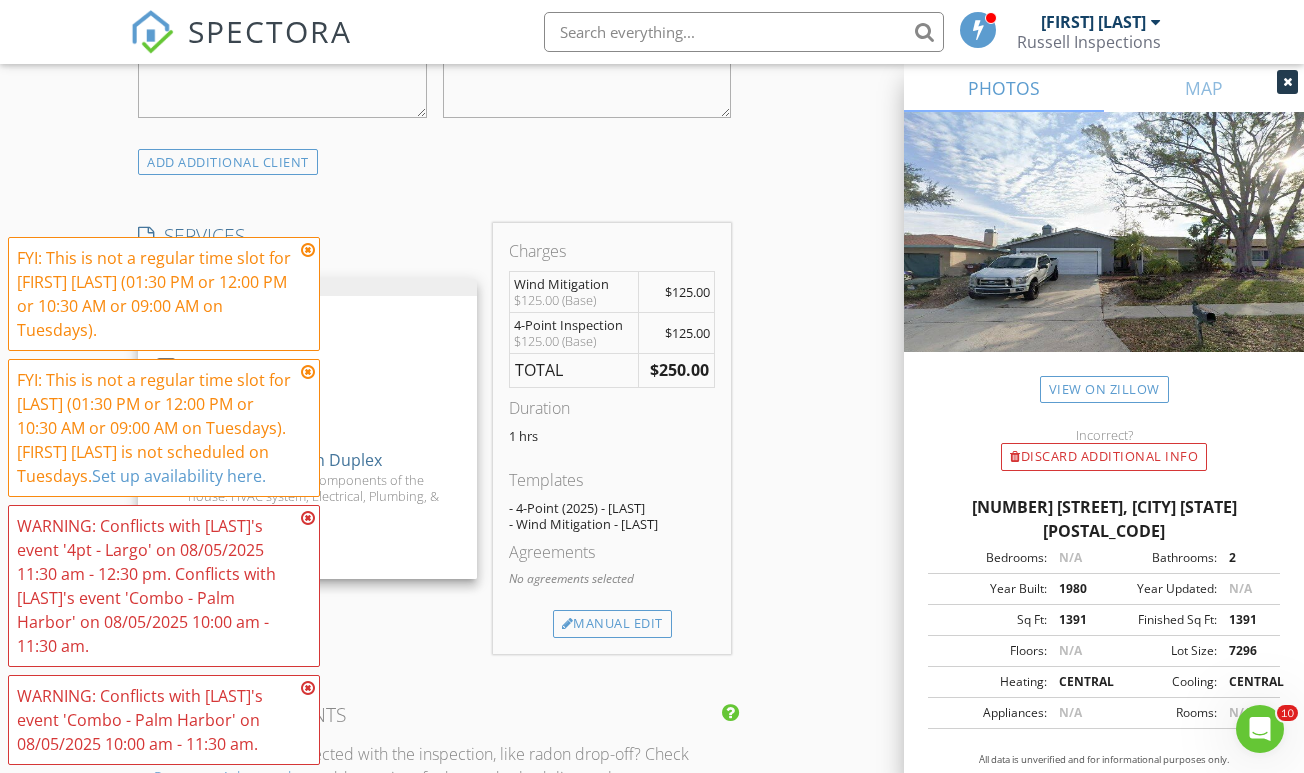 scroll, scrollTop: 250, scrollLeft: 0, axis: vertical 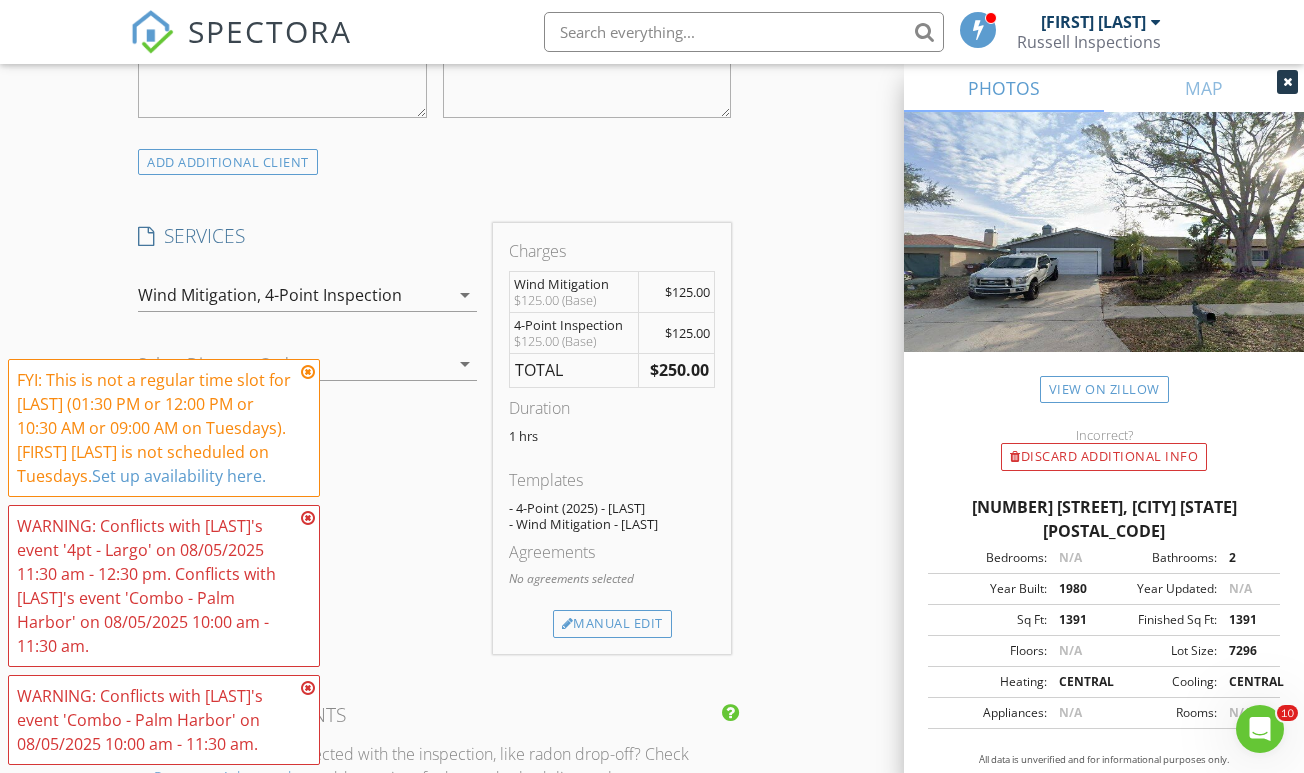 click at bounding box center [308, 372] 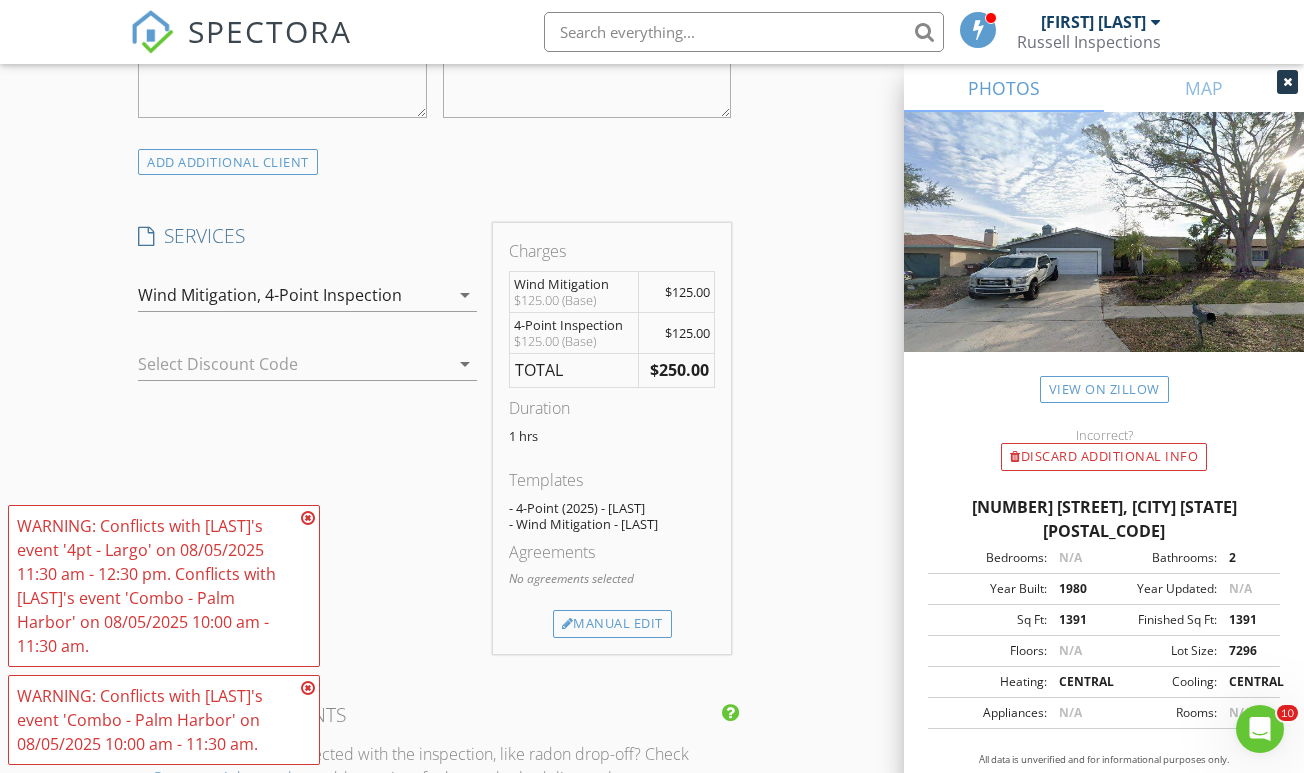 click at bounding box center [308, 518] 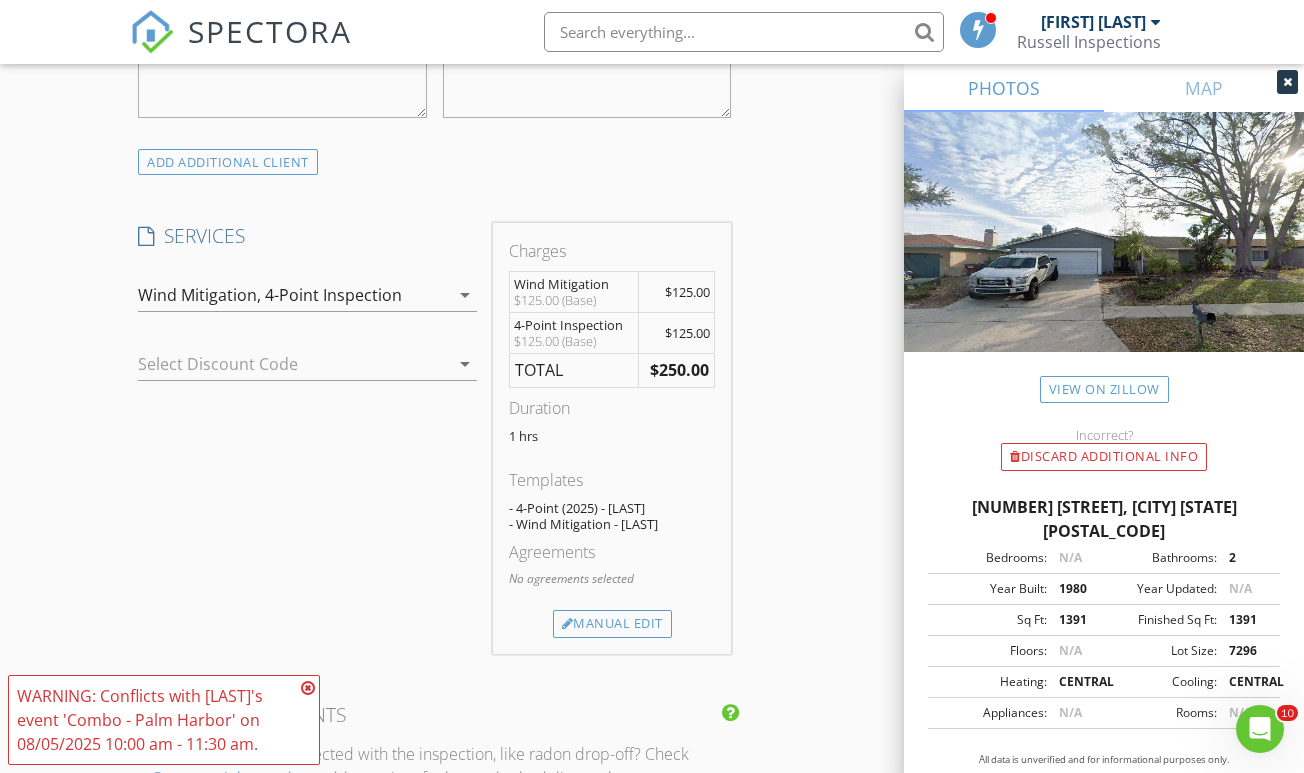 click at bounding box center [279, 364] 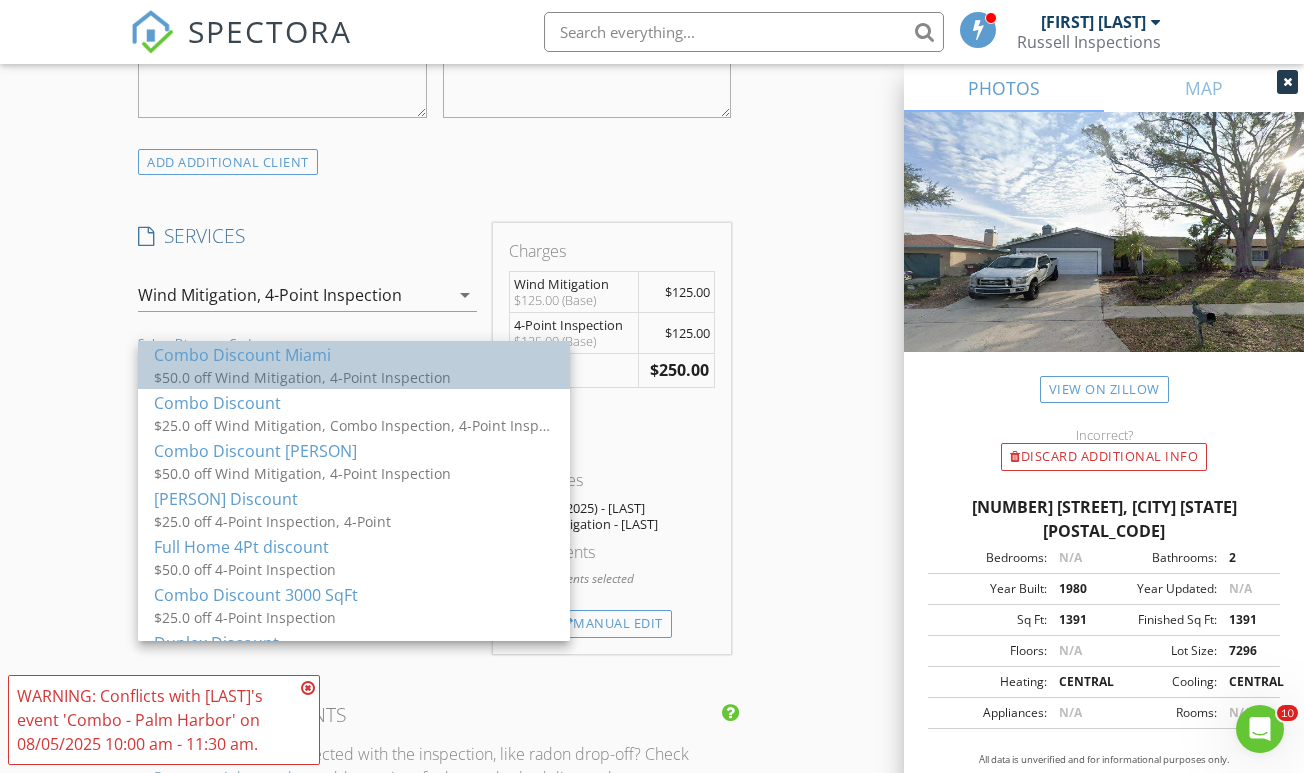 click on "$50.0 off Wind Mitigation, 4-Point Inspection" at bounding box center [354, 377] 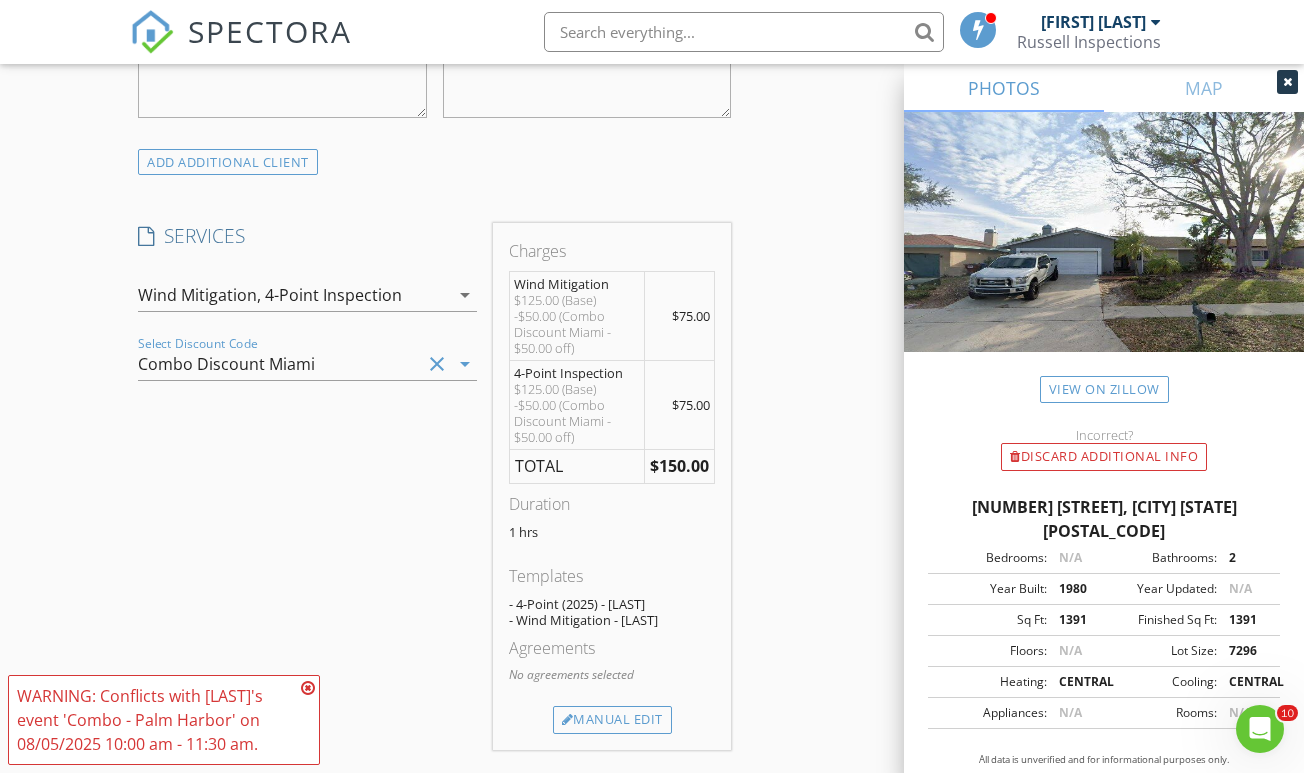 click on "Combo Discount Miami" at bounding box center [226, 364] 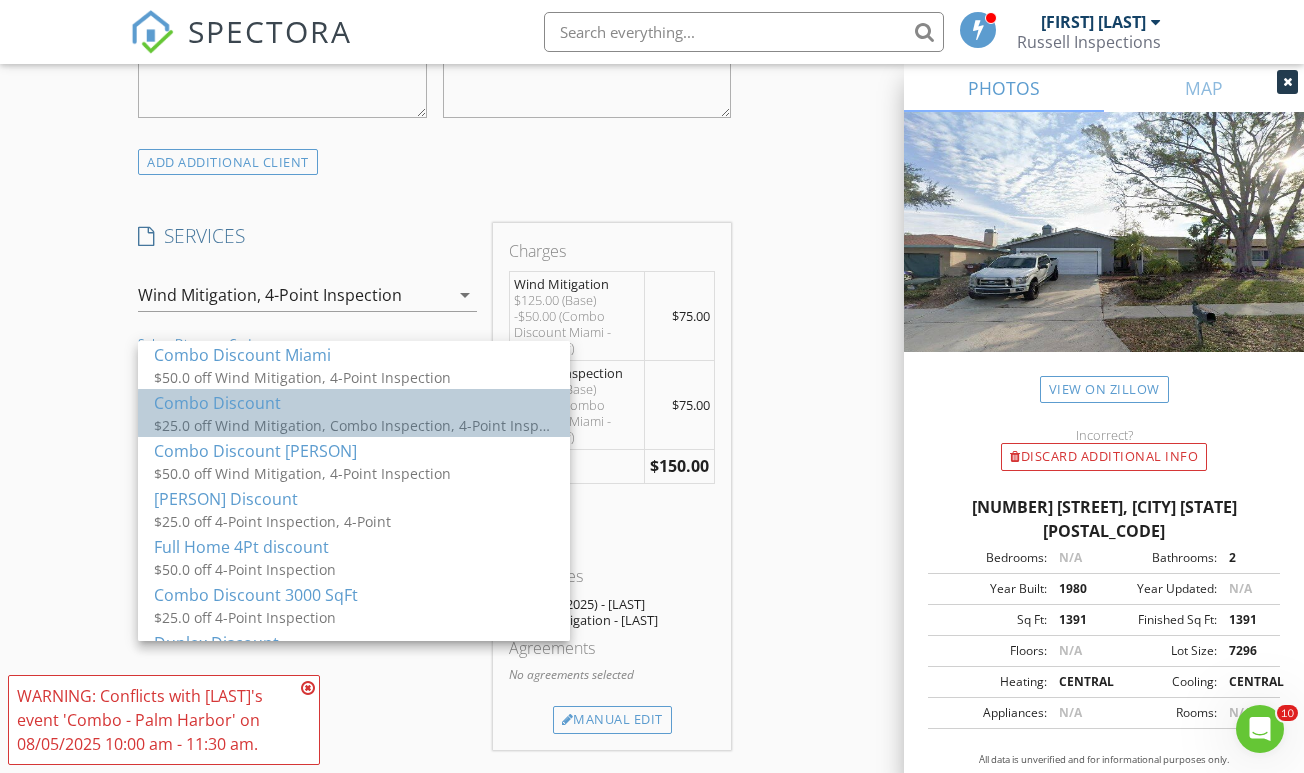 click on "$25.0 off Wind Mitigation, Combo Inspection, 4-Point Inspection, Combo" at bounding box center (354, 425) 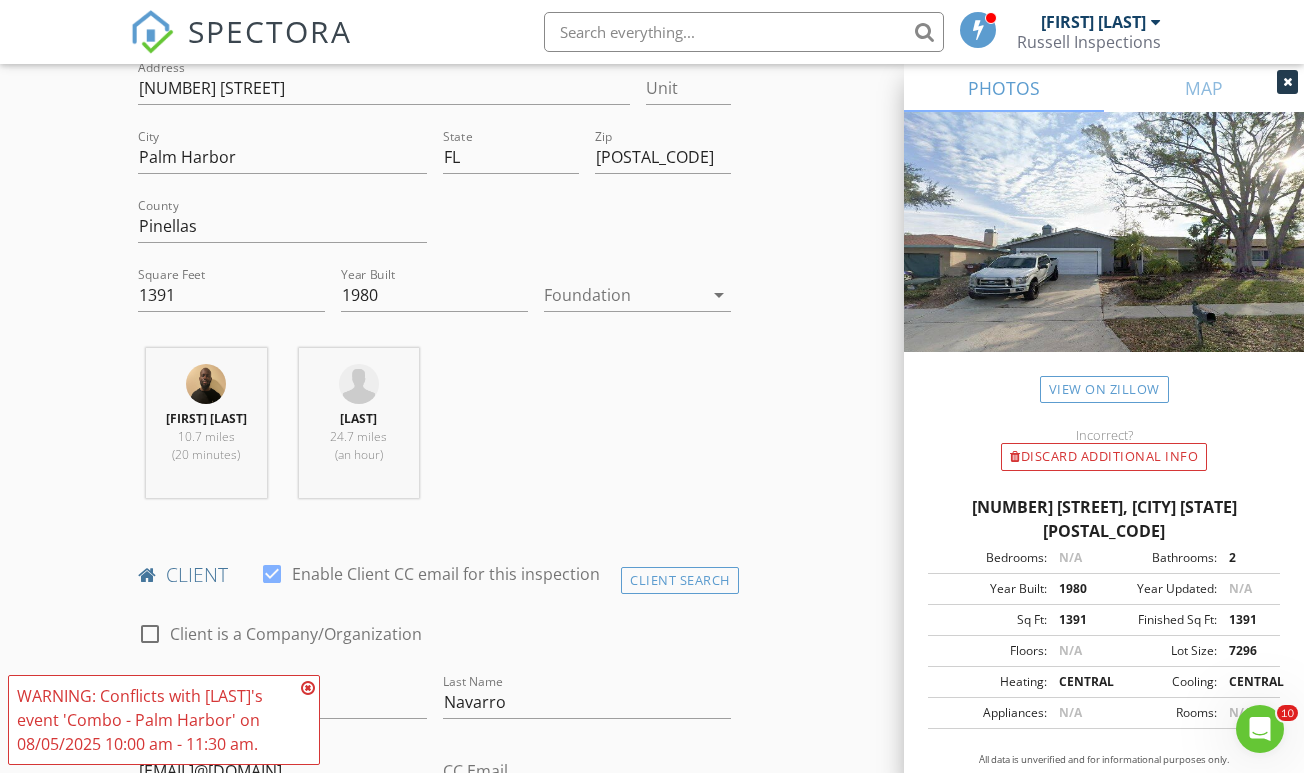 scroll, scrollTop: 543, scrollLeft: 0, axis: vertical 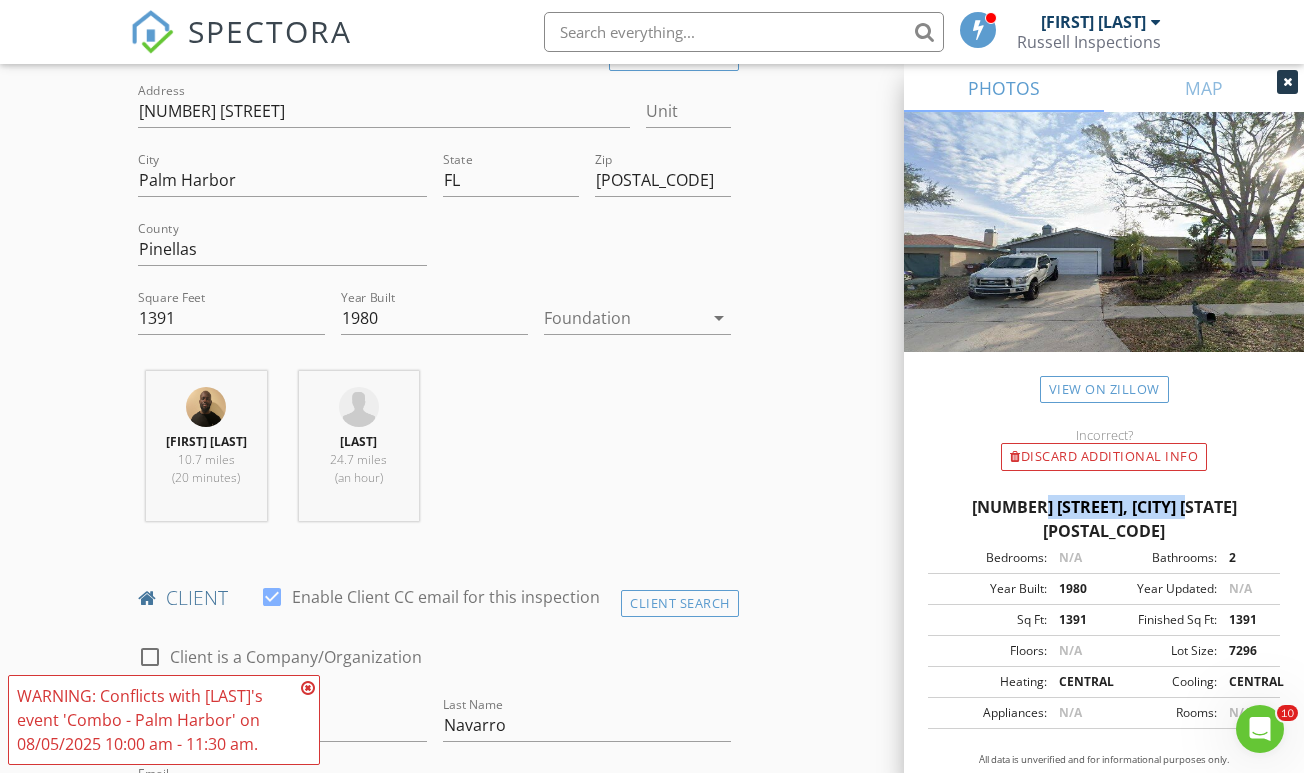 drag, startPoint x: 1123, startPoint y: 508, endPoint x: 966, endPoint y: 491, distance: 157.9177 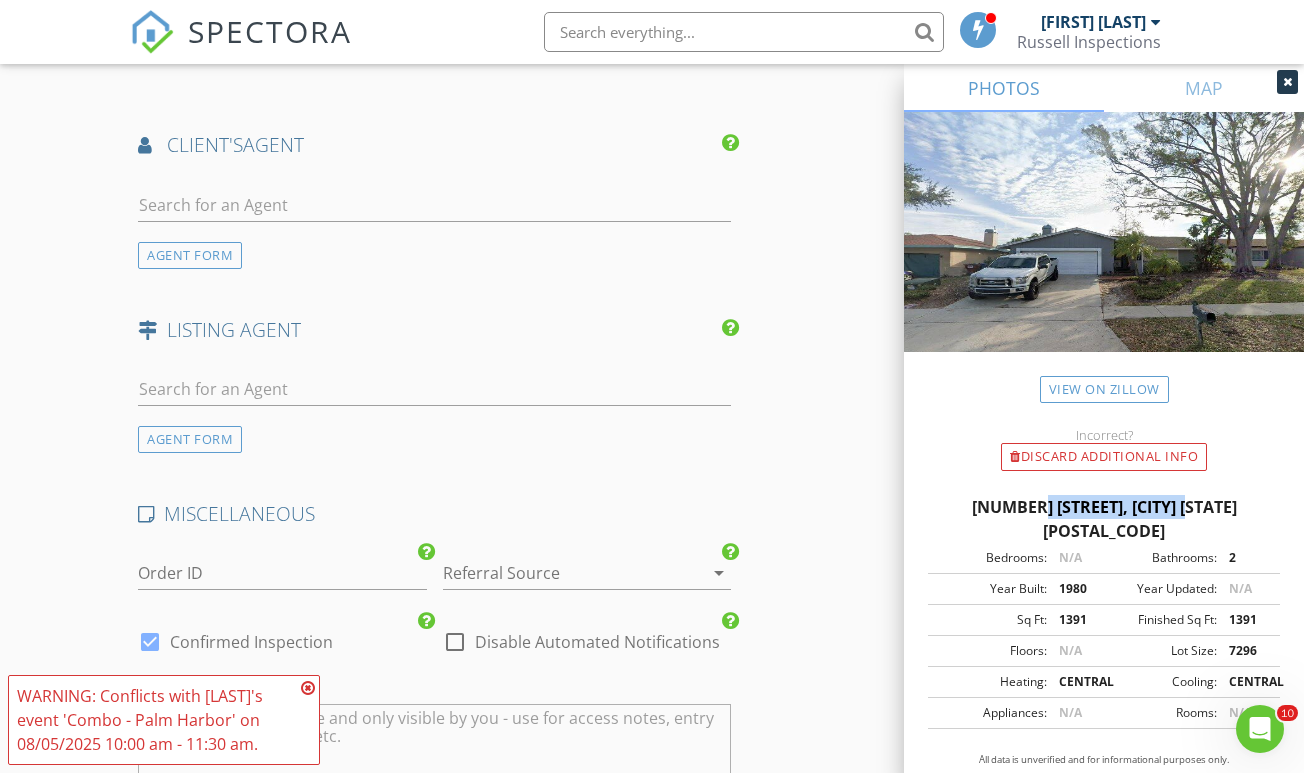 scroll, scrollTop: 2998, scrollLeft: 0, axis: vertical 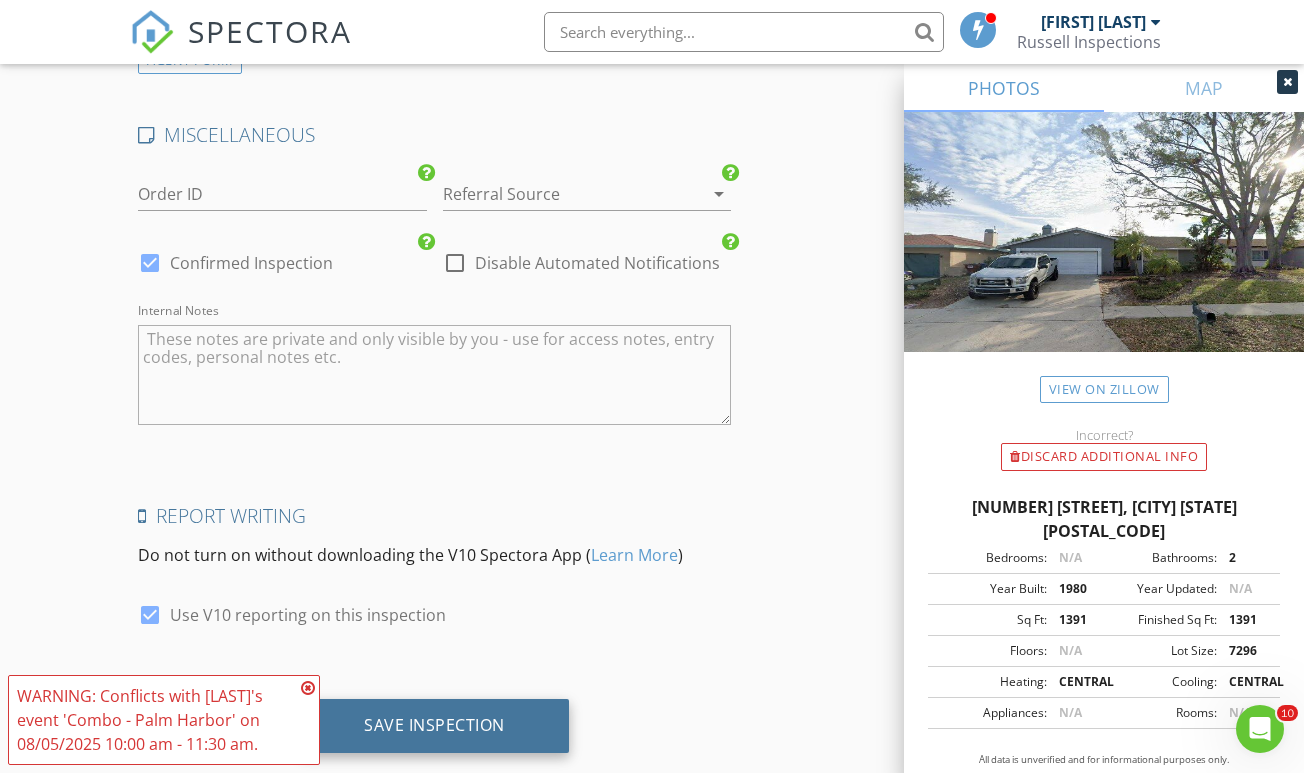 click on "Save Inspection" at bounding box center [434, 726] 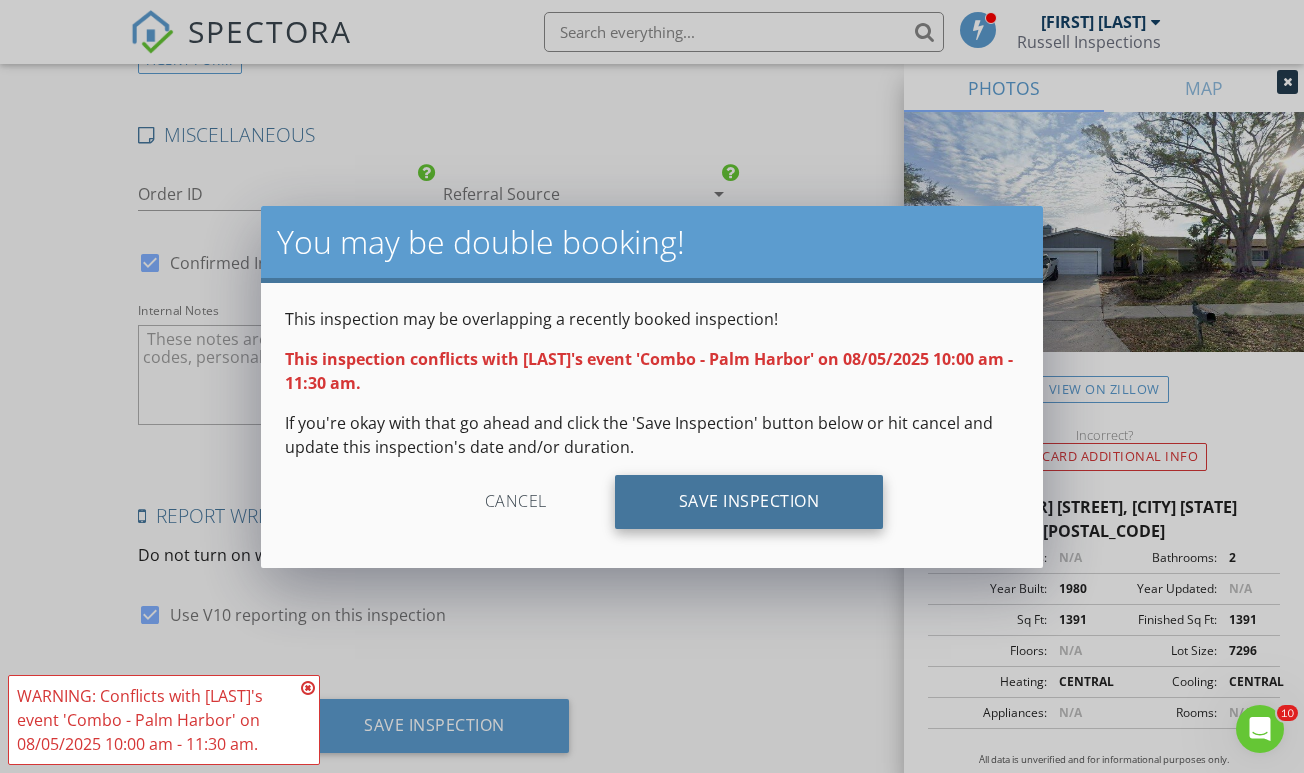 click on "Save Inspection" at bounding box center [749, 502] 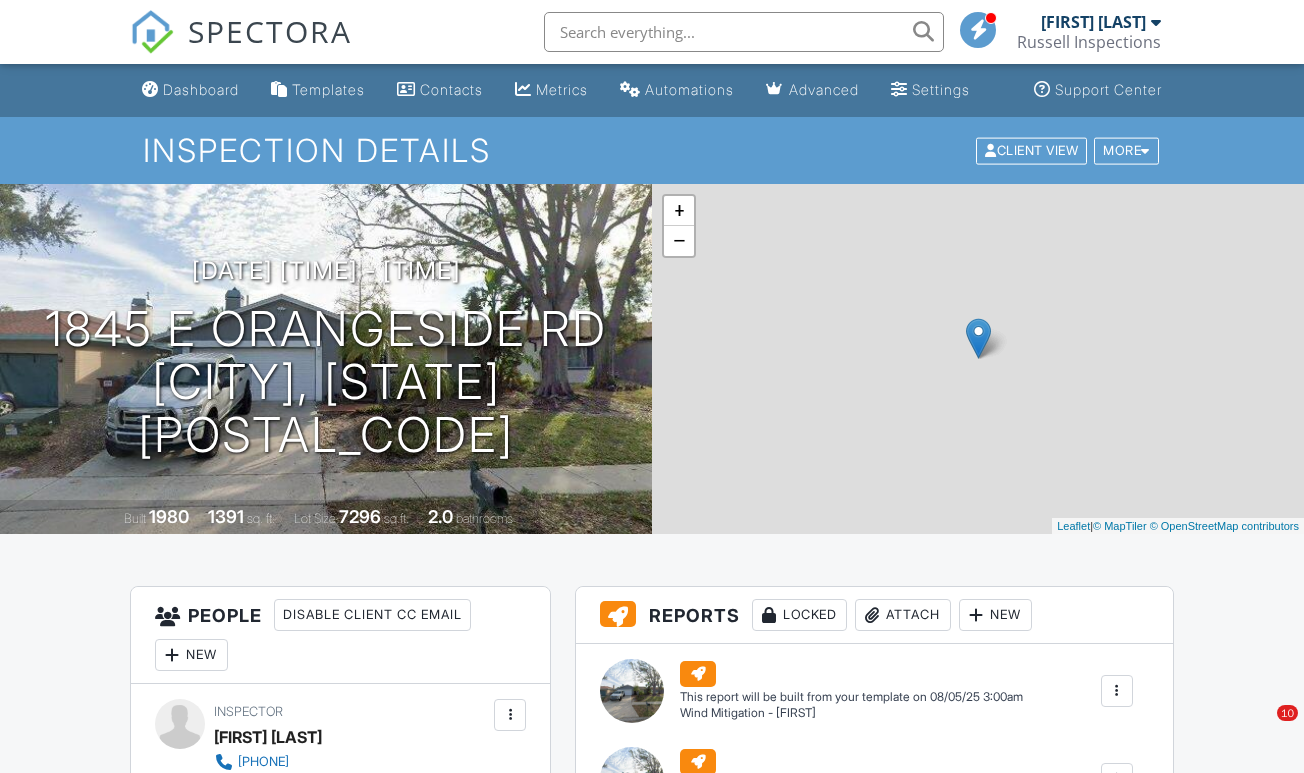 scroll, scrollTop: 0, scrollLeft: 0, axis: both 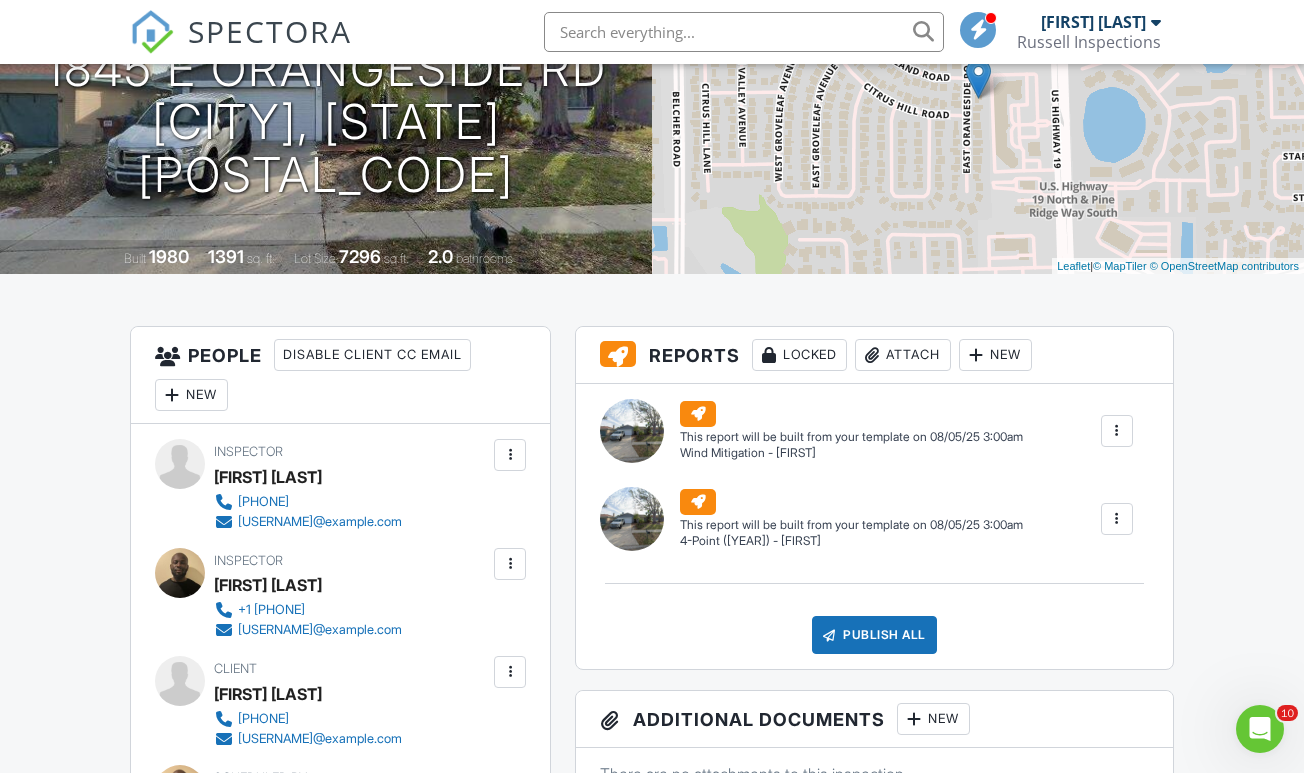 click at bounding box center (1117, 431) 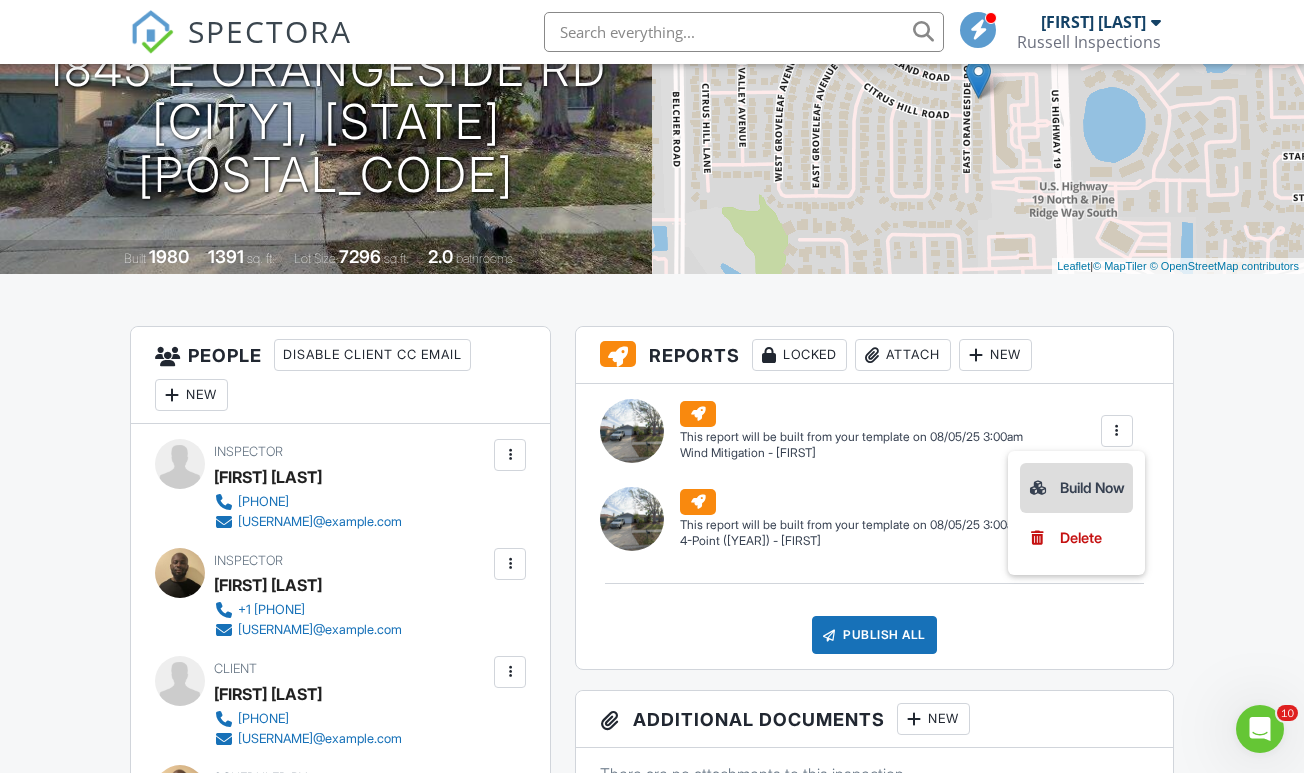 click on "Build Now" at bounding box center (1076, 488) 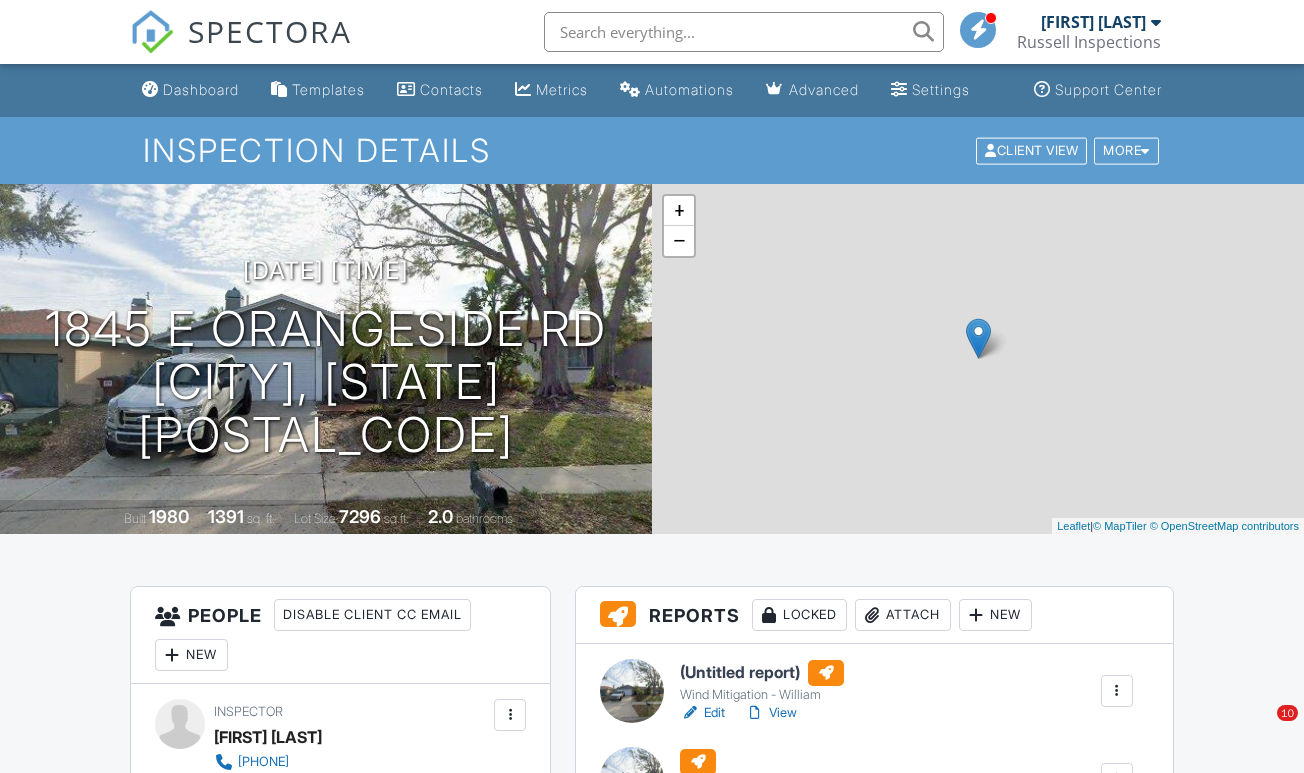 scroll, scrollTop: 0, scrollLeft: 0, axis: both 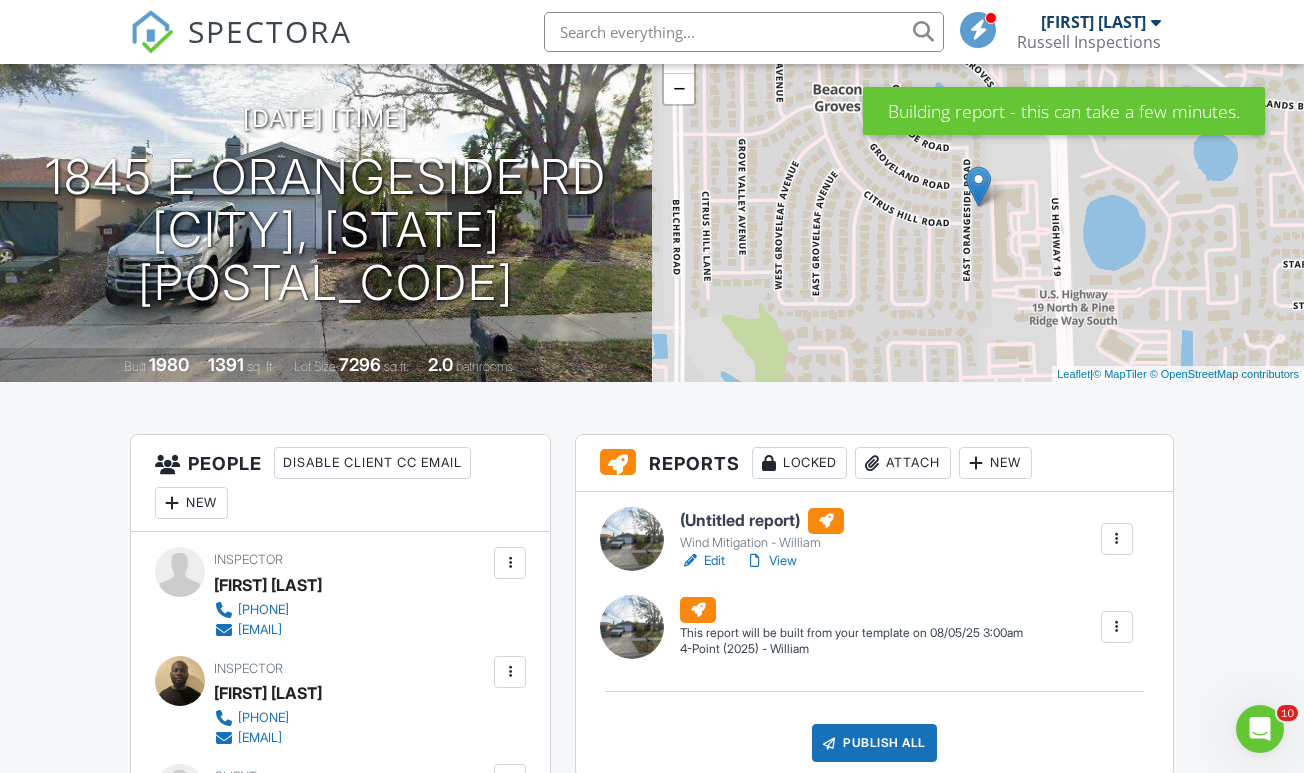 click at bounding box center (1117, 627) 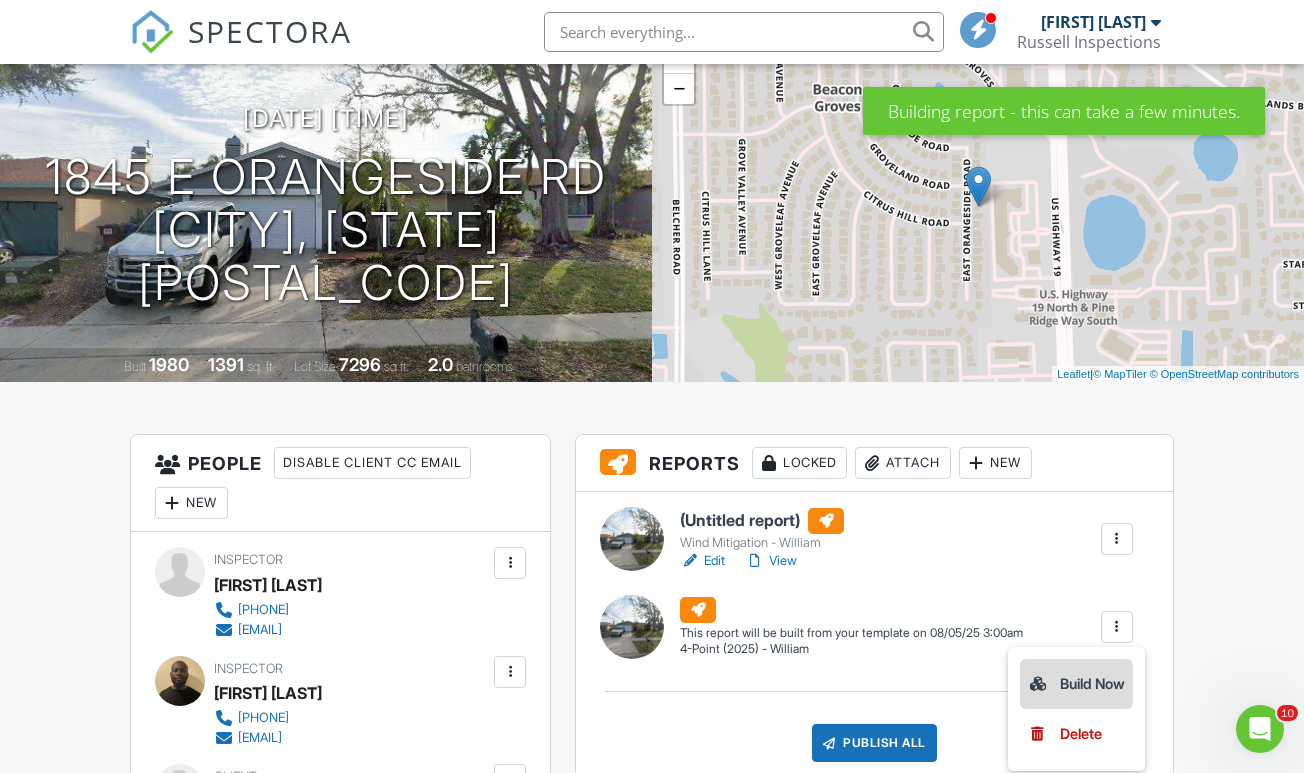 click on "Build Now" at bounding box center (1076, 684) 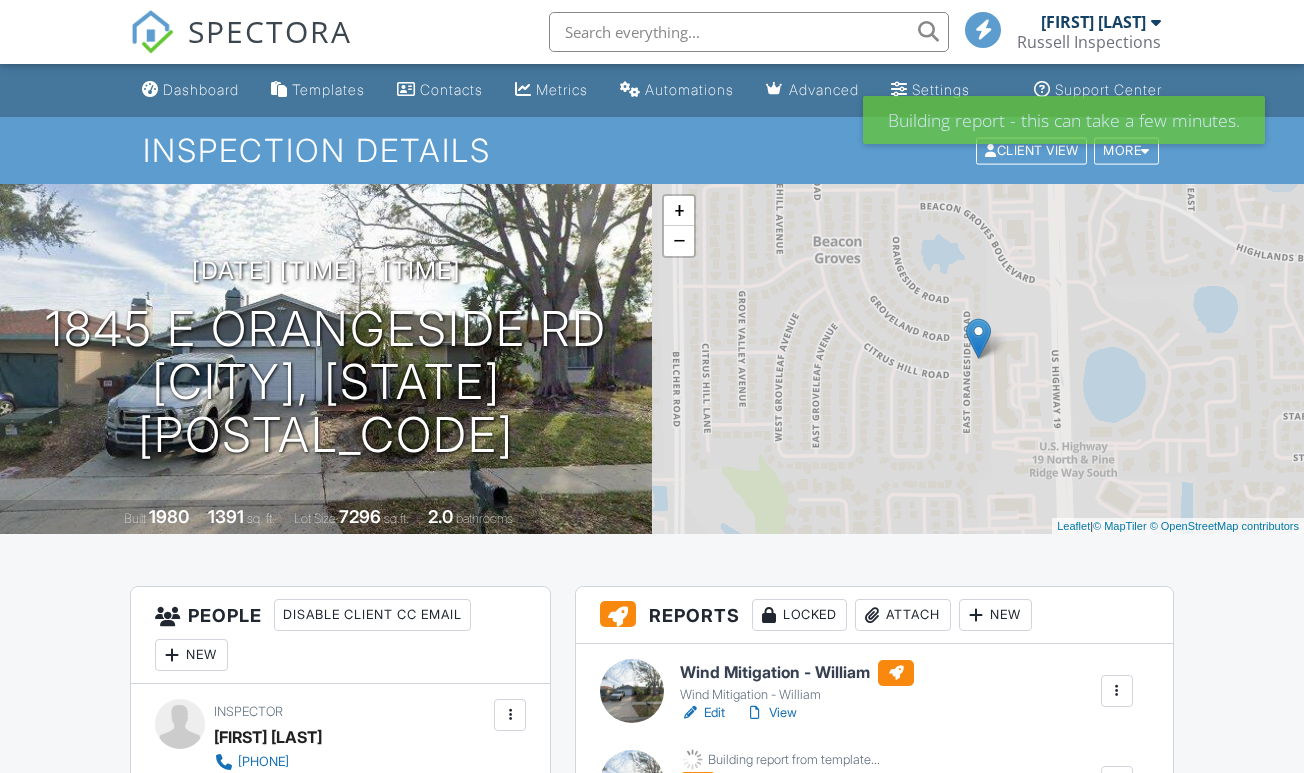 scroll, scrollTop: 0, scrollLeft: 0, axis: both 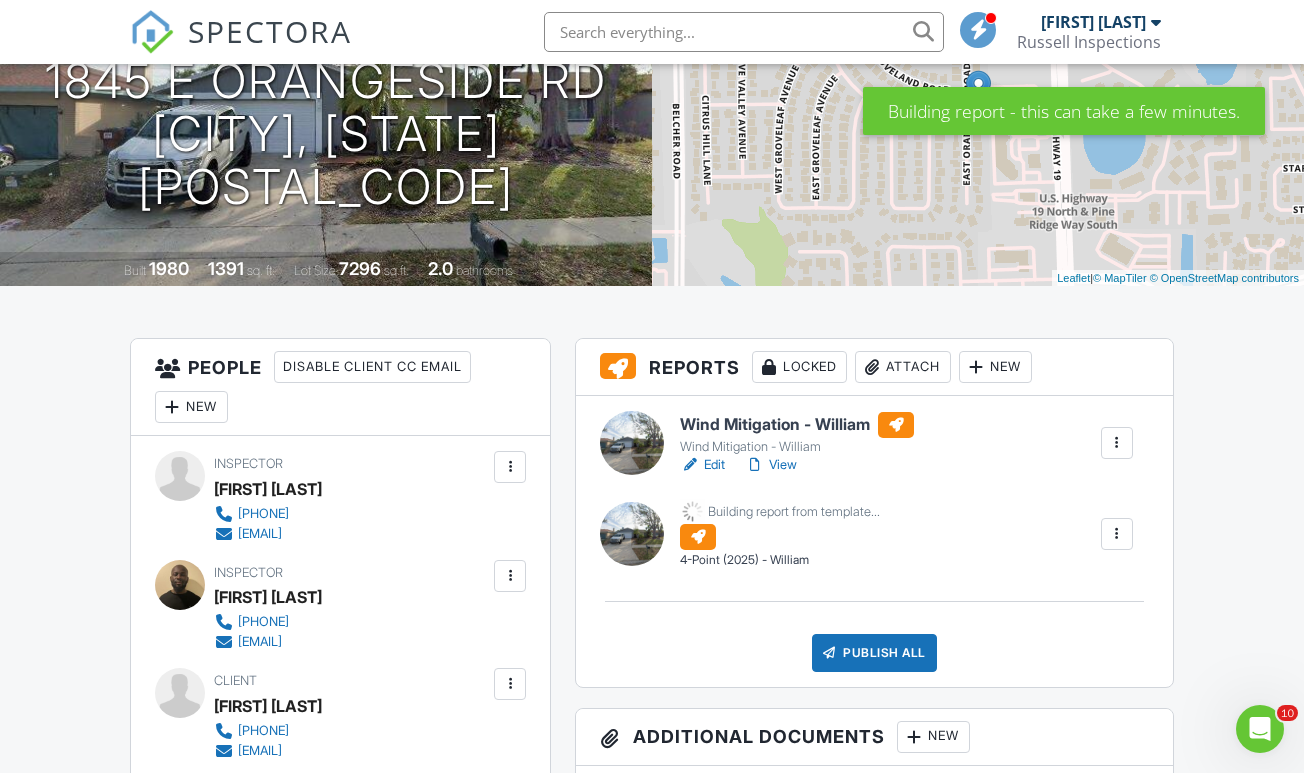 click on "Edit" at bounding box center [702, 465] 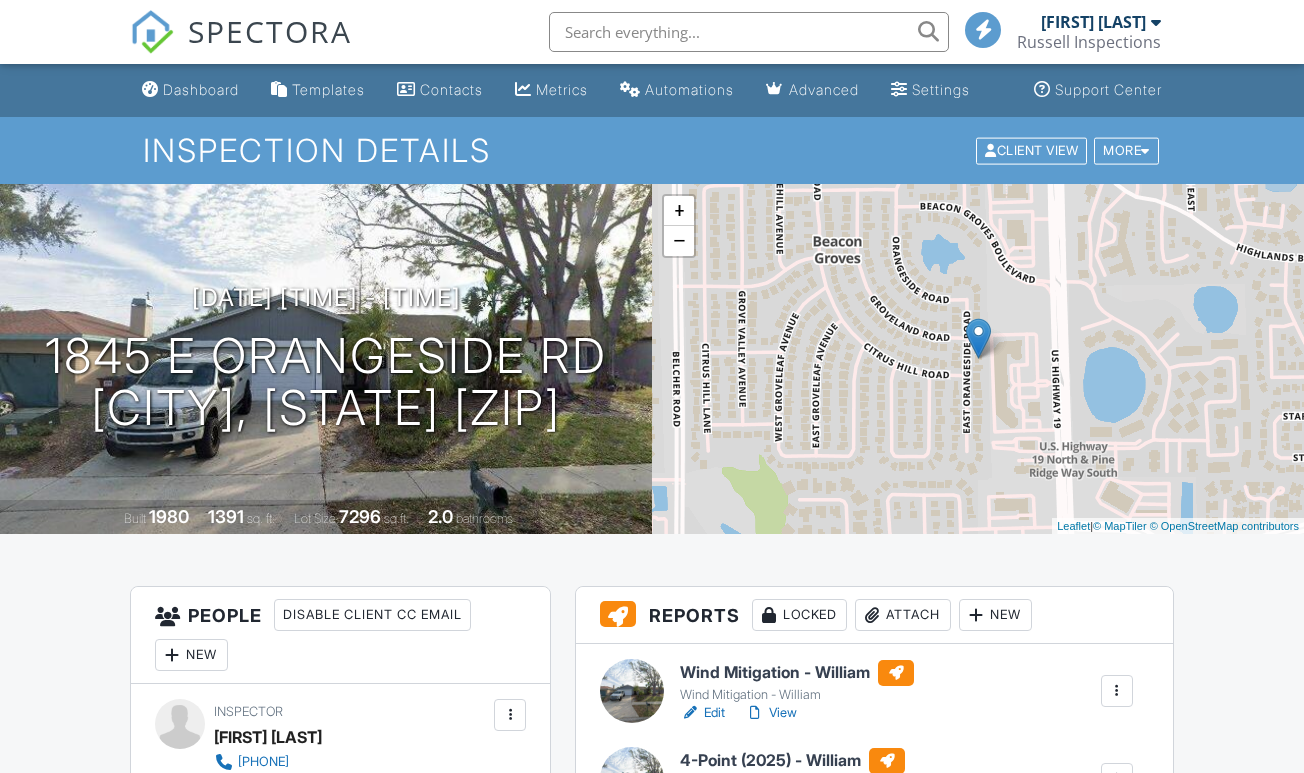 scroll, scrollTop: 195, scrollLeft: 0, axis: vertical 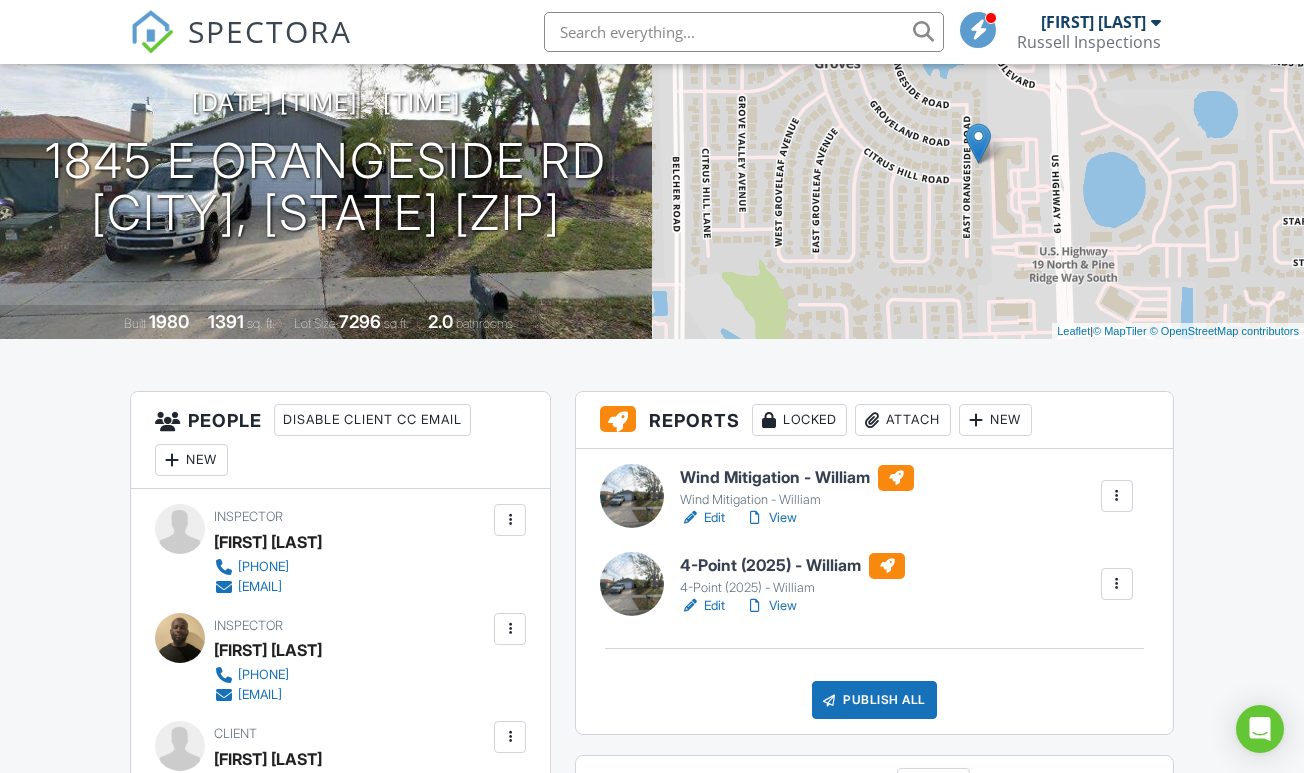 click on "Edit" at bounding box center [702, 606] 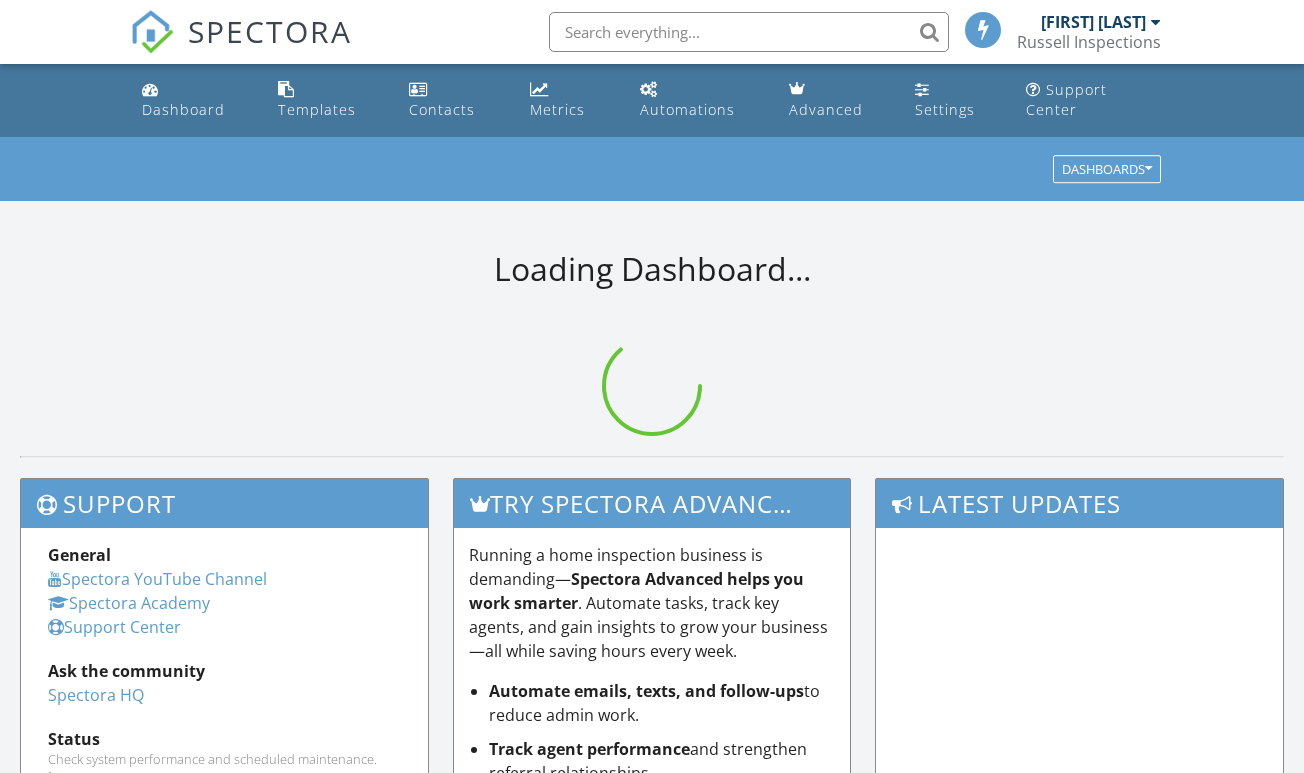 scroll, scrollTop: 0, scrollLeft: 0, axis: both 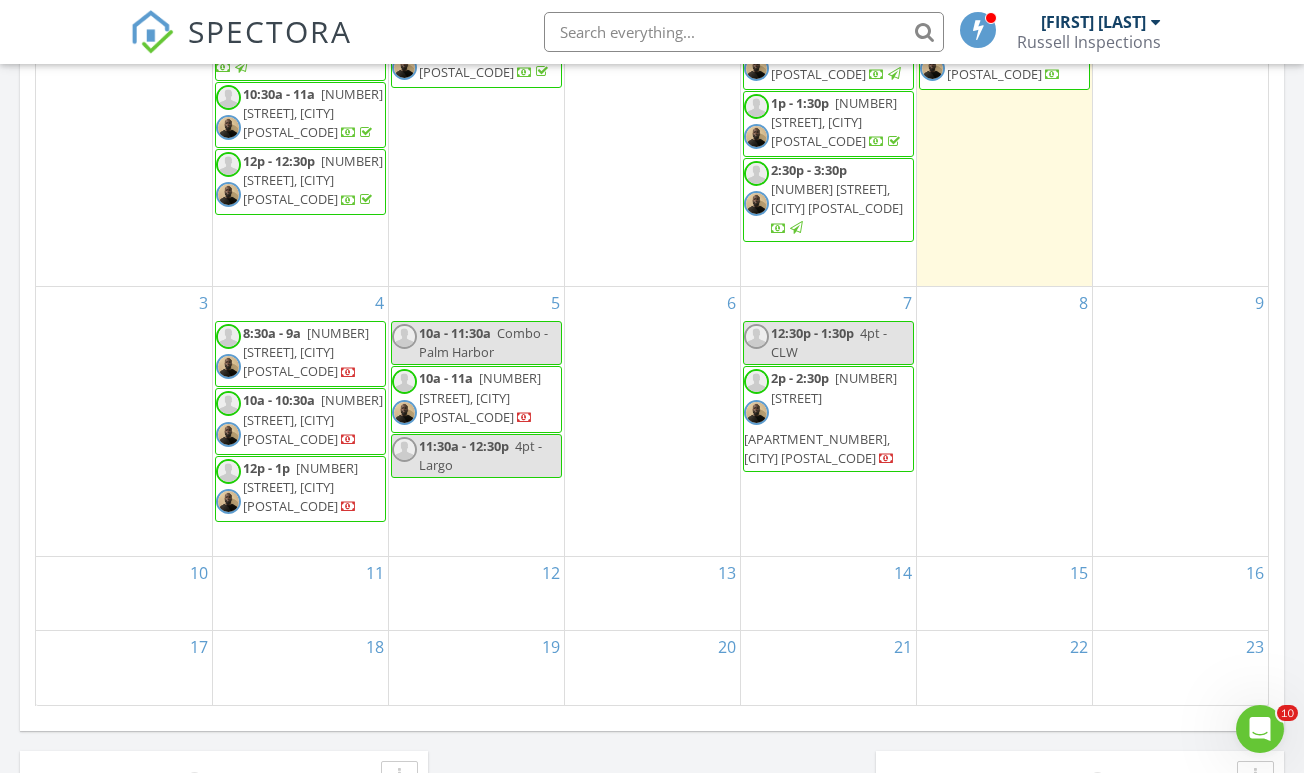 click on "10a - 11:30a" at bounding box center (455, 333) 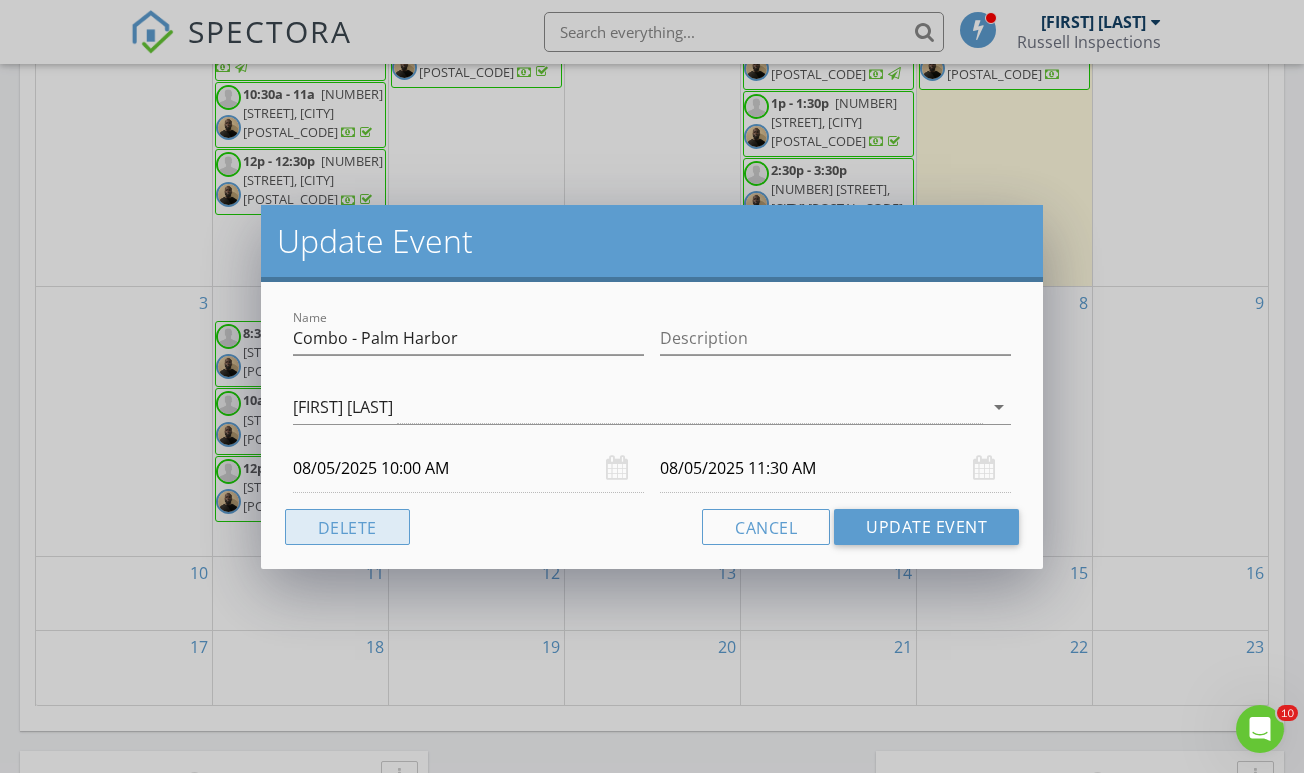 click on "Delete" at bounding box center (347, 527) 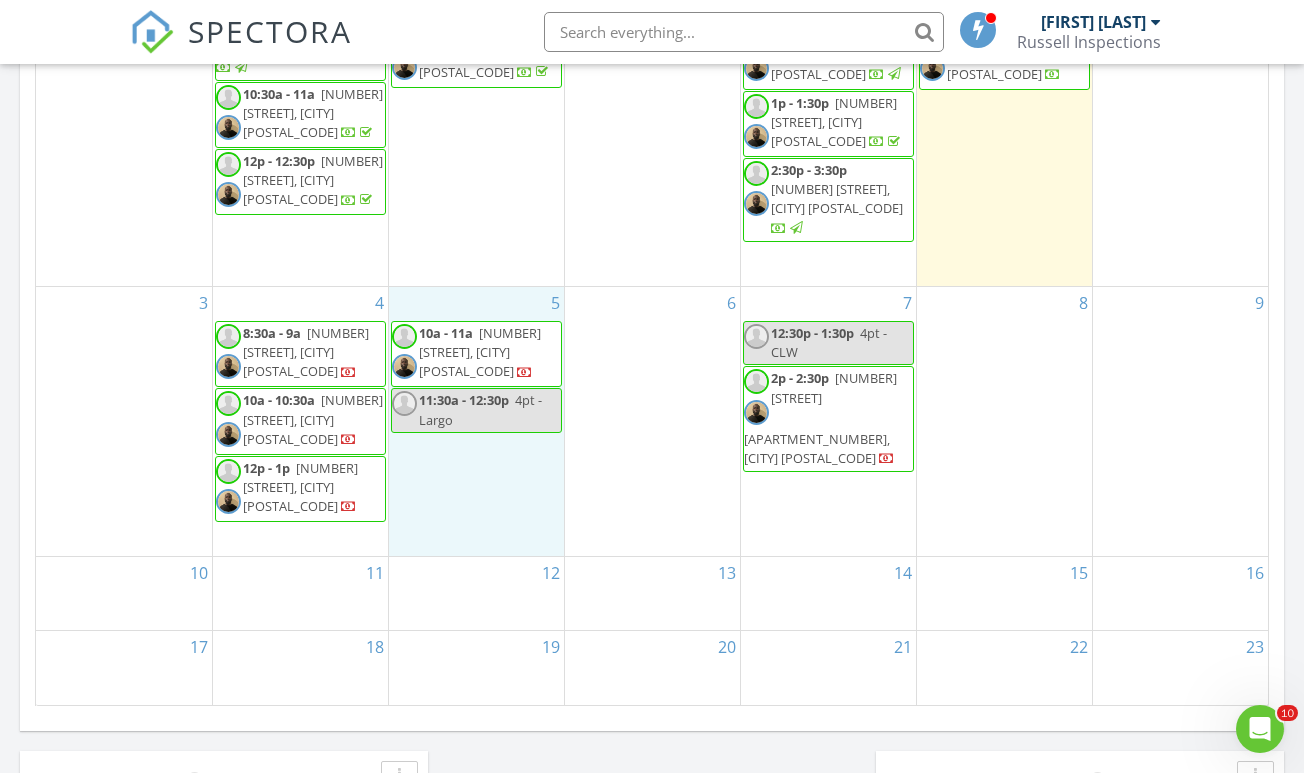 click on "[NUMBER] [STREET], [CITY] [POSTAL_CODE]" at bounding box center [476, 421] 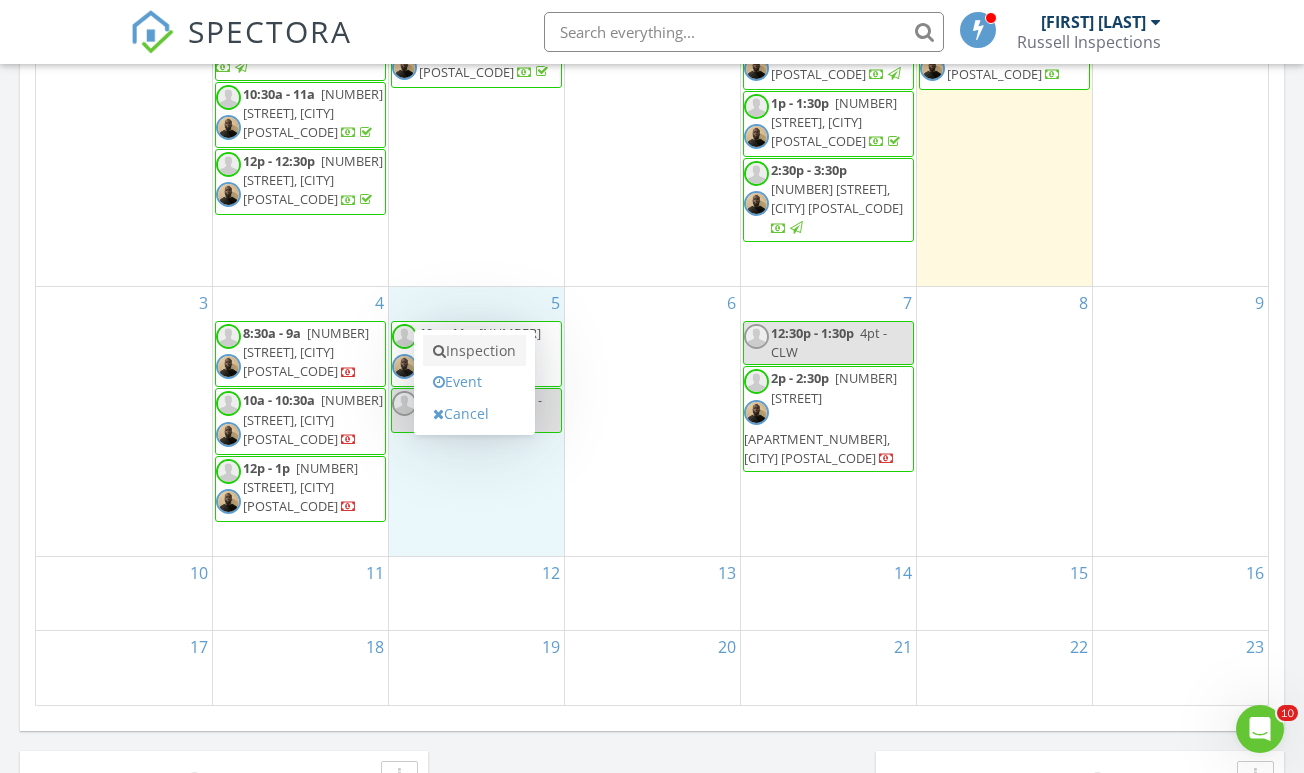 click on "Inspection" at bounding box center (474, 351) 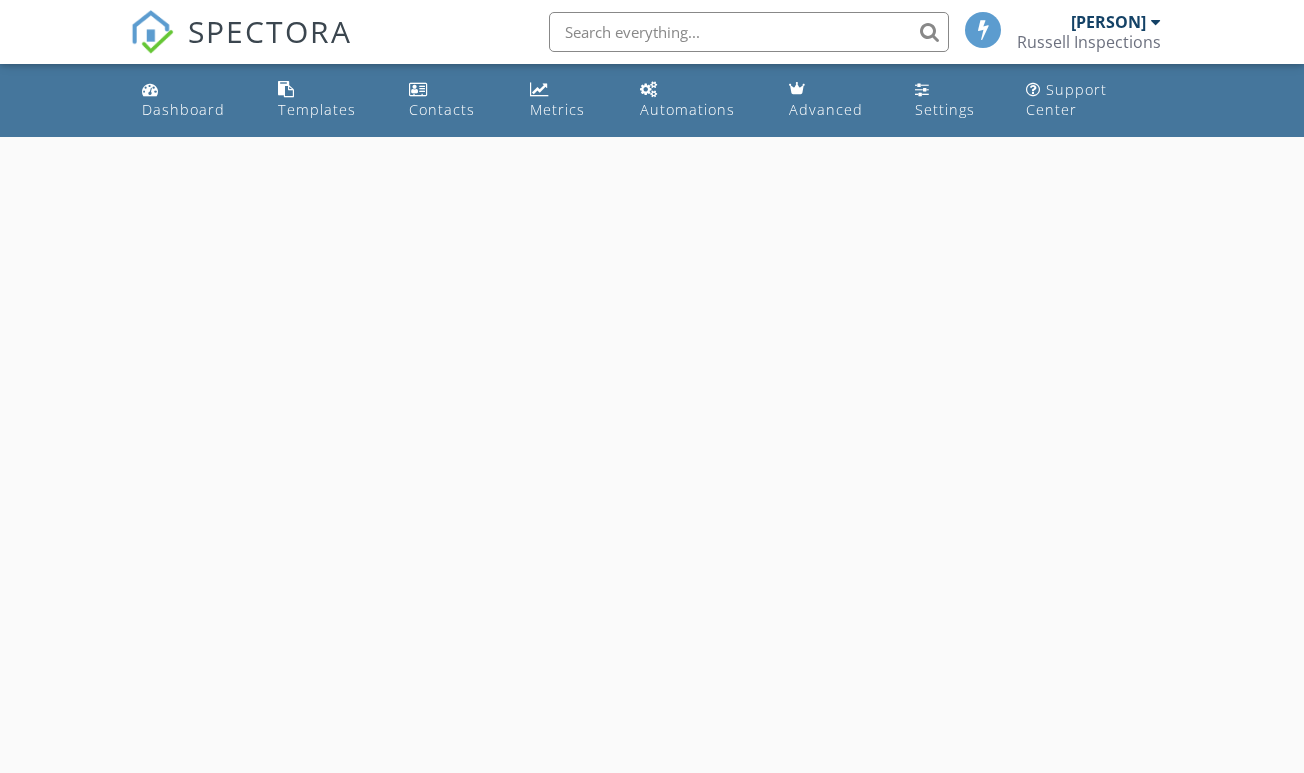 scroll, scrollTop: 0, scrollLeft: 0, axis: both 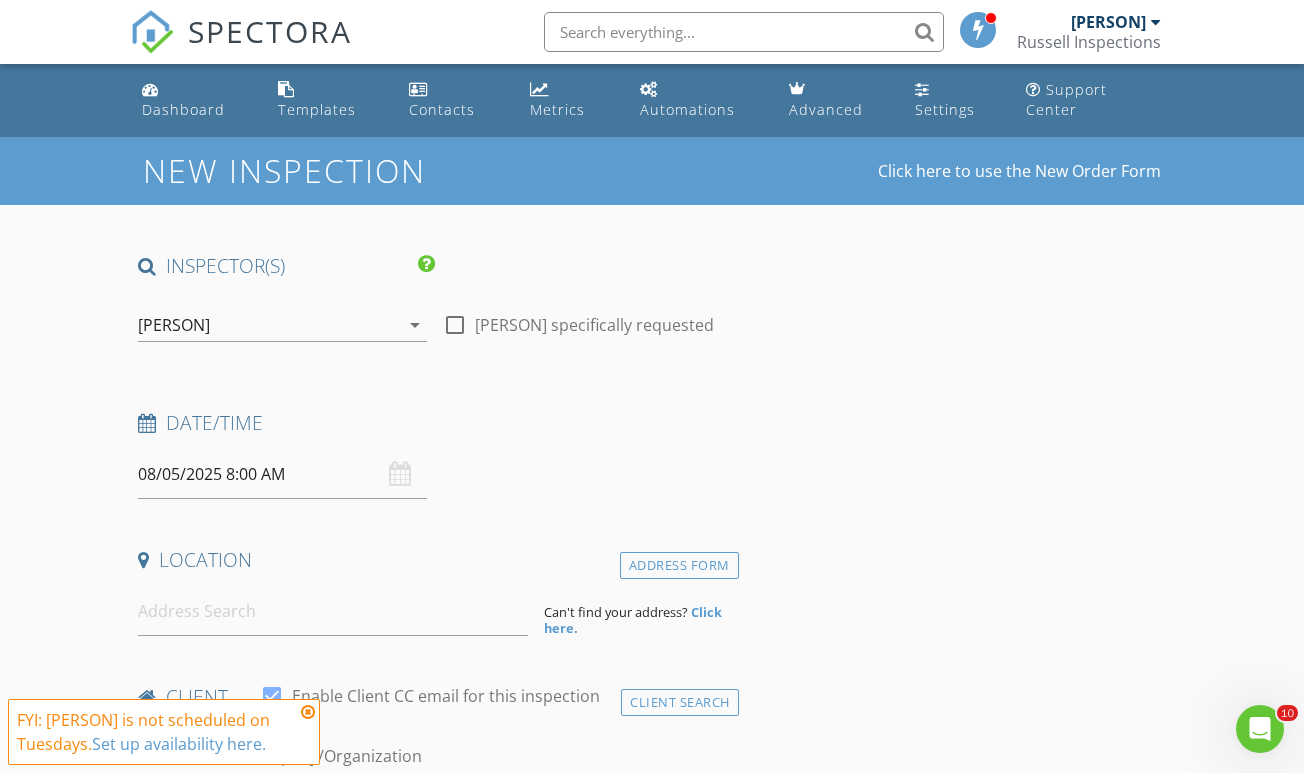 click on "[PERSON]" at bounding box center (174, 325) 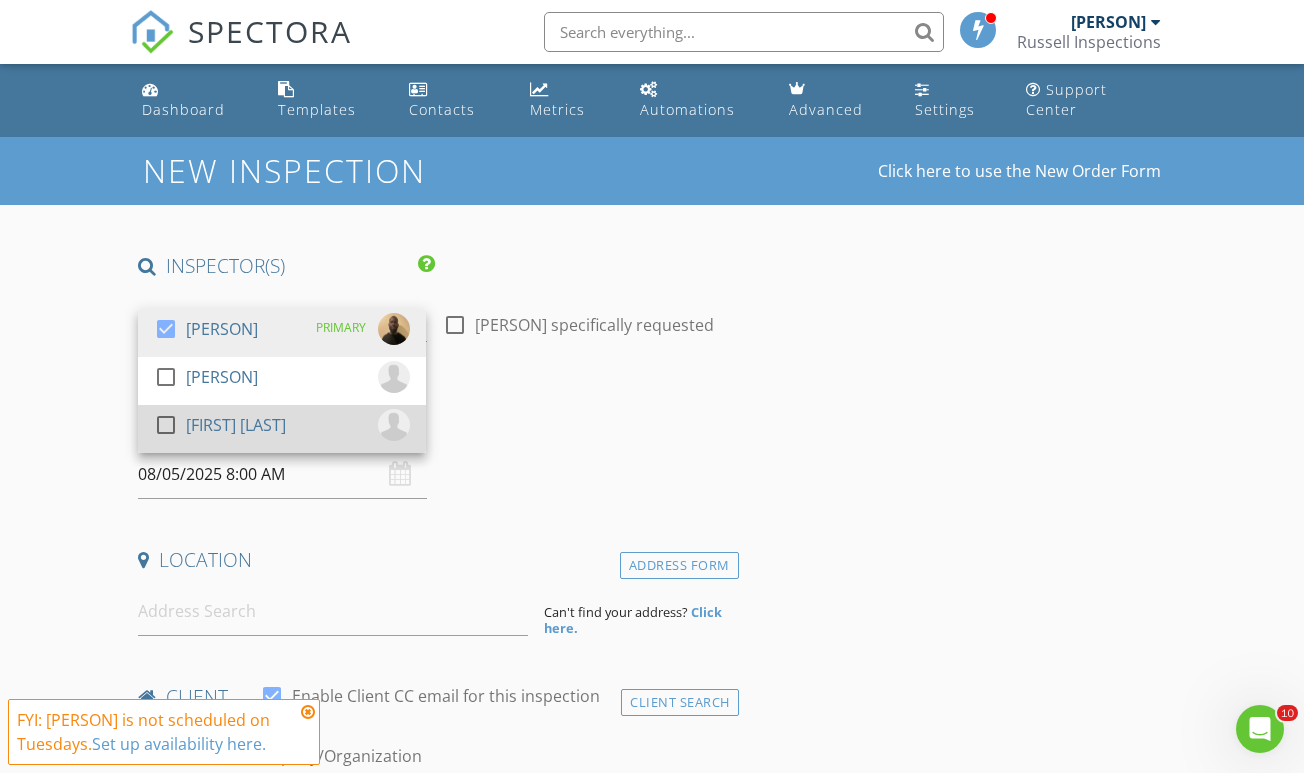click at bounding box center [166, 425] 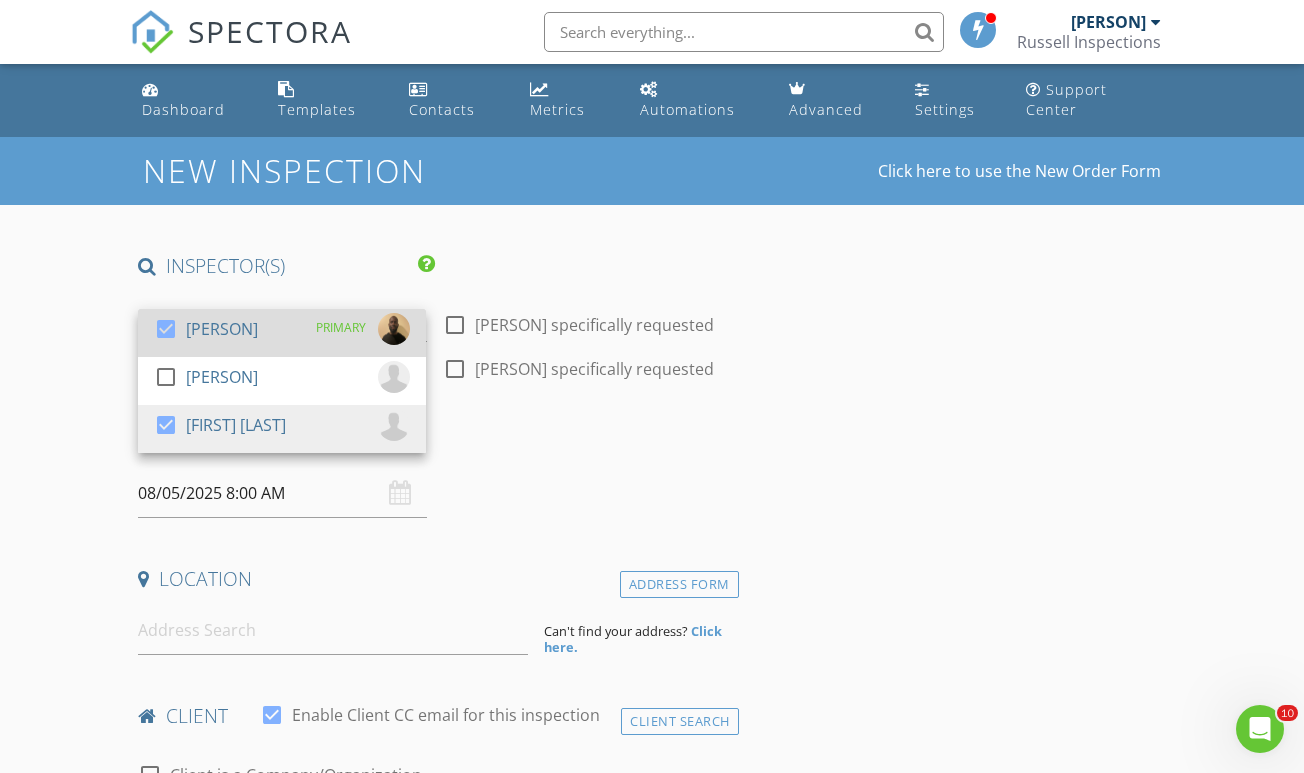 click at bounding box center [166, 329] 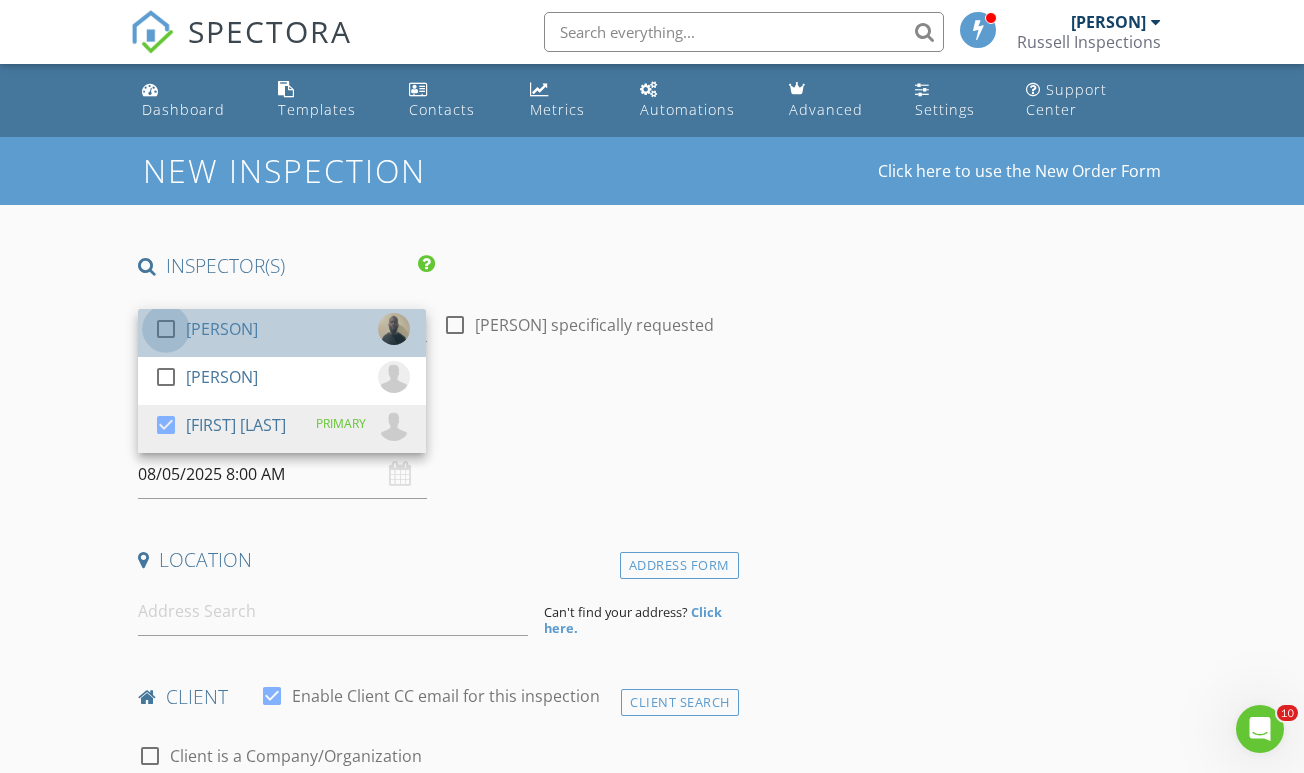 click at bounding box center (166, 329) 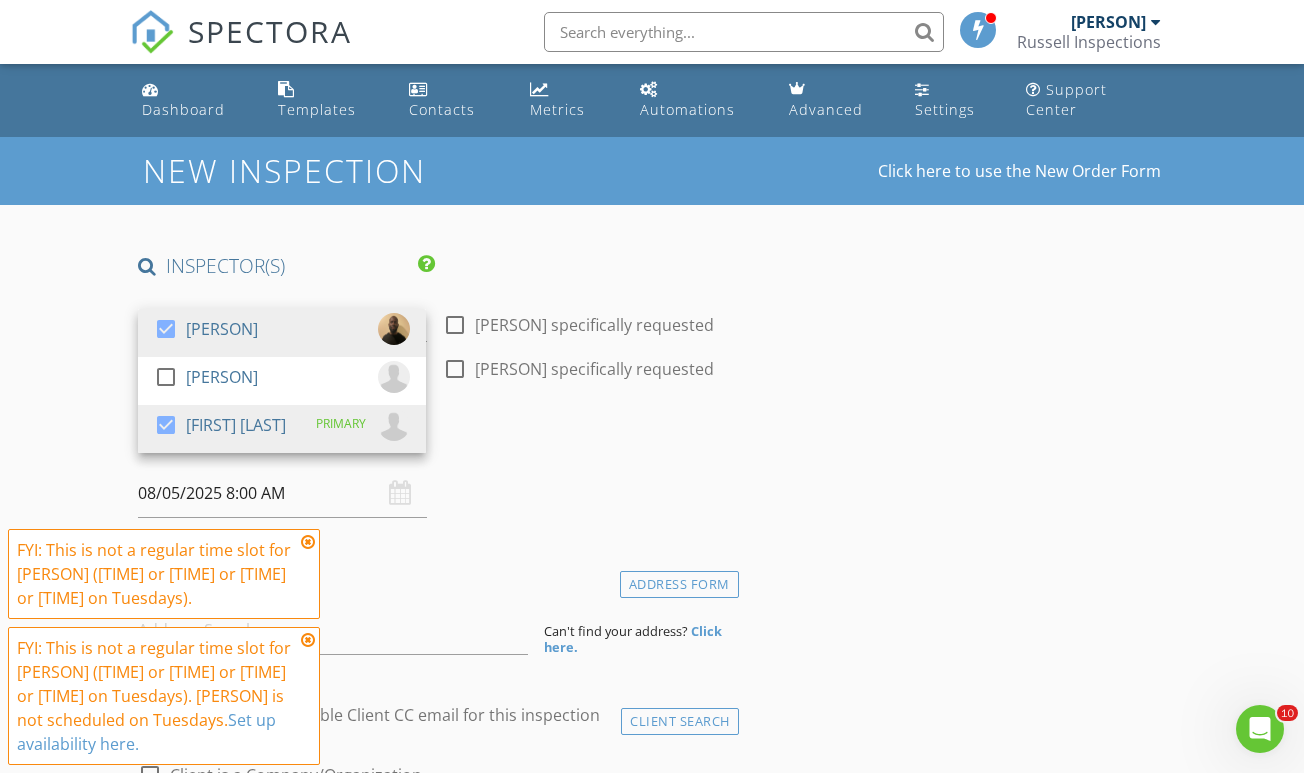 click on "New Inspection
Click here to use the New Order Form
INSPECTOR(S)
check_box   Chris Russell     check_box_outline_blank   Alex Diaz     check_box   William Grant   PRIMARY   William Grant,  Chris Russell arrow_drop_down   check_box_outline_blank Chris Russell specifically requested check_box_outline_blank William Grant specifically requested
Date/Time
08/05/2025 8:00 AM
Location
Address Form       Can't find your address?   Click here.
client
check_box Enable Client CC email for this inspection   Client Search     check_box_outline_blank Client is a Company/Organization     First Name   Last Name   Email   CC Email   Phone   Address   City   State   Zip       Notes   Private Notes
ADD ADDITIONAL client
SERVICES
check_box_outline_blank   Wind Mitigation" at bounding box center [652, 1688] 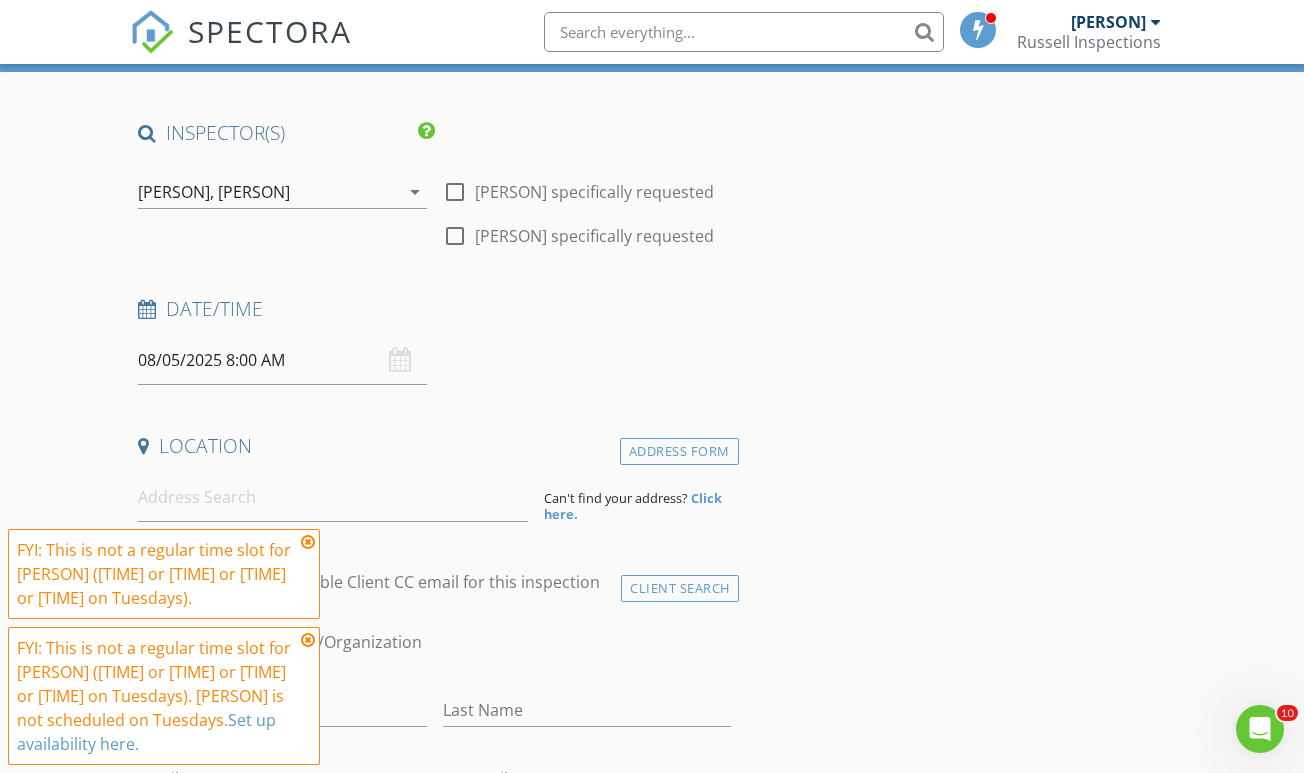 scroll, scrollTop: 234, scrollLeft: 0, axis: vertical 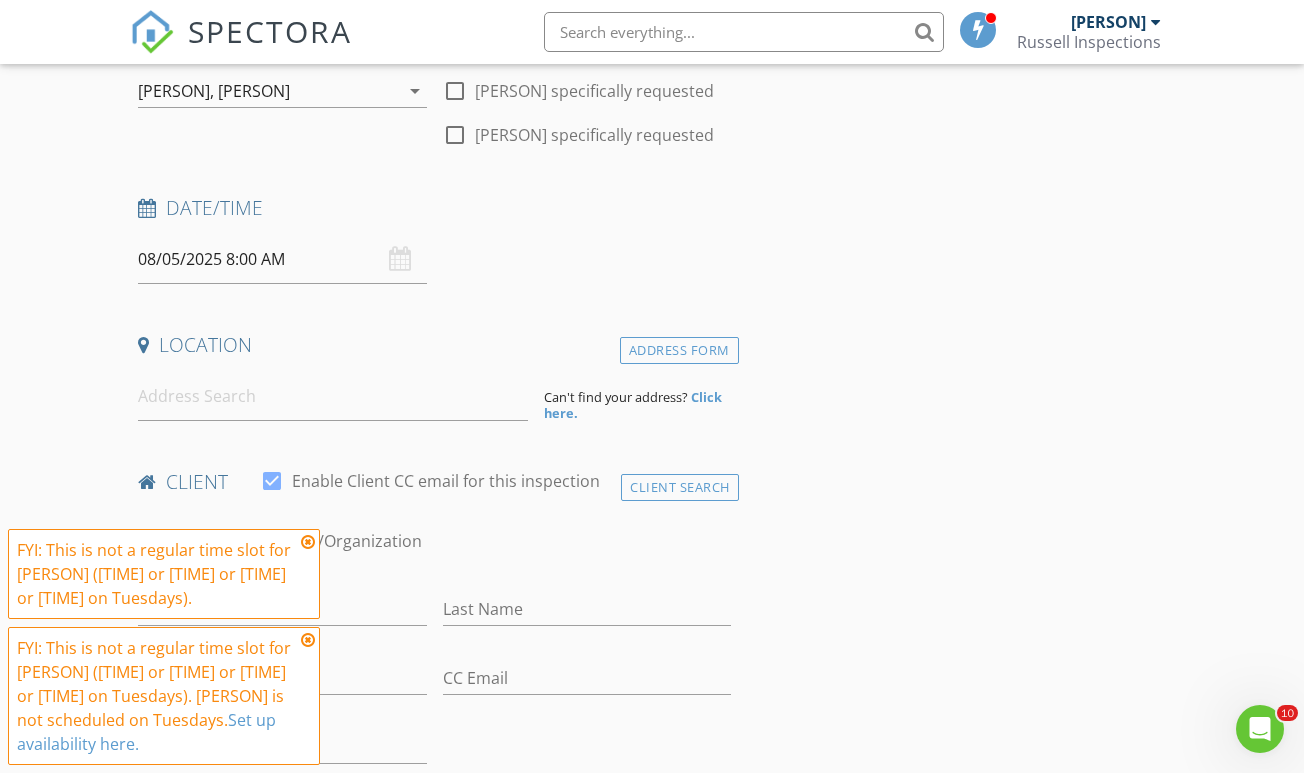 click on "08/05/2025 8:00 AM" at bounding box center [282, 259] 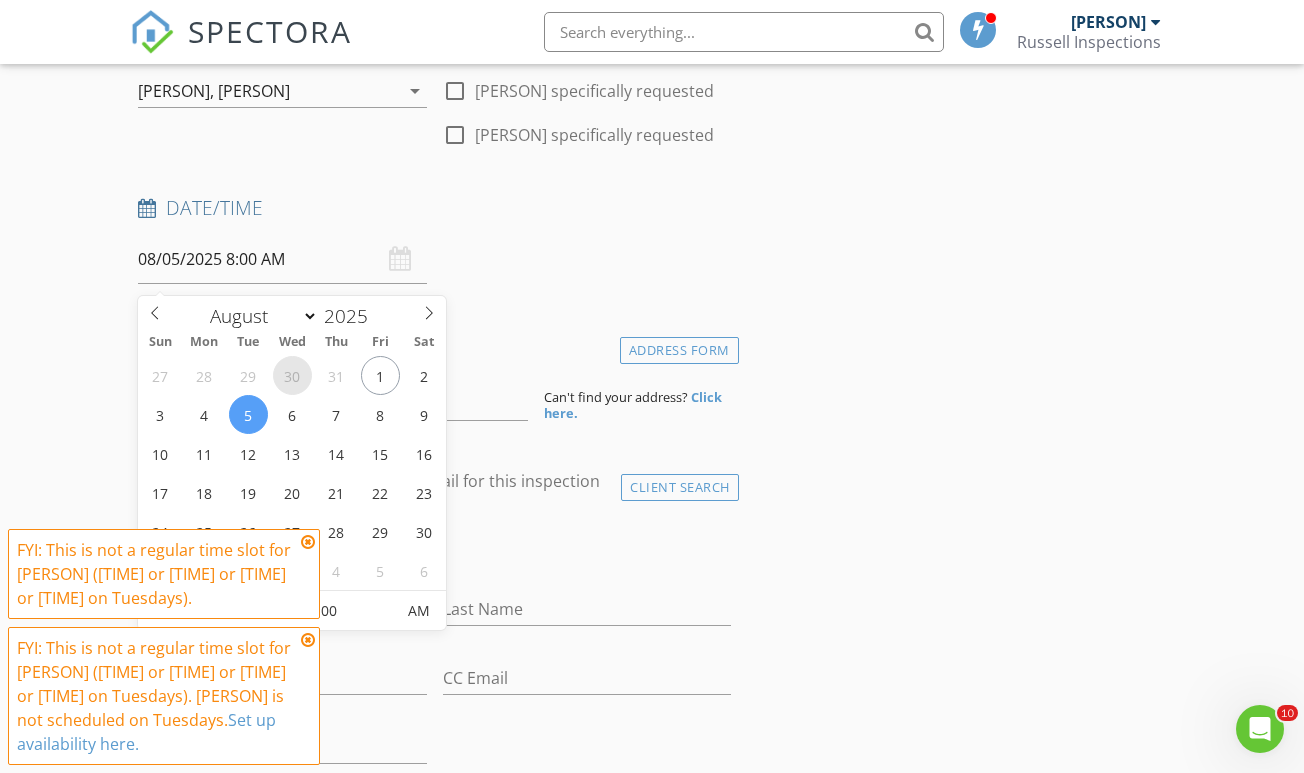 scroll, scrollTop: 378, scrollLeft: 0, axis: vertical 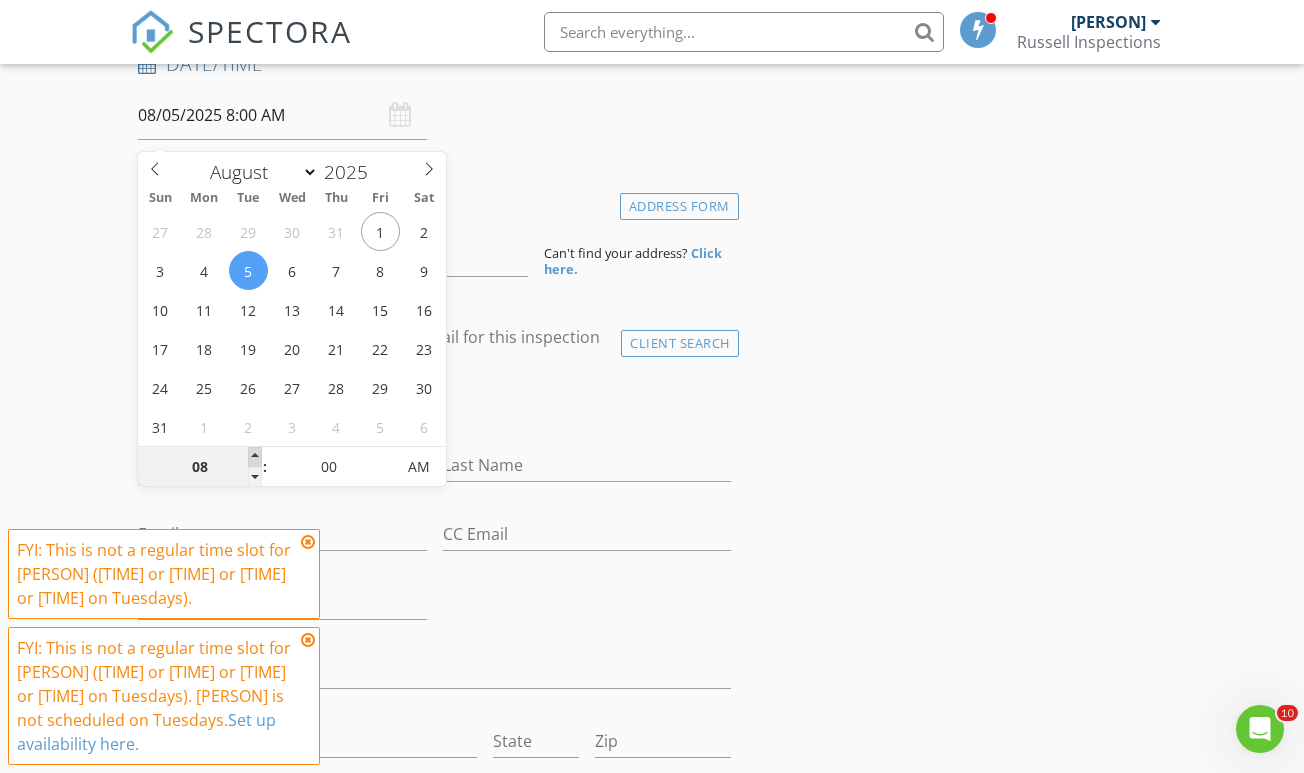 type on "09" 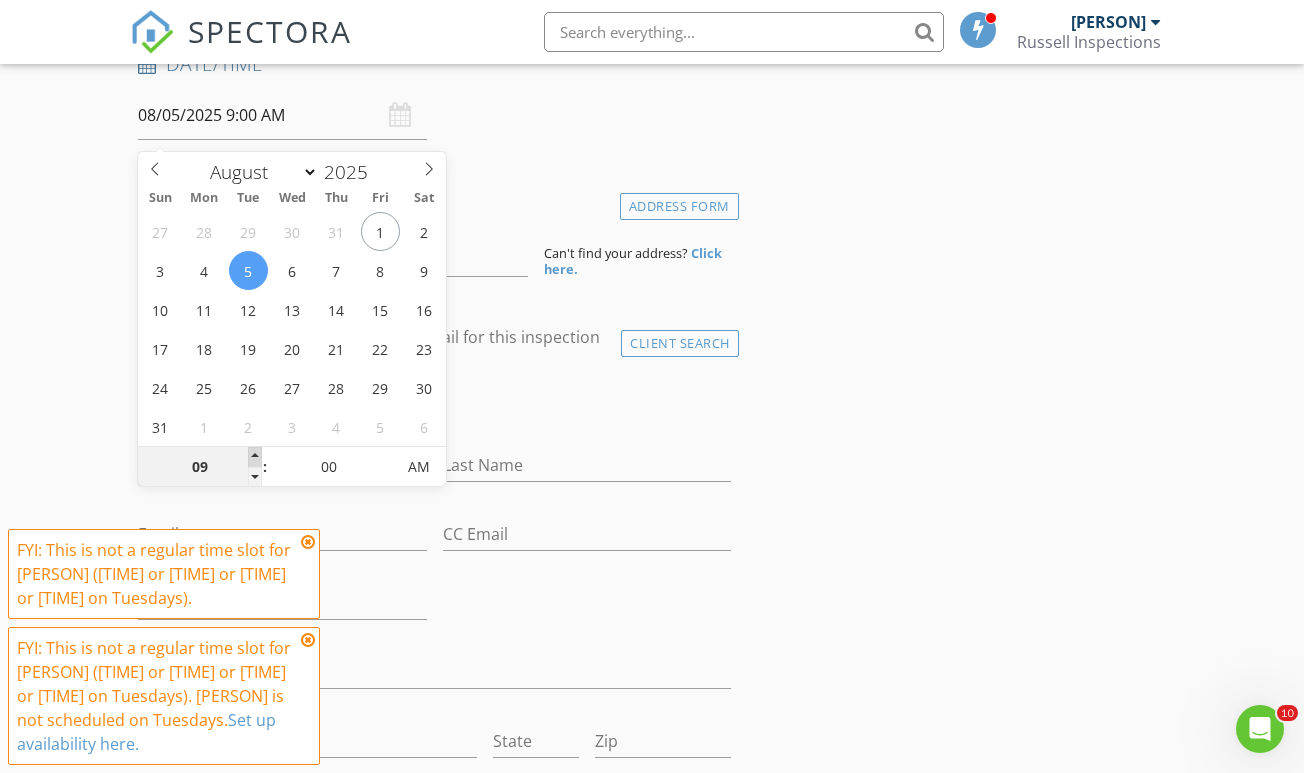 click at bounding box center (255, 457) 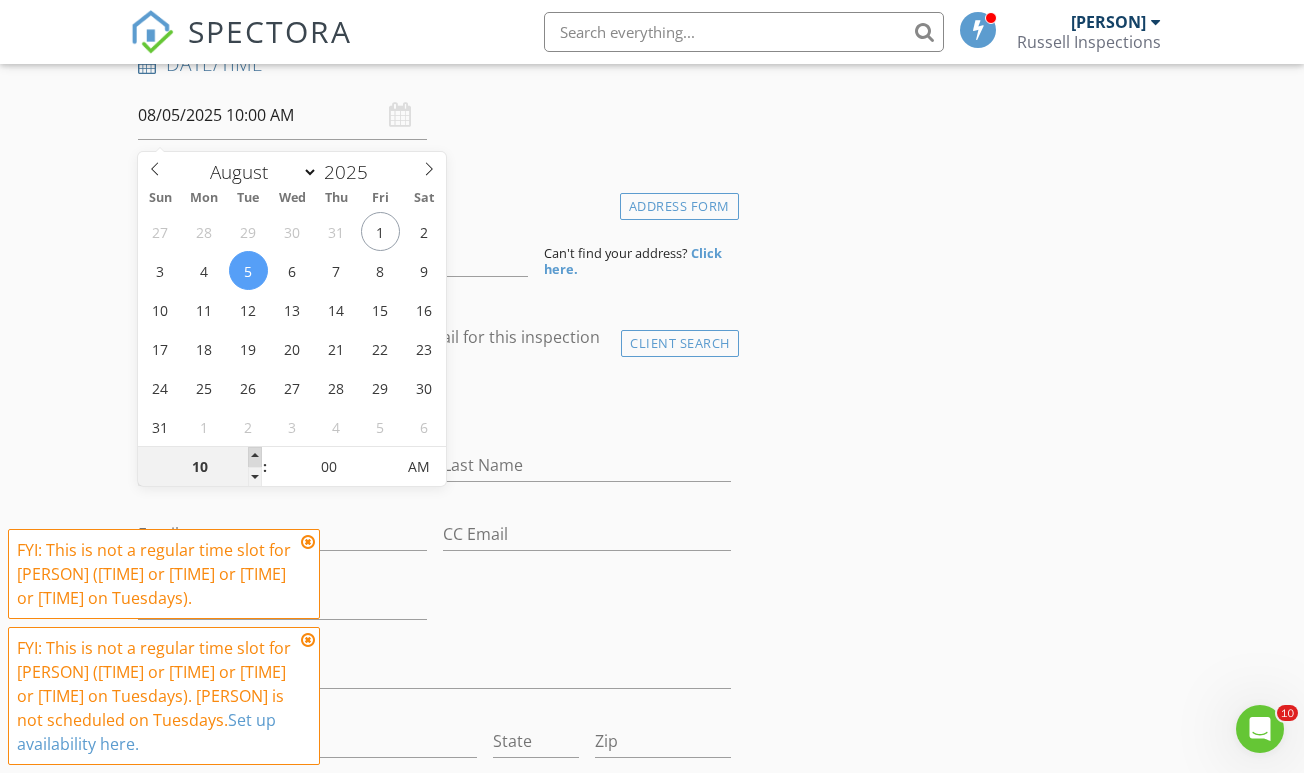 click at bounding box center [255, 457] 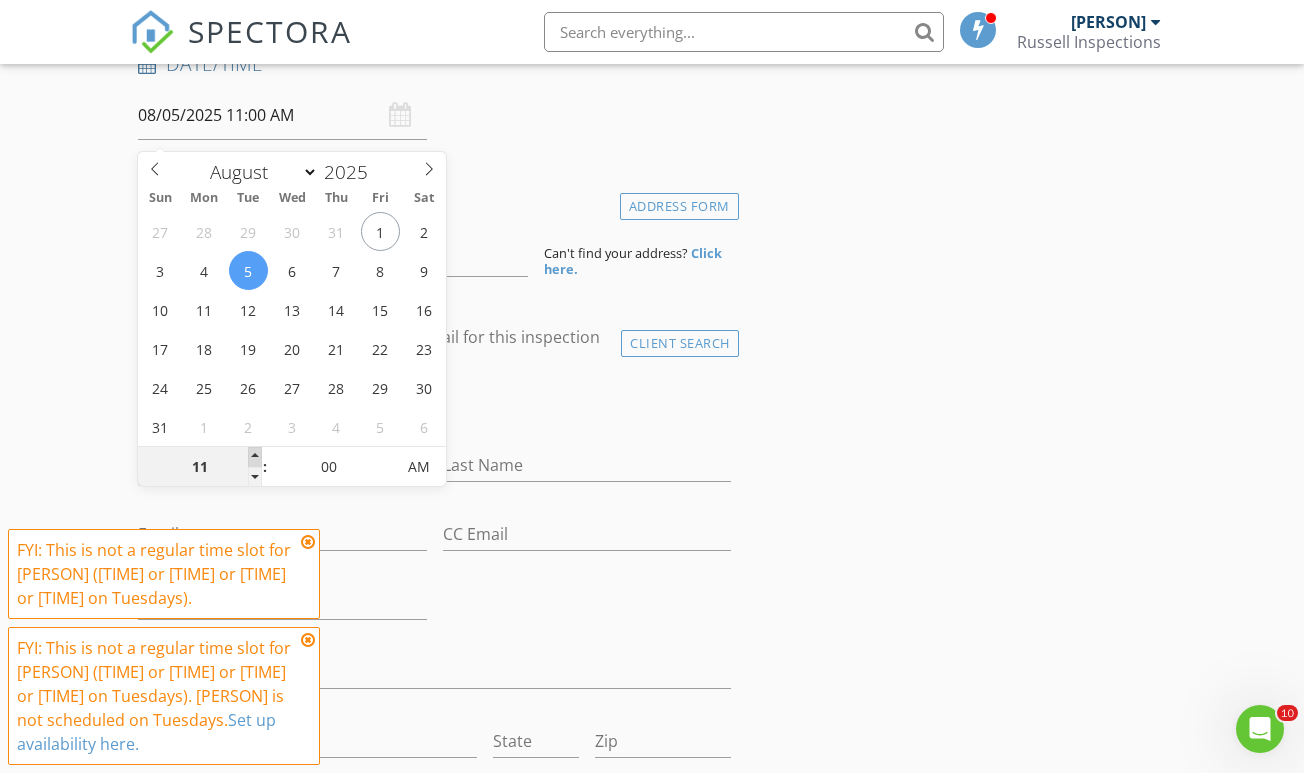click at bounding box center [255, 457] 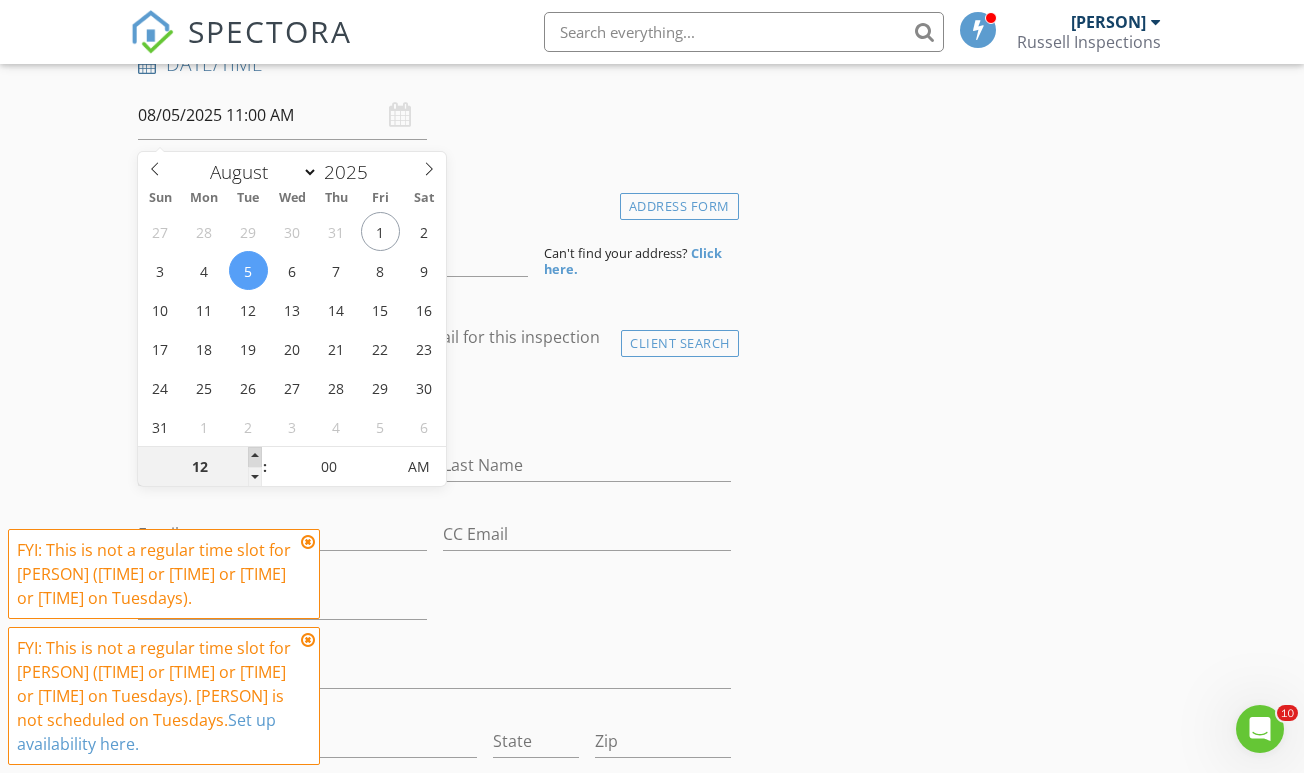 type on "08/05/2025 12:00 PM" 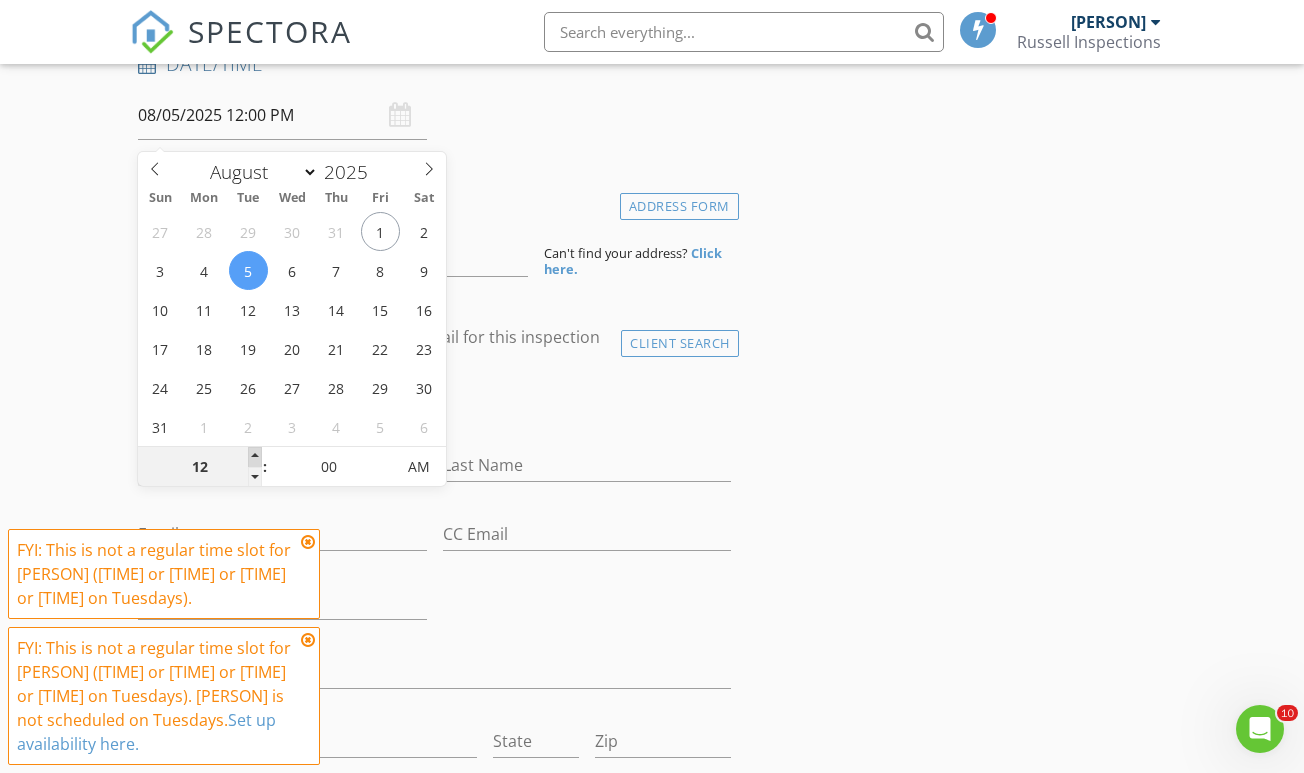click at bounding box center [255, 457] 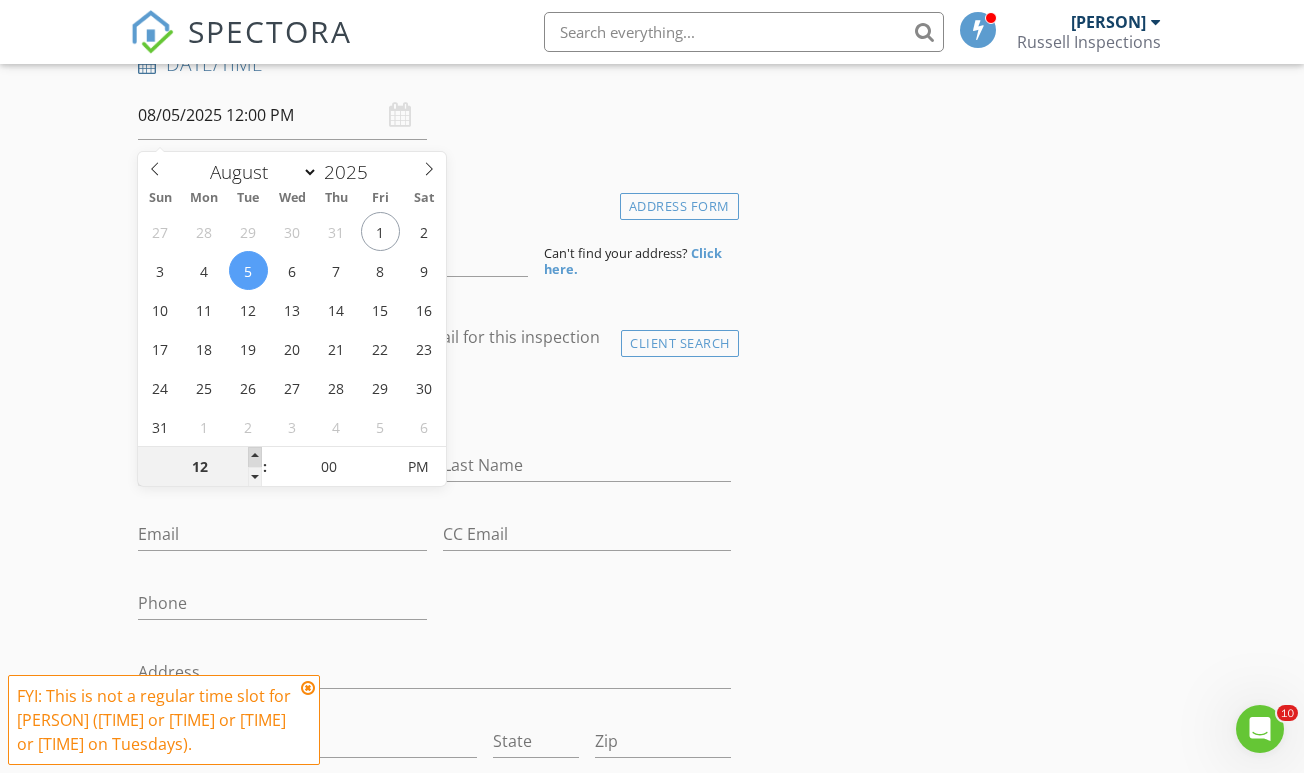 type on "01" 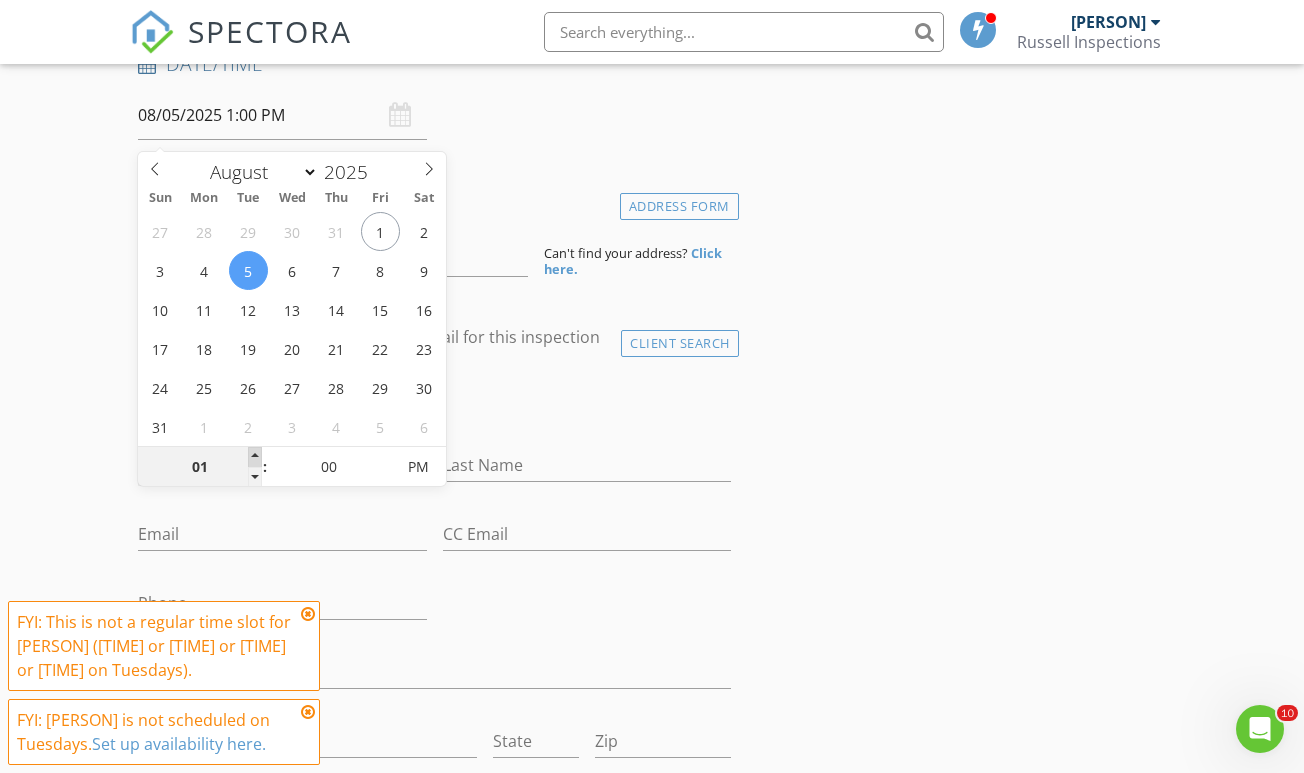 click at bounding box center [255, 457] 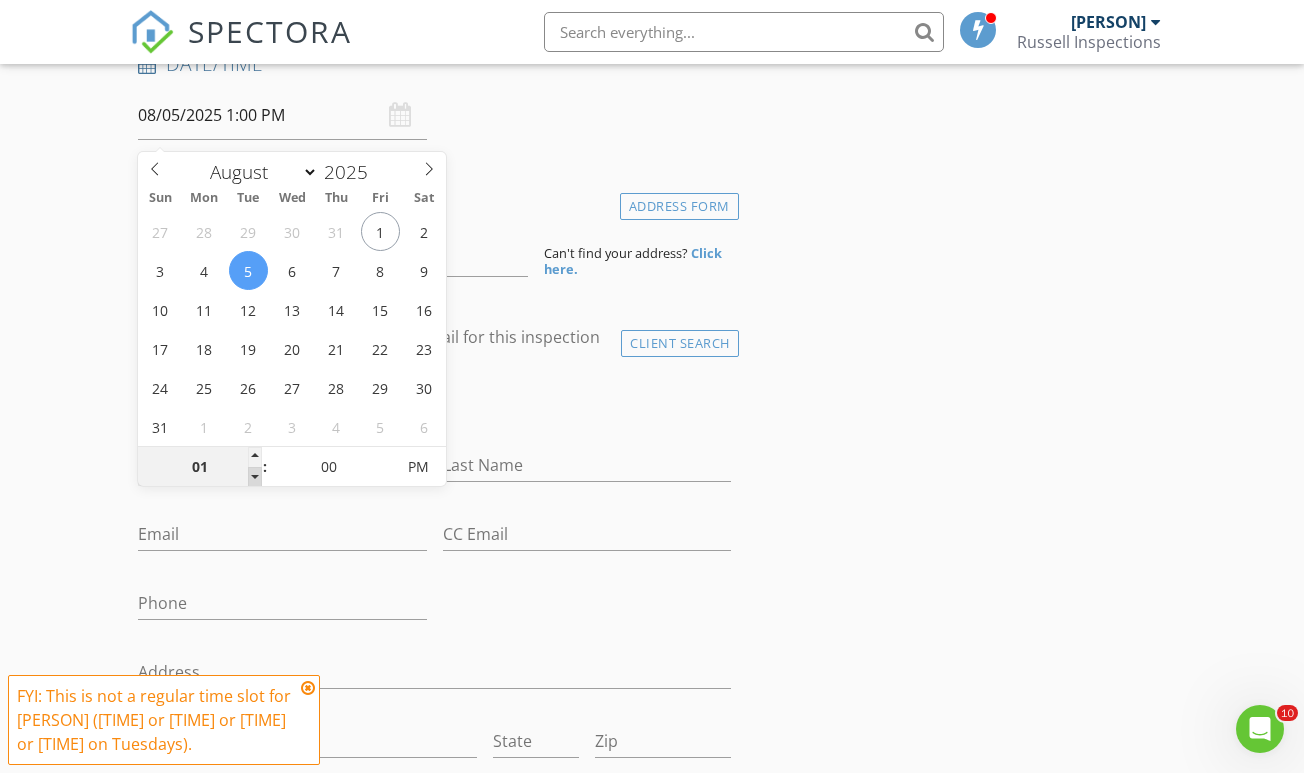 type on "12" 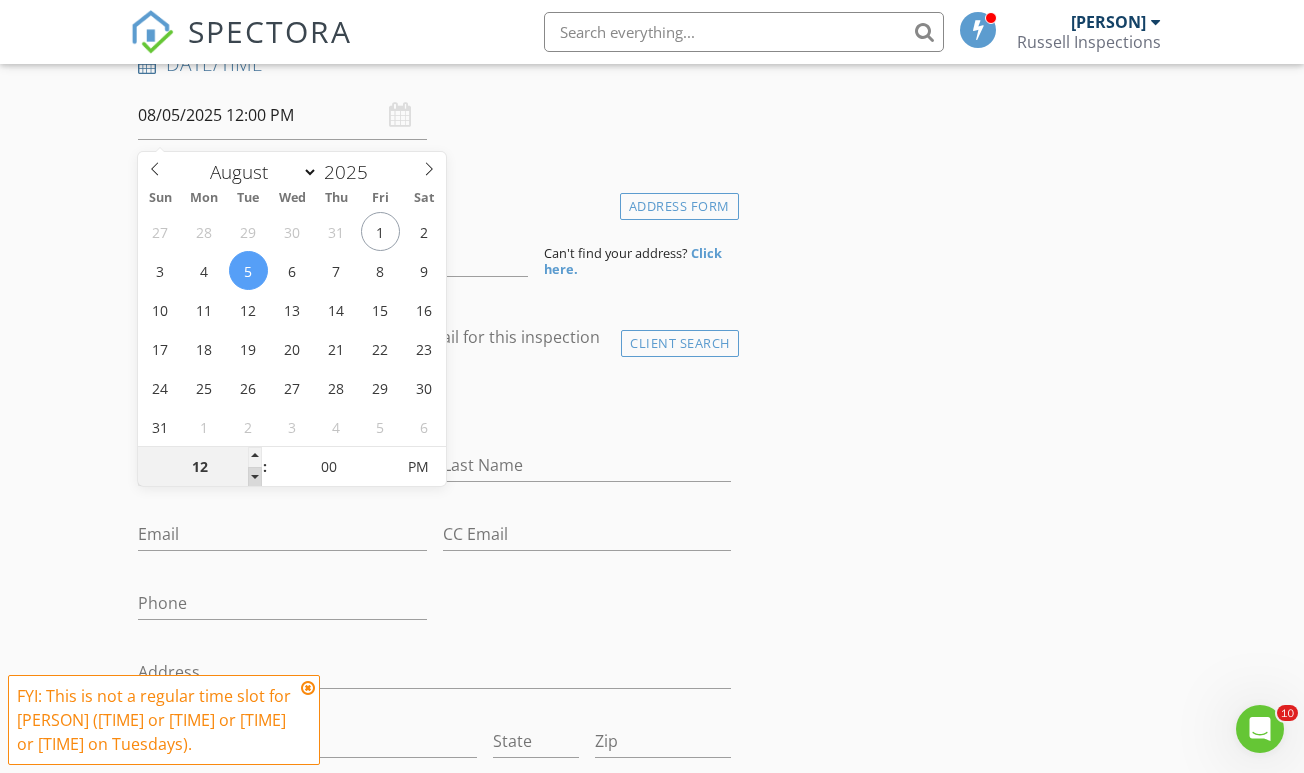 click at bounding box center (255, 477) 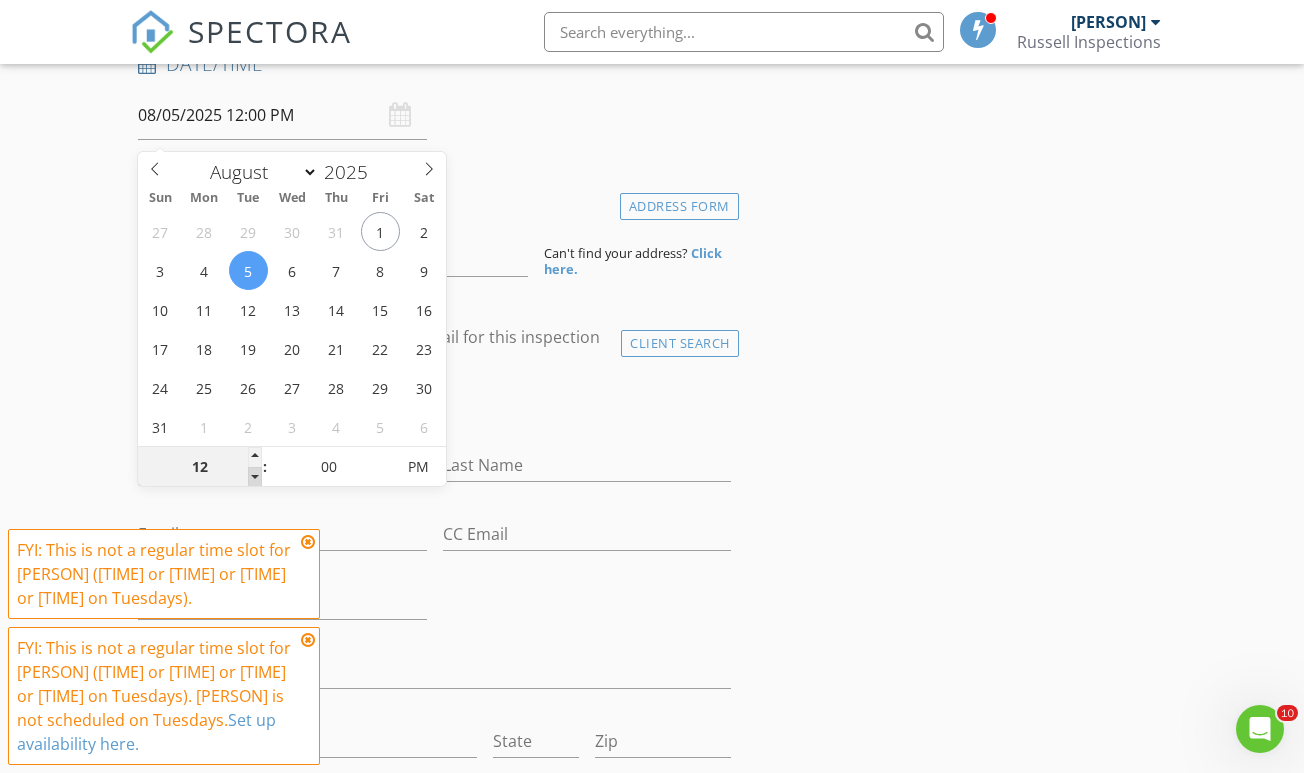type on "11" 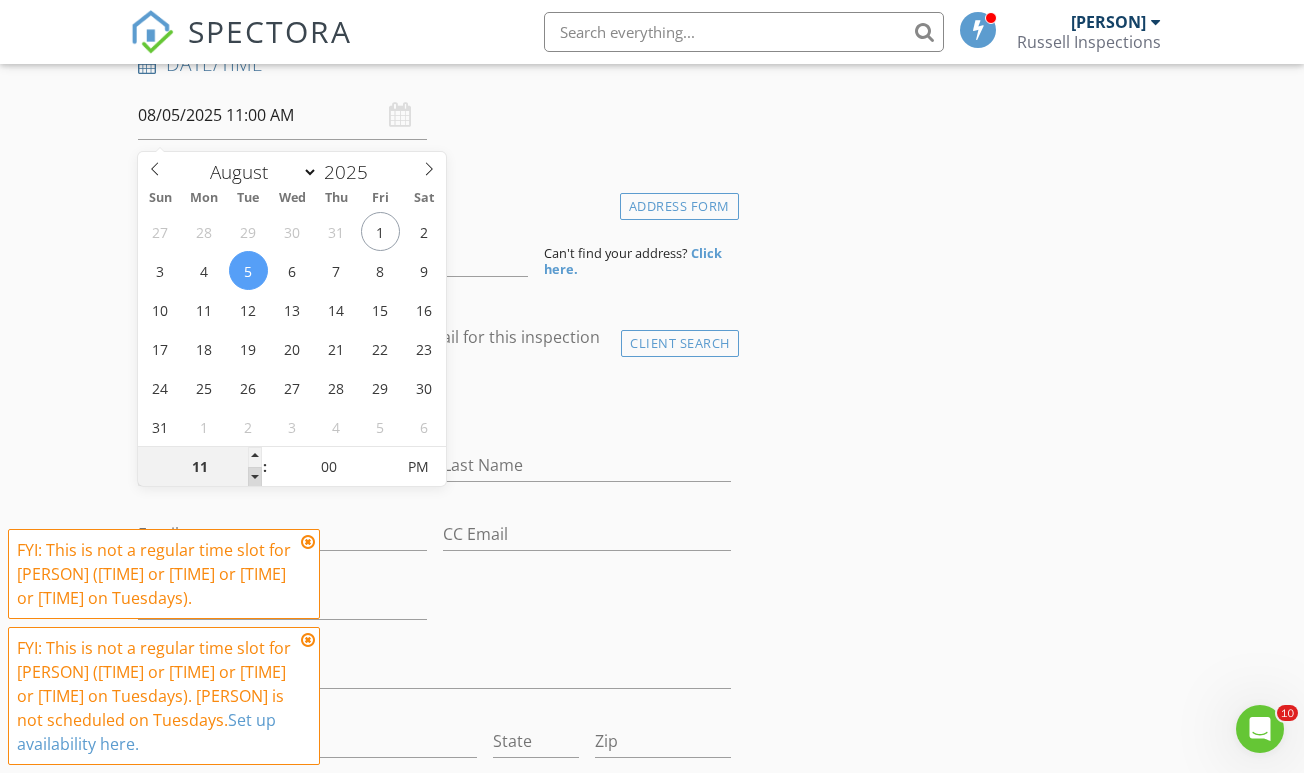 click at bounding box center [255, 477] 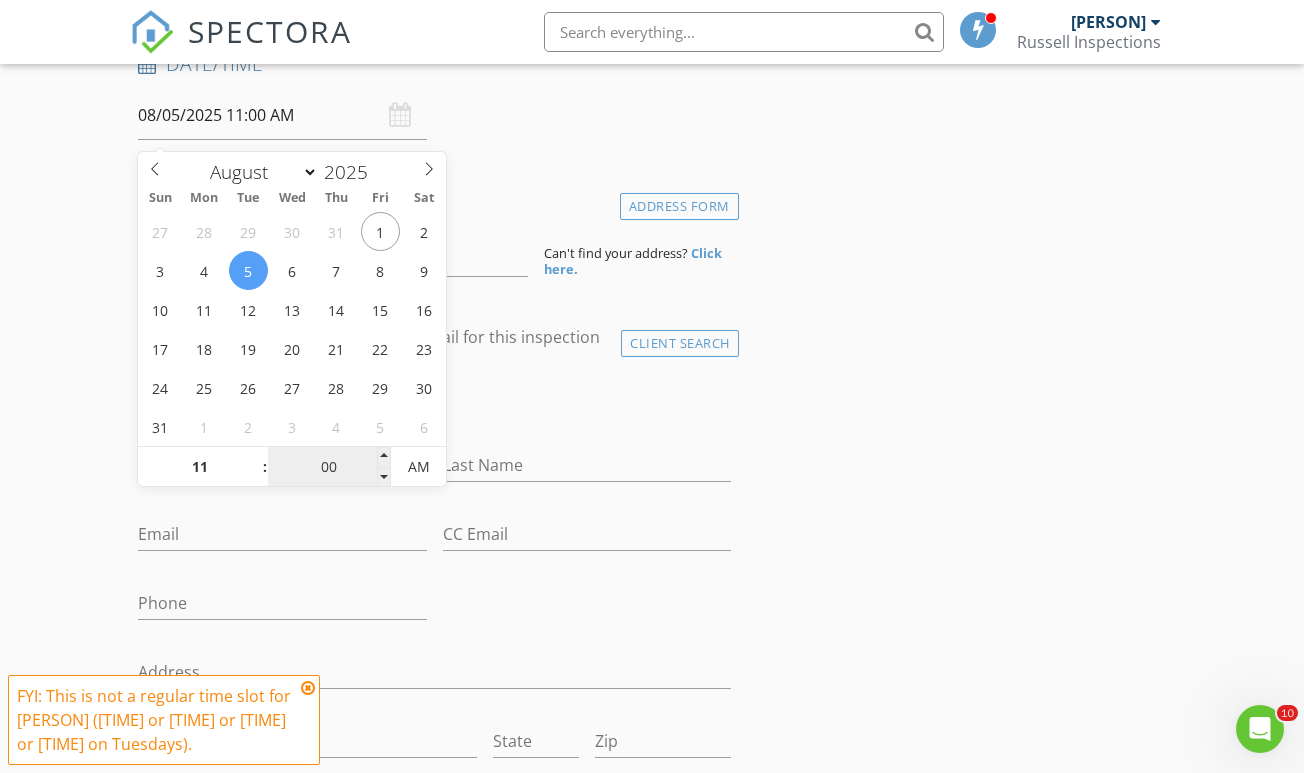 click on "00" at bounding box center (329, 468) 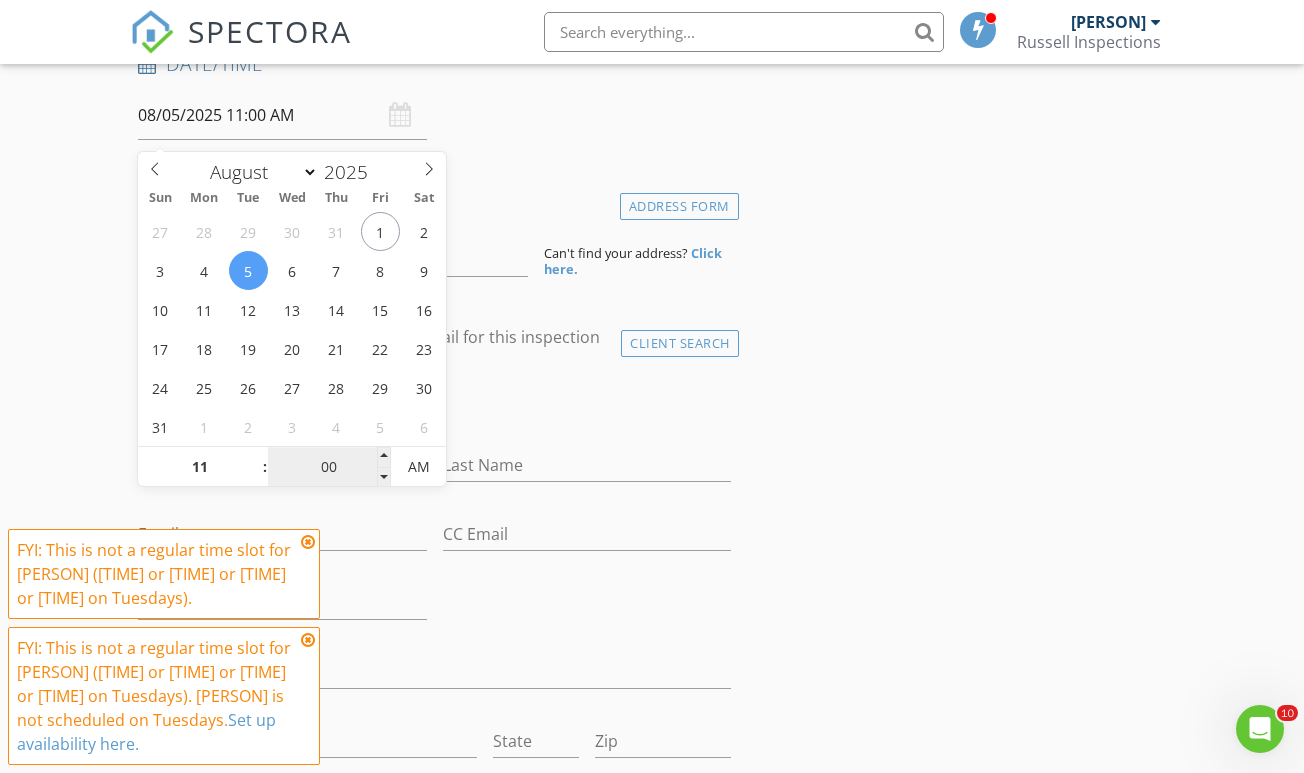 type on "0" 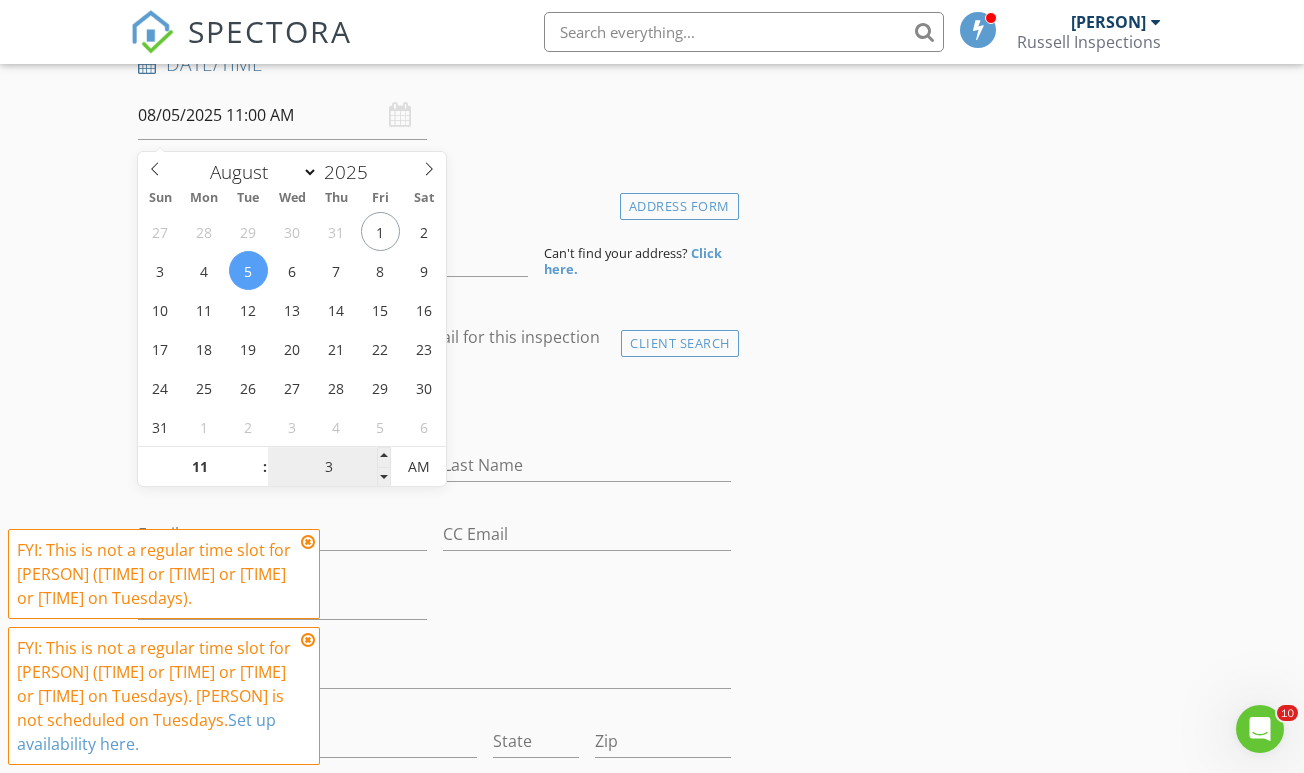 type on "30" 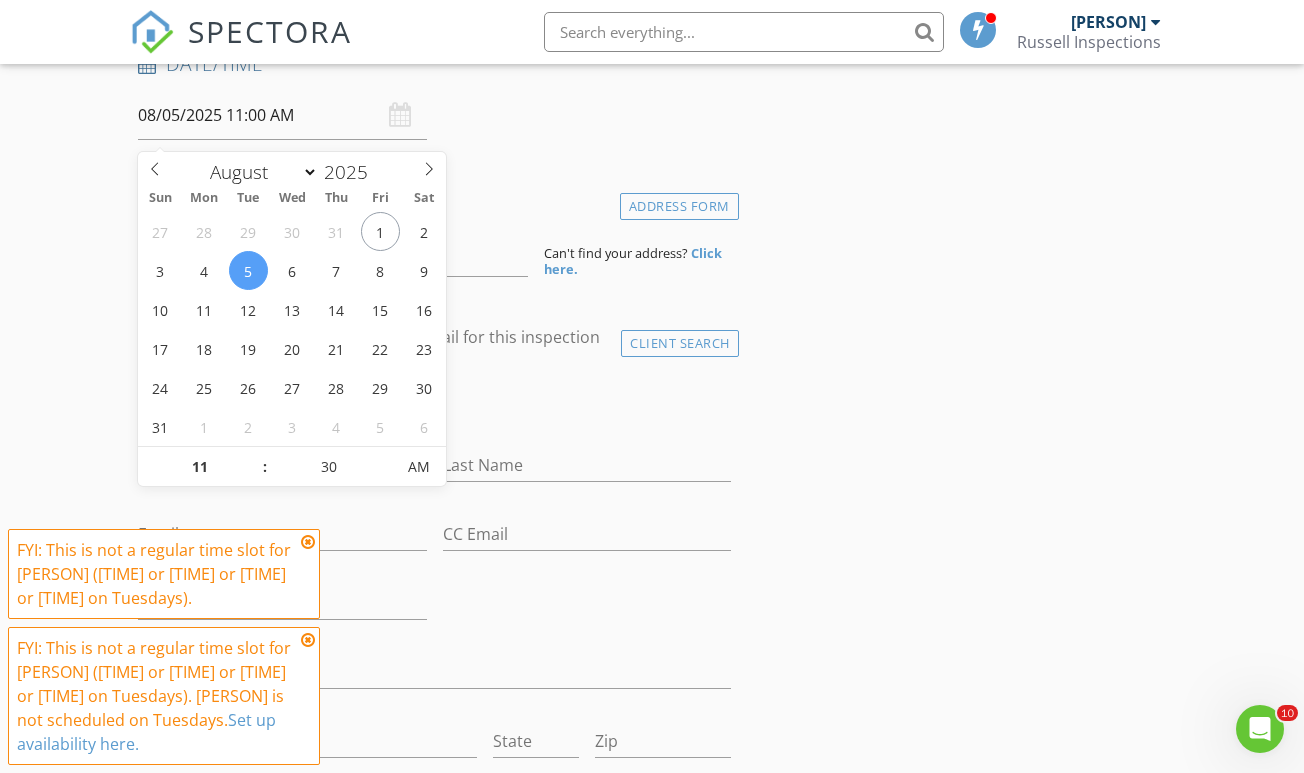 type on "08/05/2025 11:30 AM" 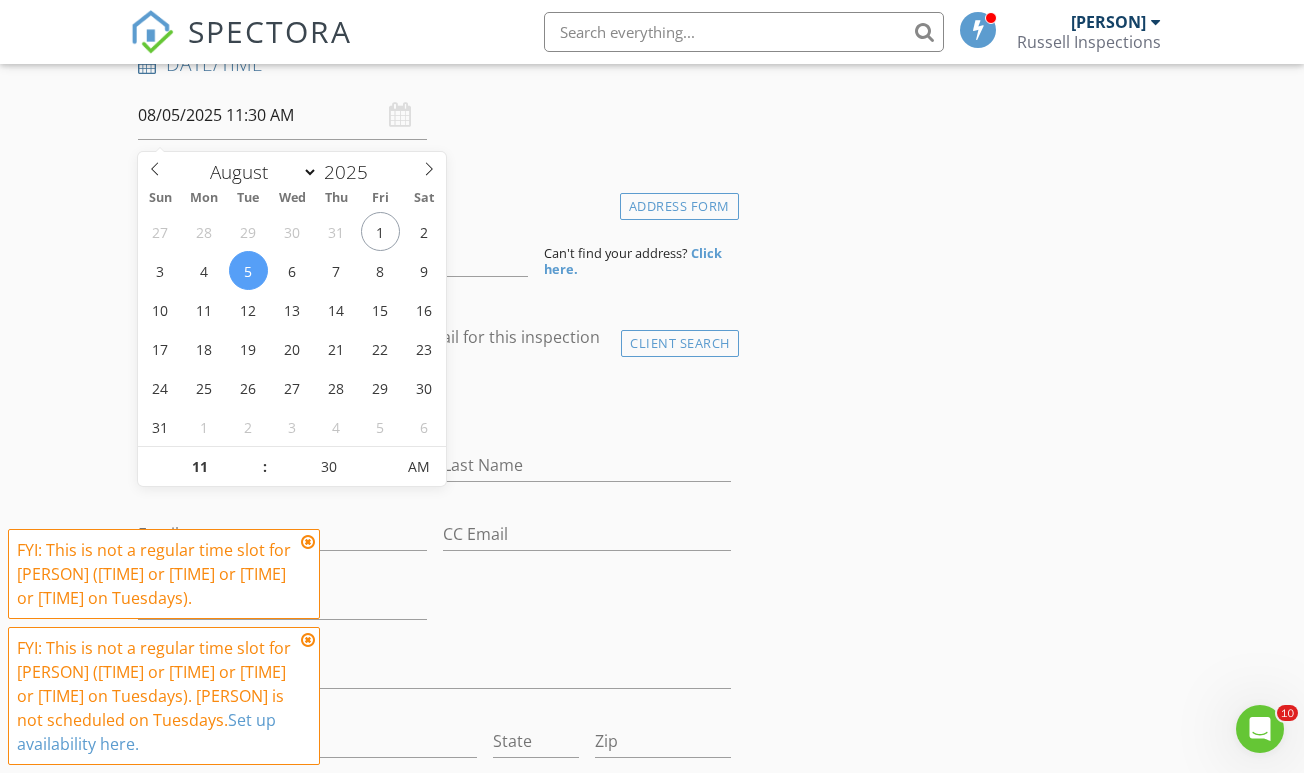click on "New Inspection
Click here to use the New Order Form
INSPECTOR(S)
check_box   Chris Russell     check_box_outline_blank   Alex Diaz     check_box   William Grant   PRIMARY   William Grant,  Chris Russell arrow_drop_down   check_box_outline_blank Chris Russell specifically requested check_box_outline_blank William Grant specifically requested
Date/Time
08/05/2025 11:30 AM
Location
Address Form       Can't find your address?   Click here.
client
check_box Enable Client CC email for this inspection   Client Search     check_box_outline_blank Client is a Company/Organization     First Name   Last Name   Email   CC Email   Phone   Address   City   State   Zip       Notes   Private Notes
ADD ADDITIONAL client
SERVICES
check_box_outline_blank   Wind Mitigation" at bounding box center [652, 1310] 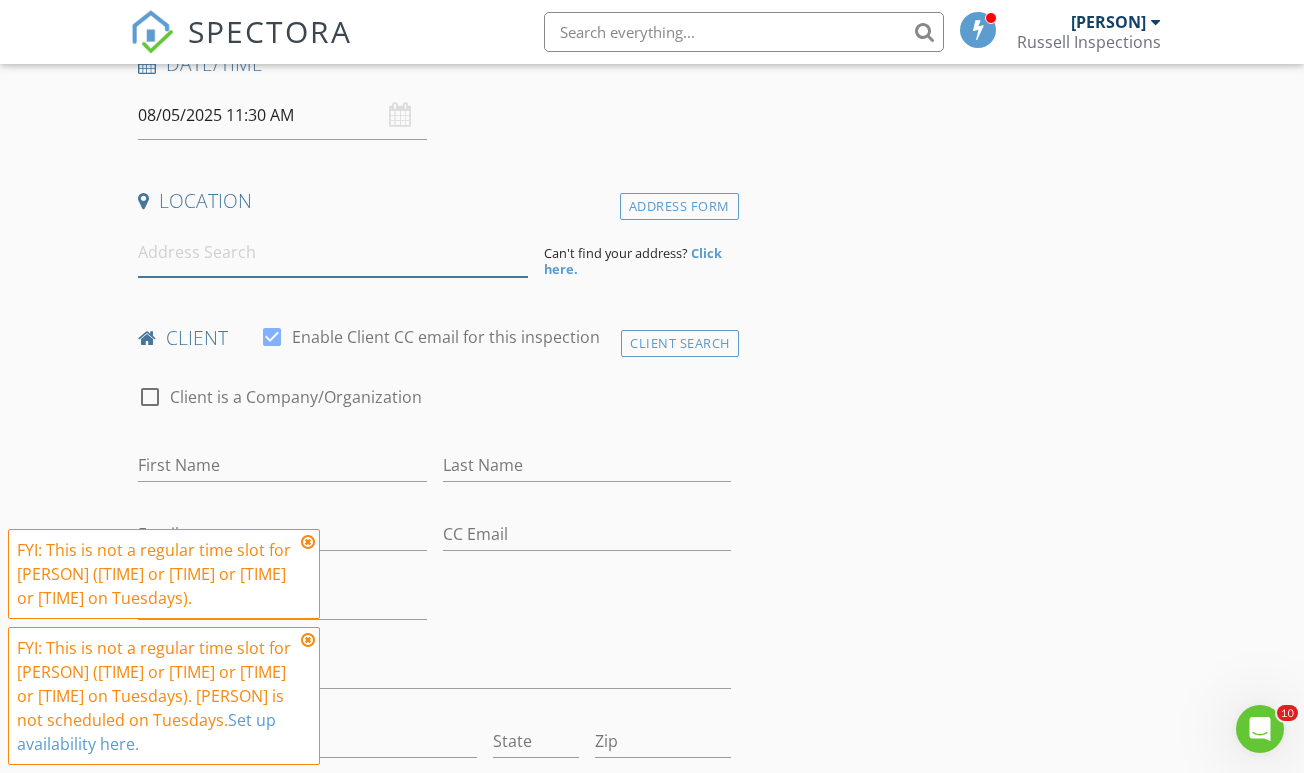 click at bounding box center [333, 252] 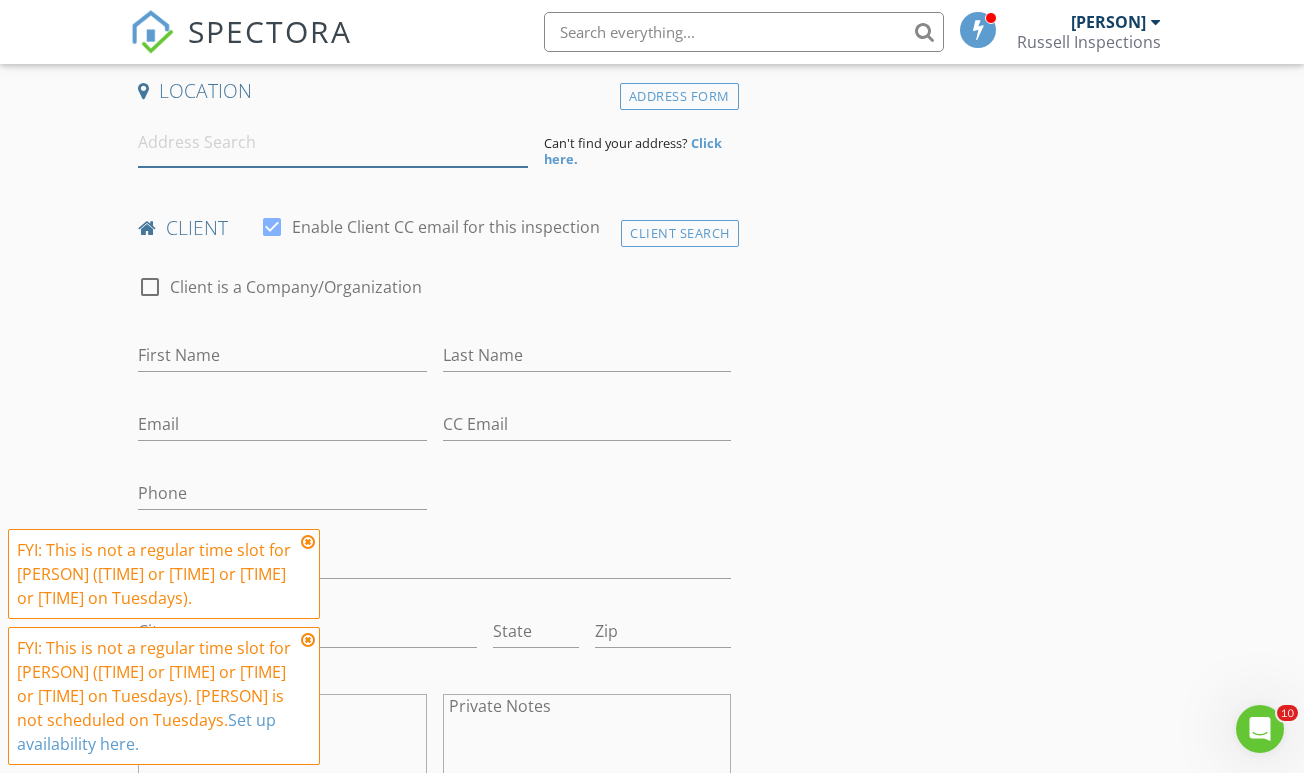 scroll, scrollTop: 527, scrollLeft: 0, axis: vertical 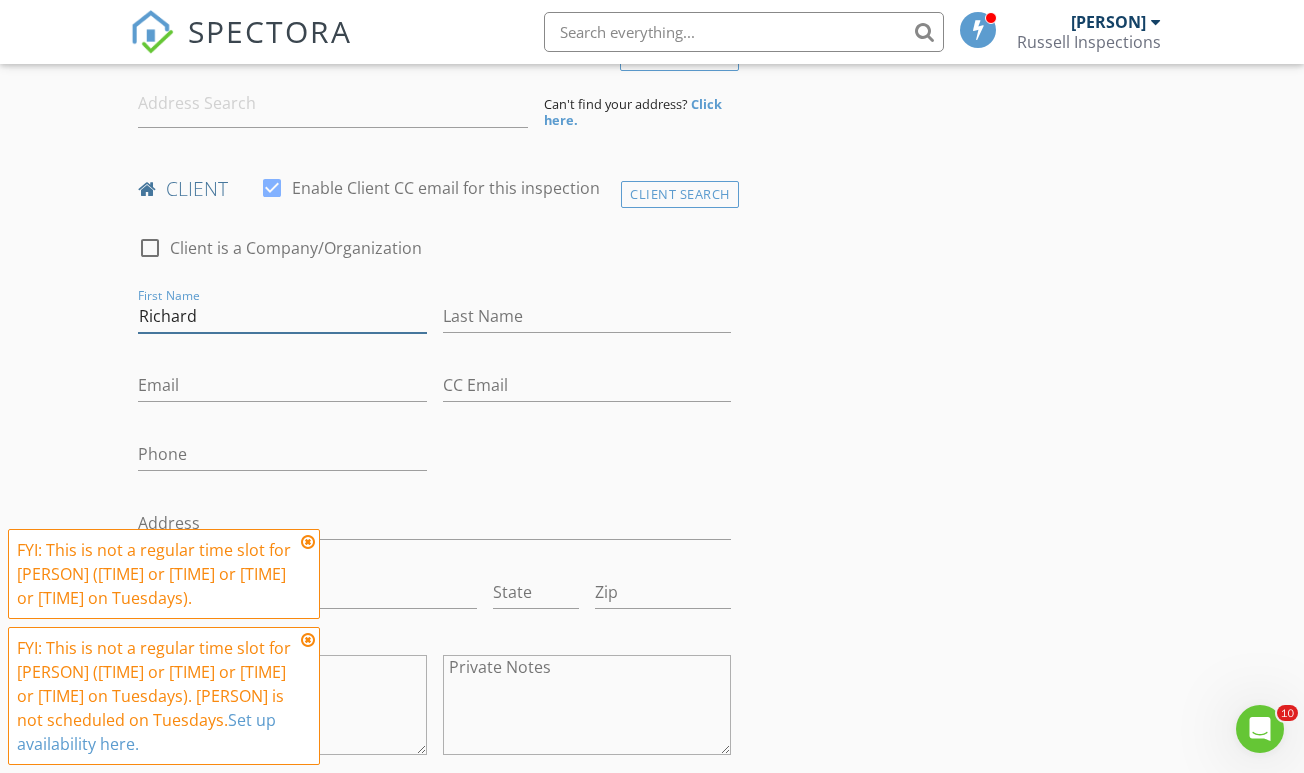 type on "Richard" 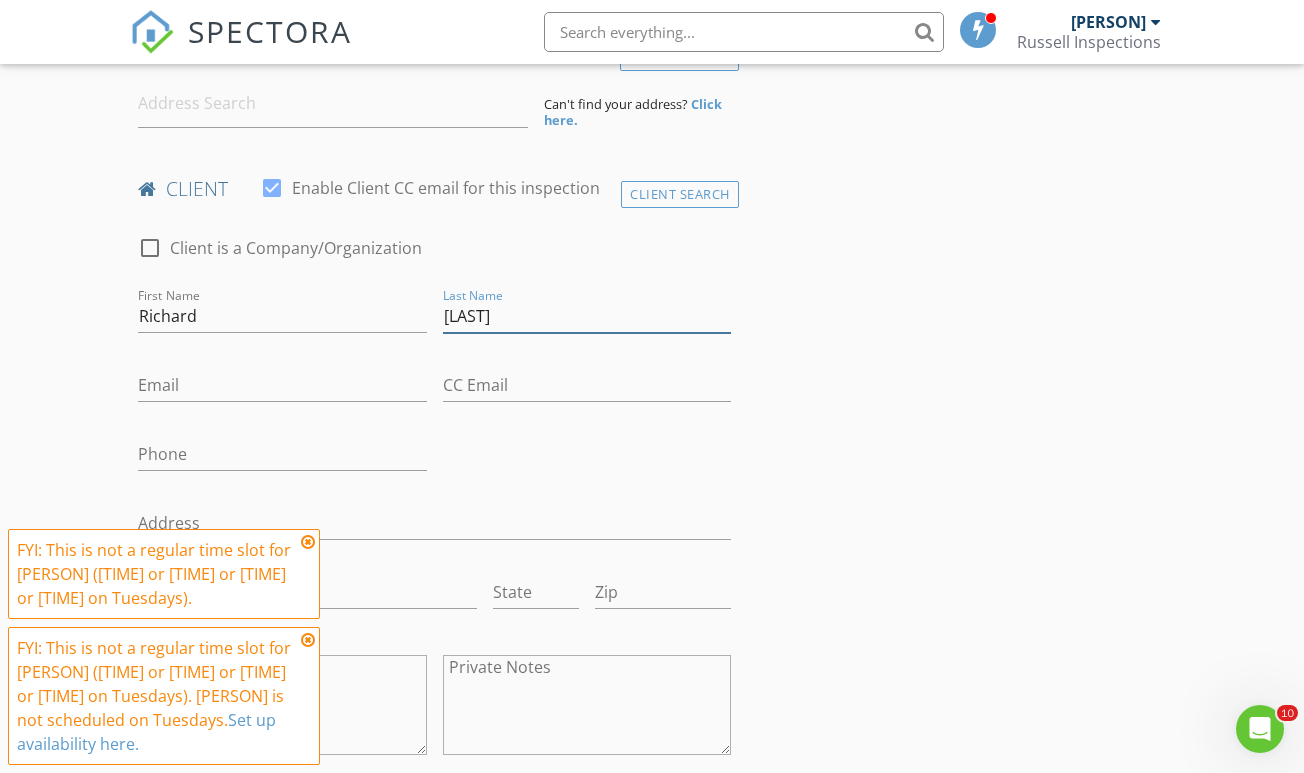 type on "[LAST]" 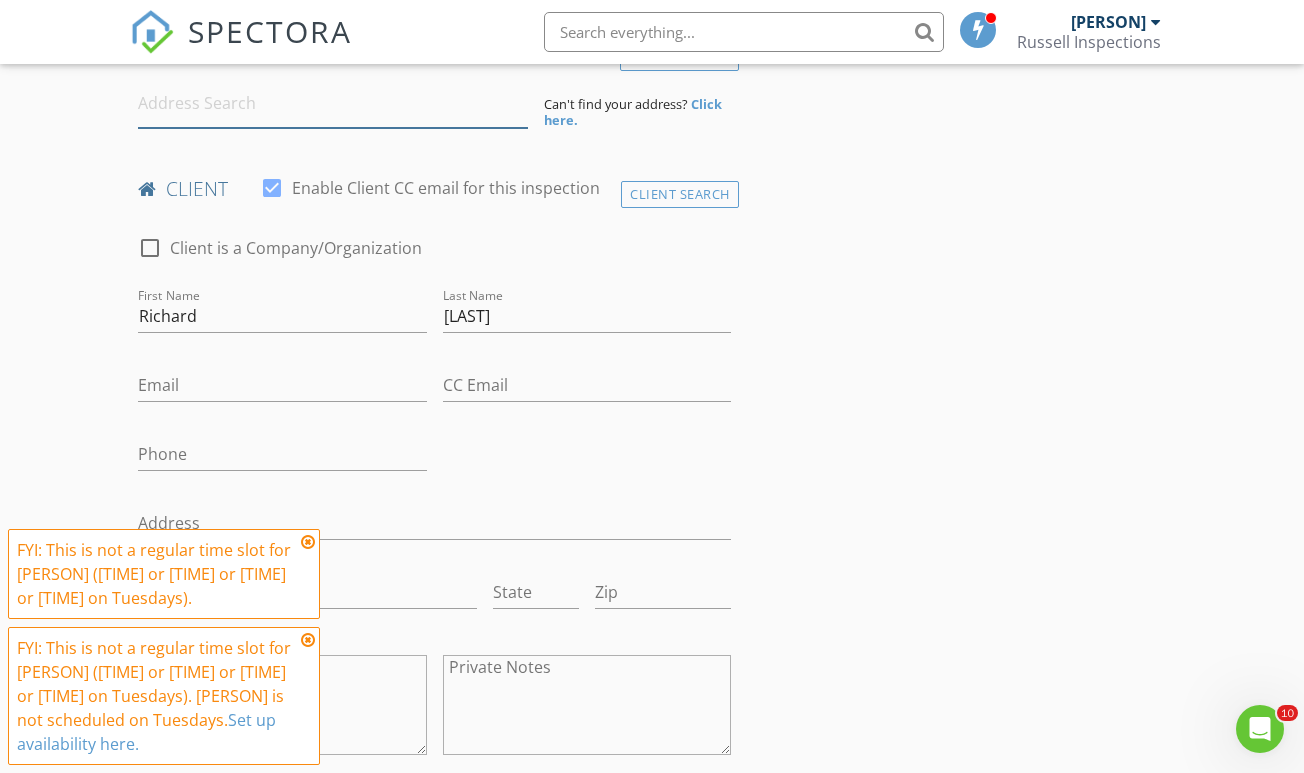 click at bounding box center (333, 103) 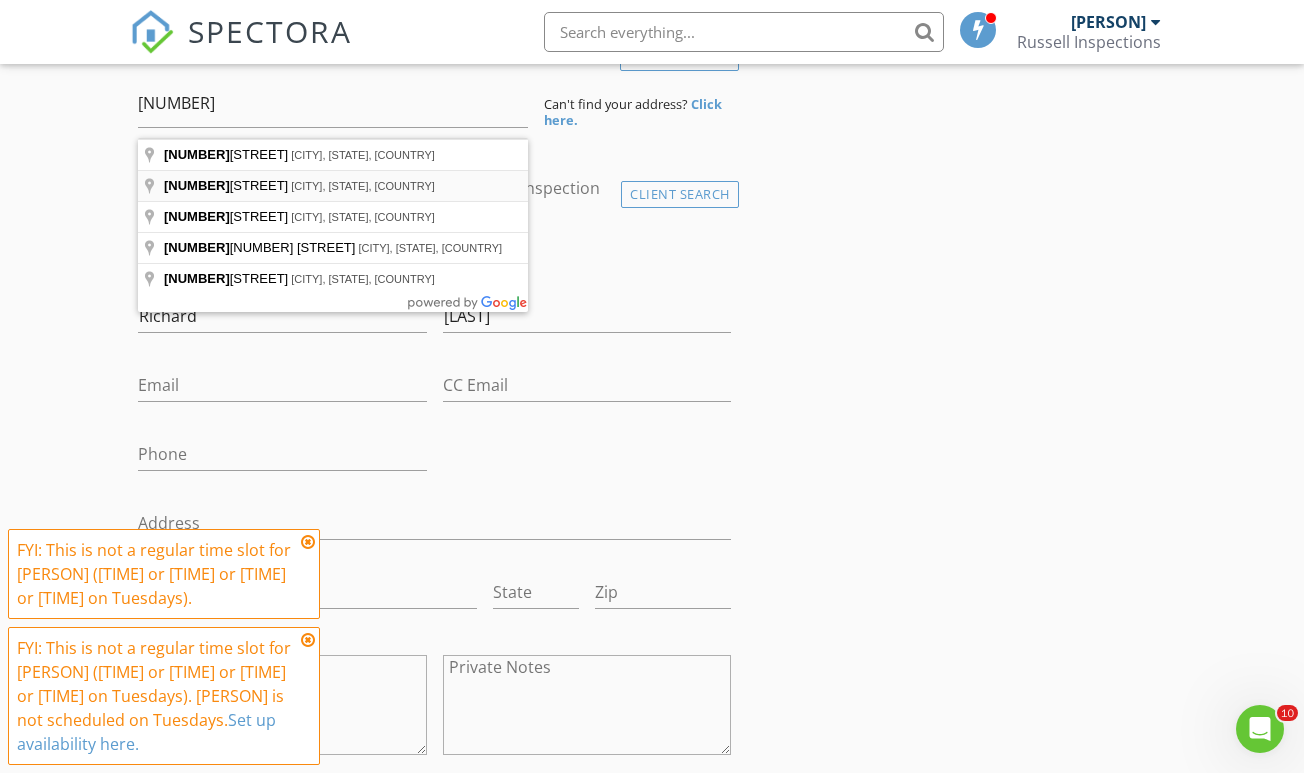 type on "12300 Vonn Road, Largo, FL, USA" 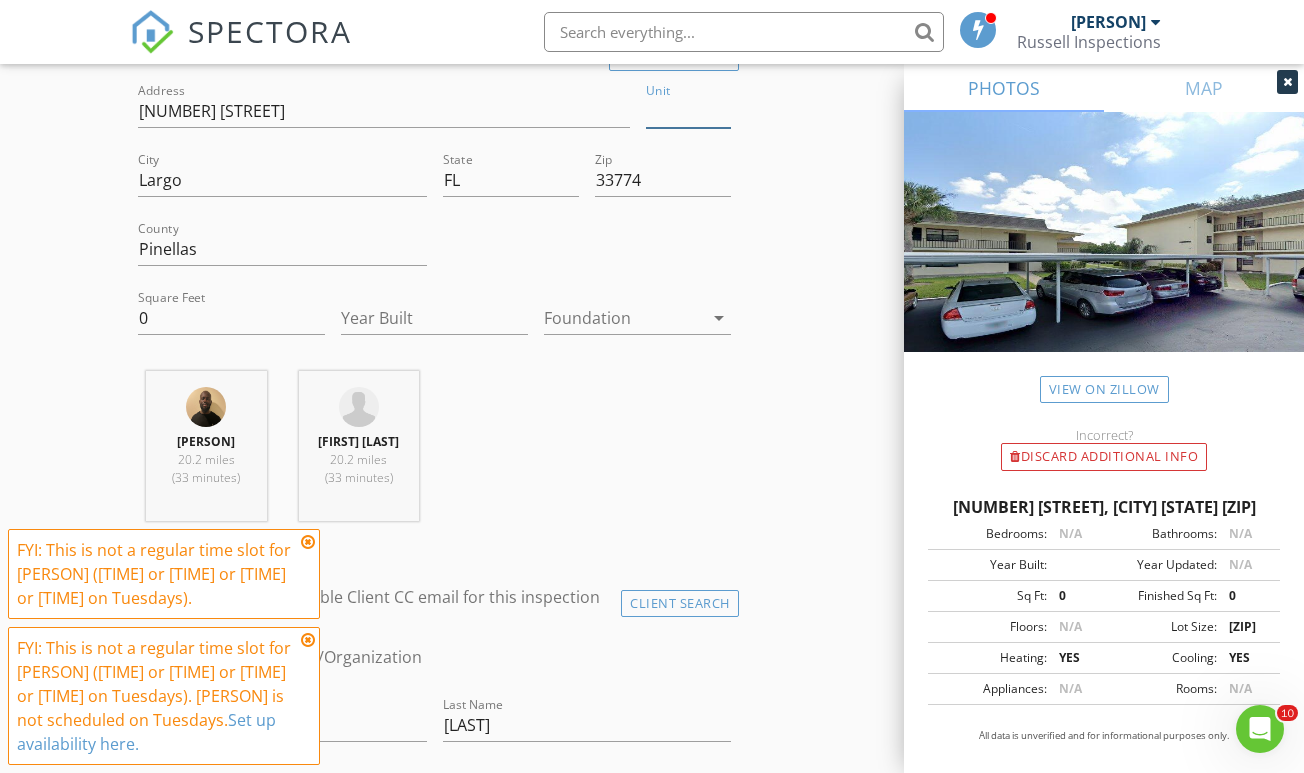 click on "Unit" at bounding box center (688, 111) 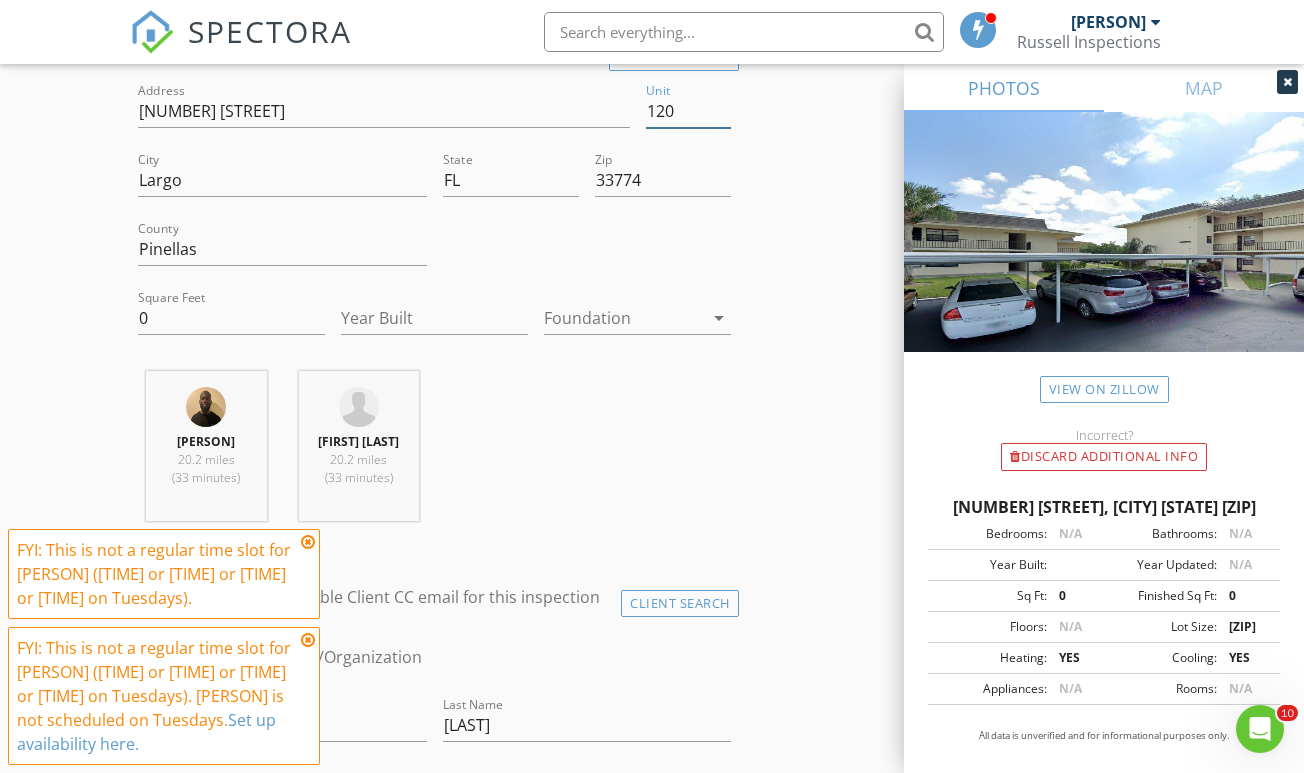 type on "1204" 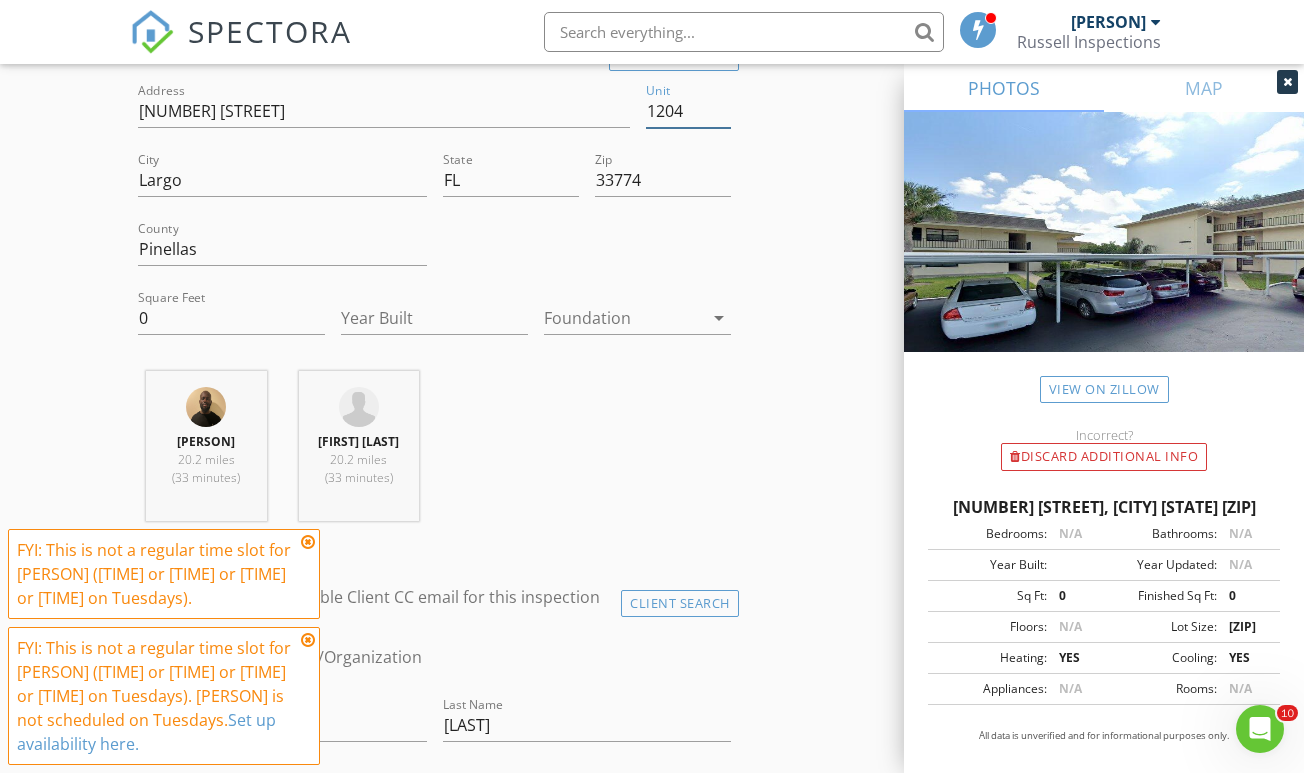 scroll, scrollTop: 592, scrollLeft: 0, axis: vertical 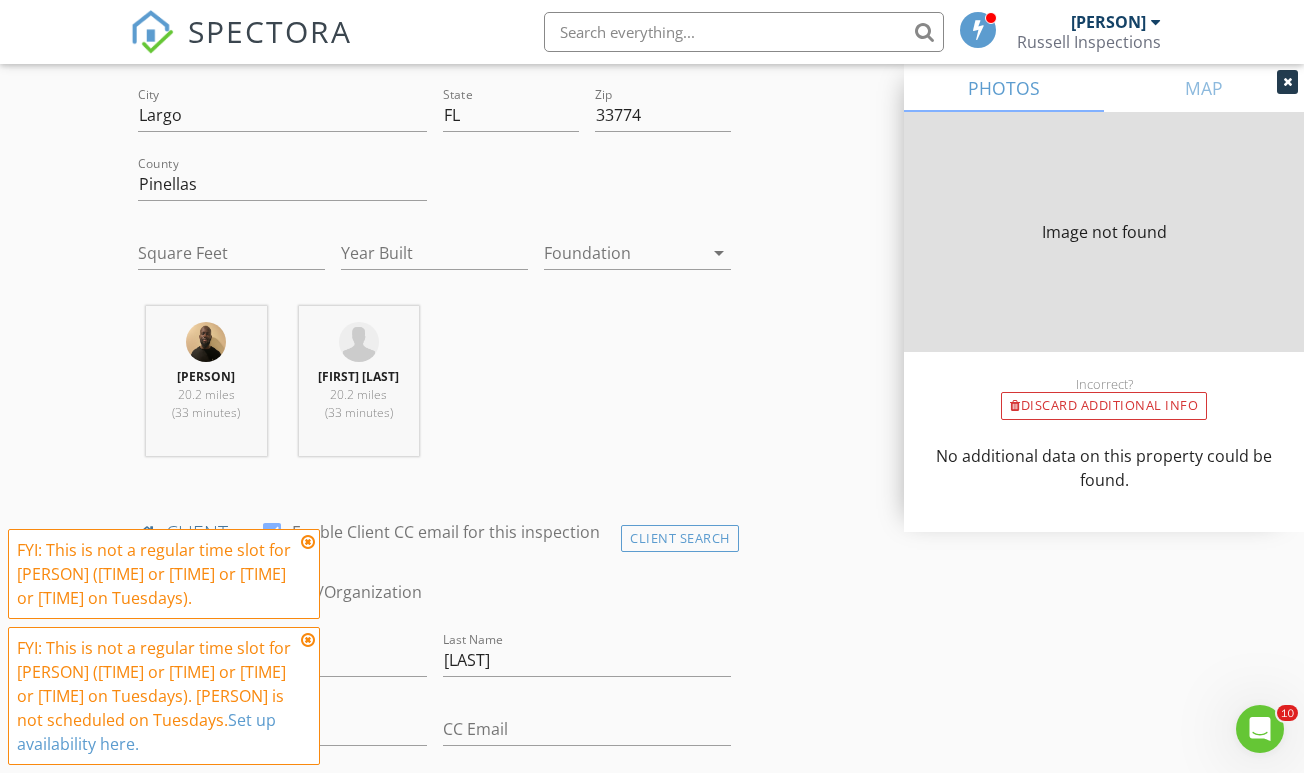 type on "675" 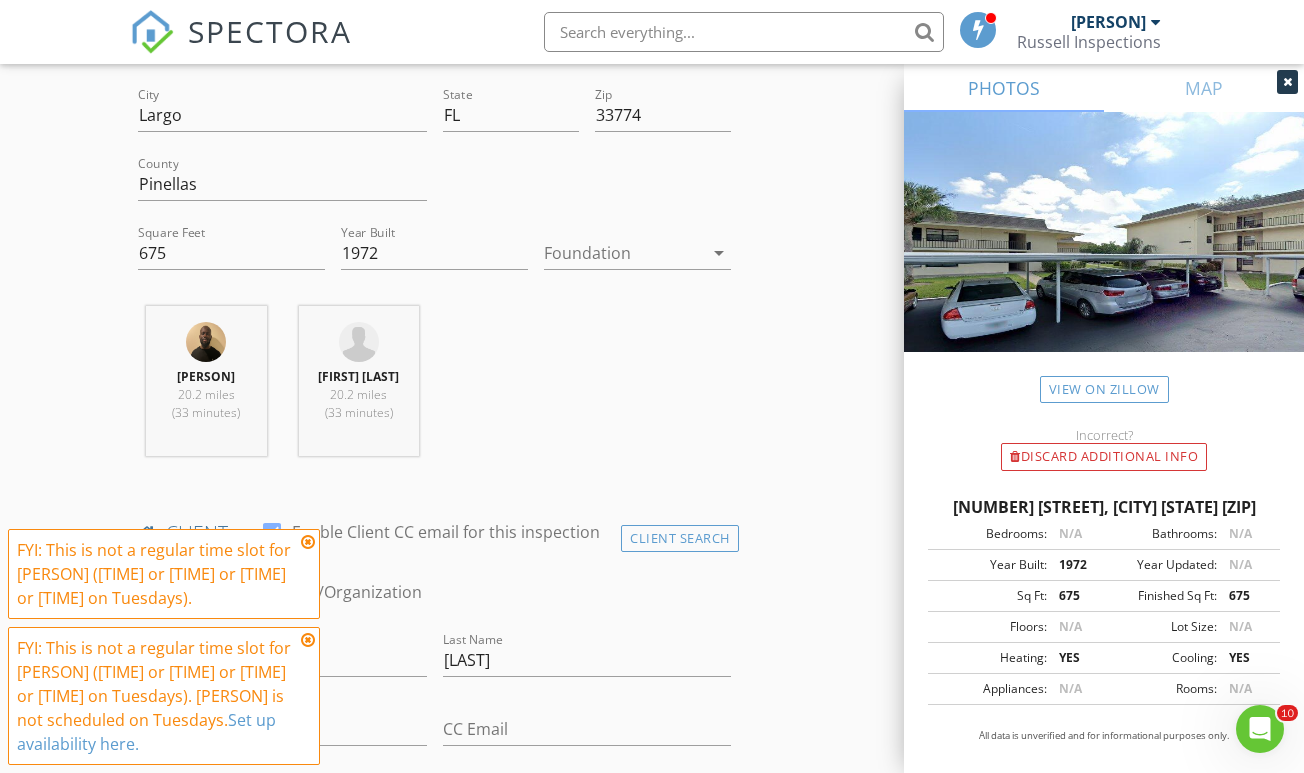 scroll, scrollTop: 481, scrollLeft: 0, axis: vertical 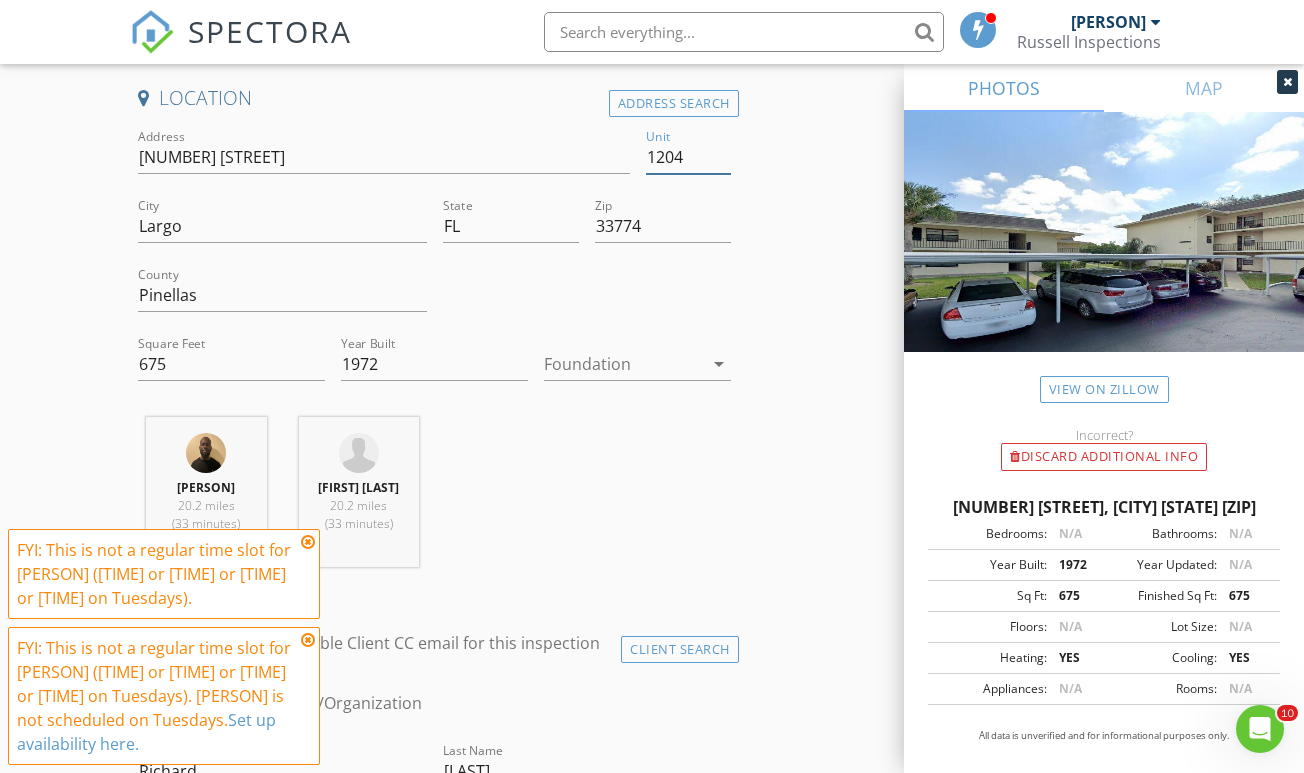 type on "1204" 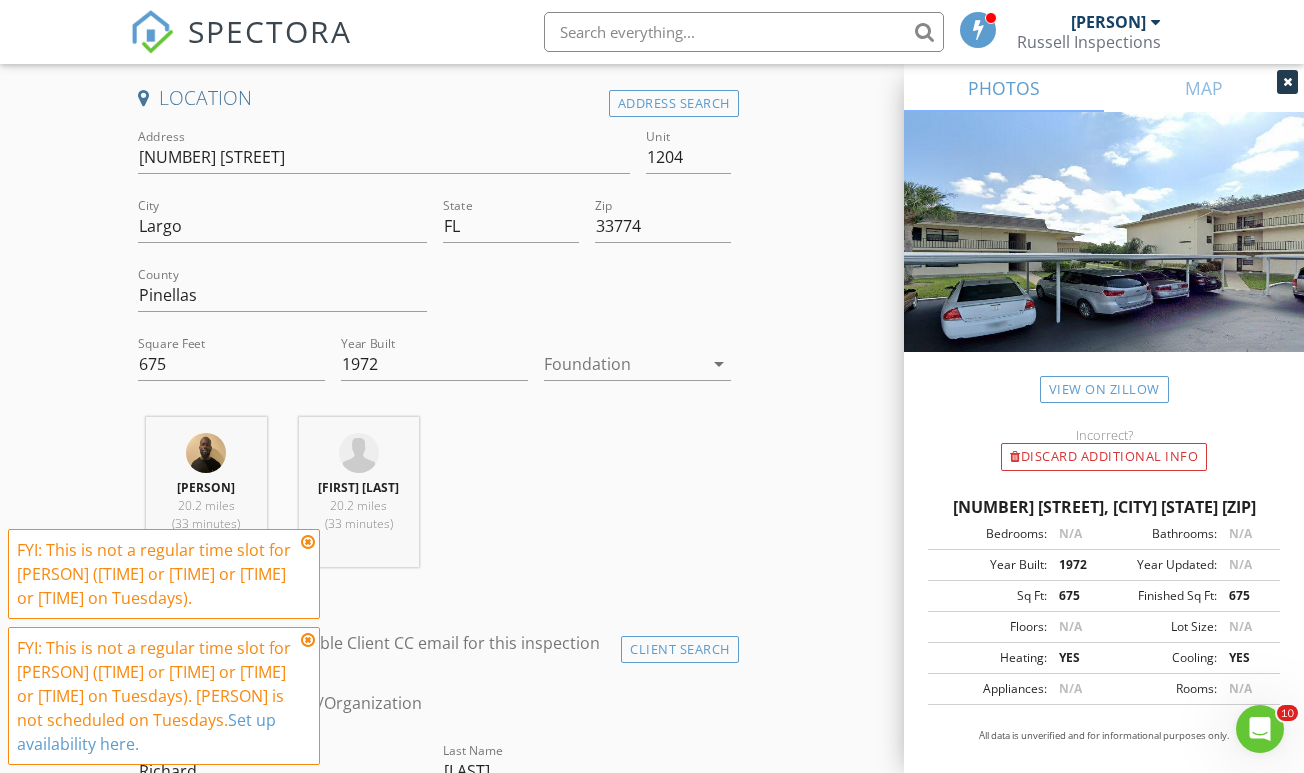 click on "Address 12300 Vonn Rd" at bounding box center [383, 161] 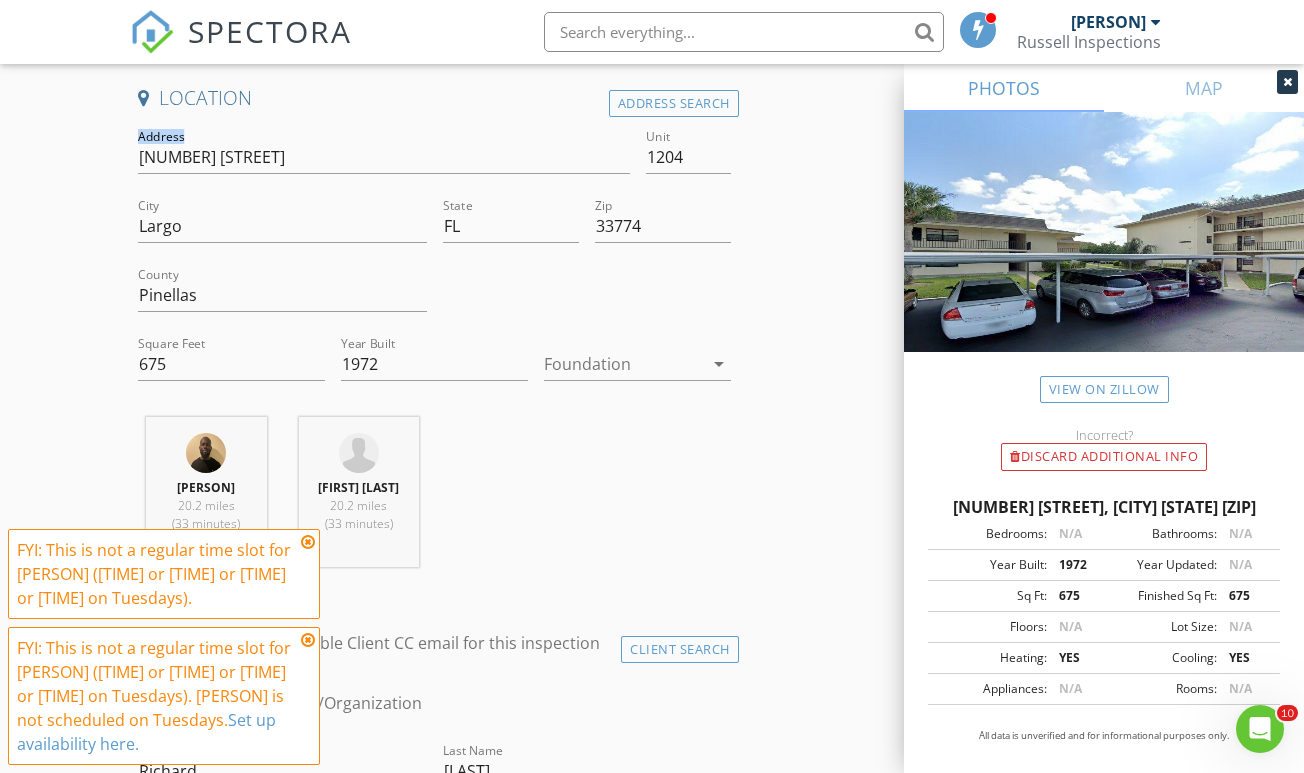 click on "Address 12300 Vonn Rd" at bounding box center [383, 161] 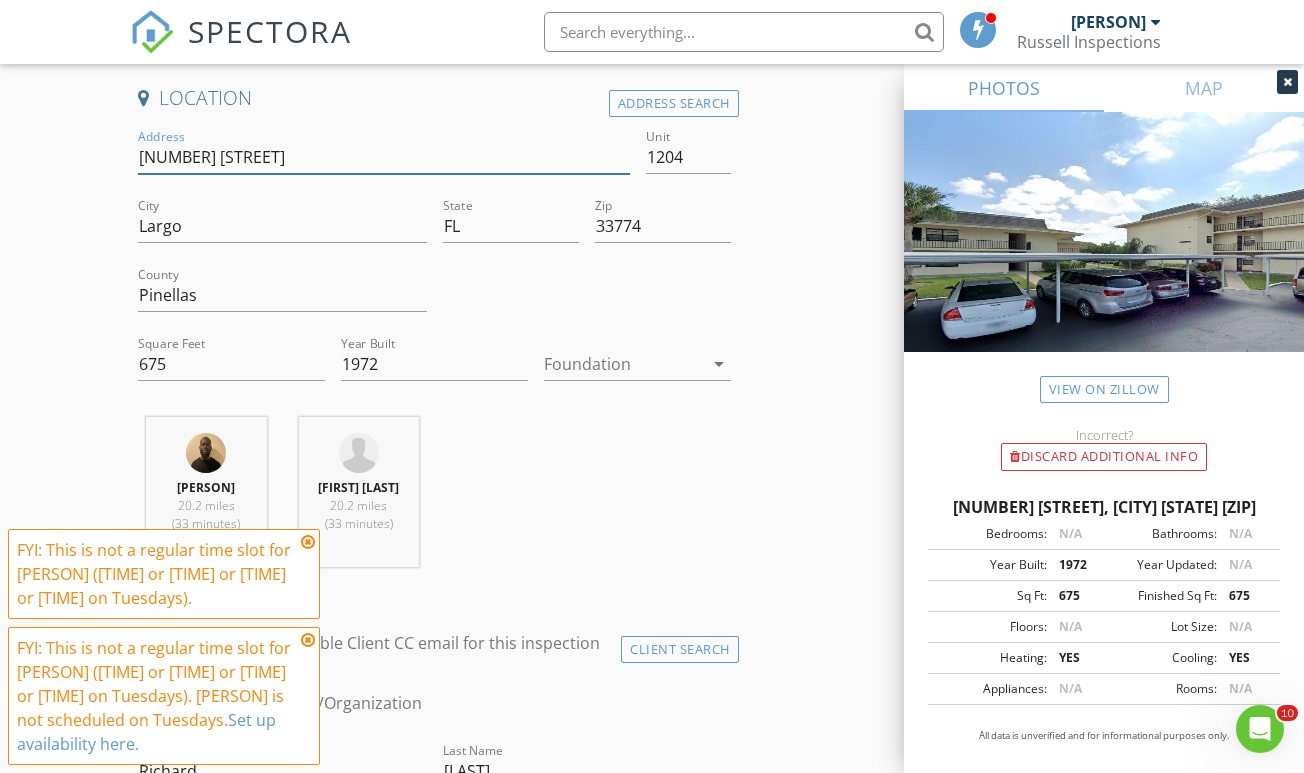 click on "[NUMBER] [STREET]" at bounding box center (383, 157) 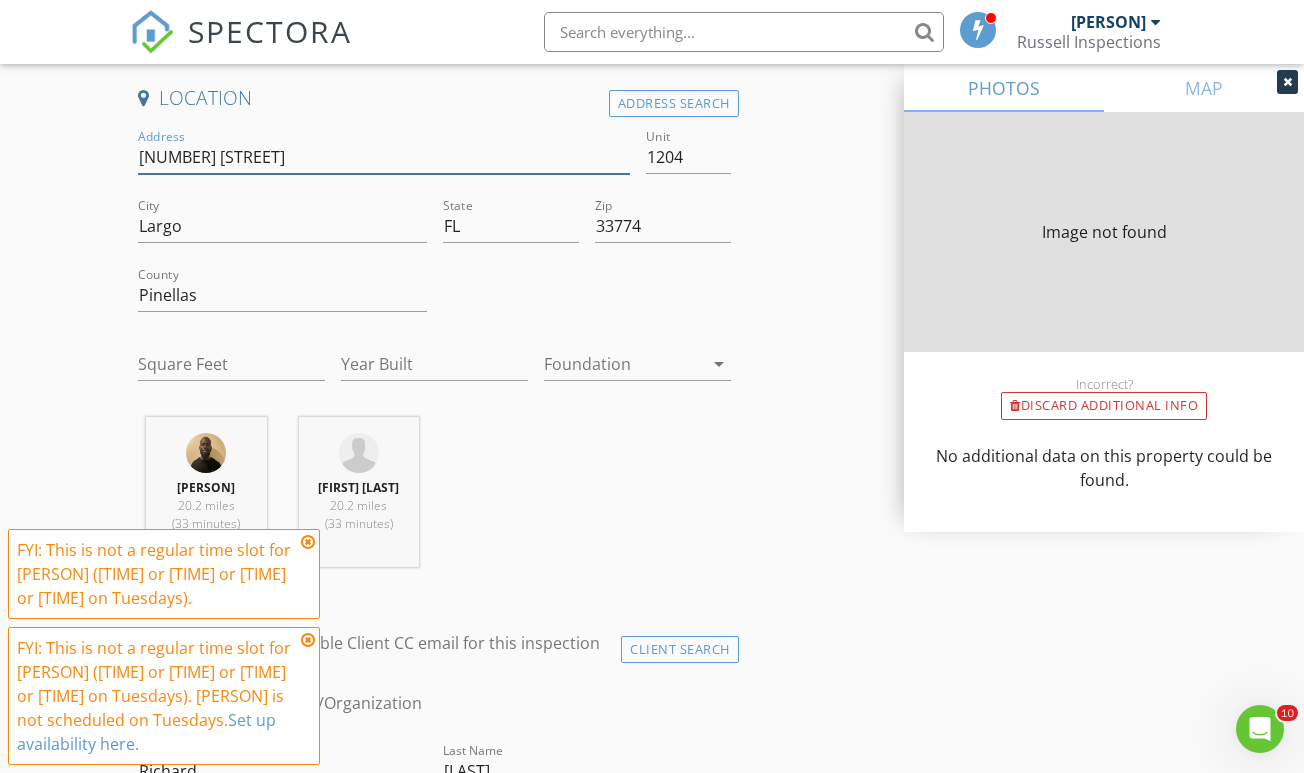 type on "675" 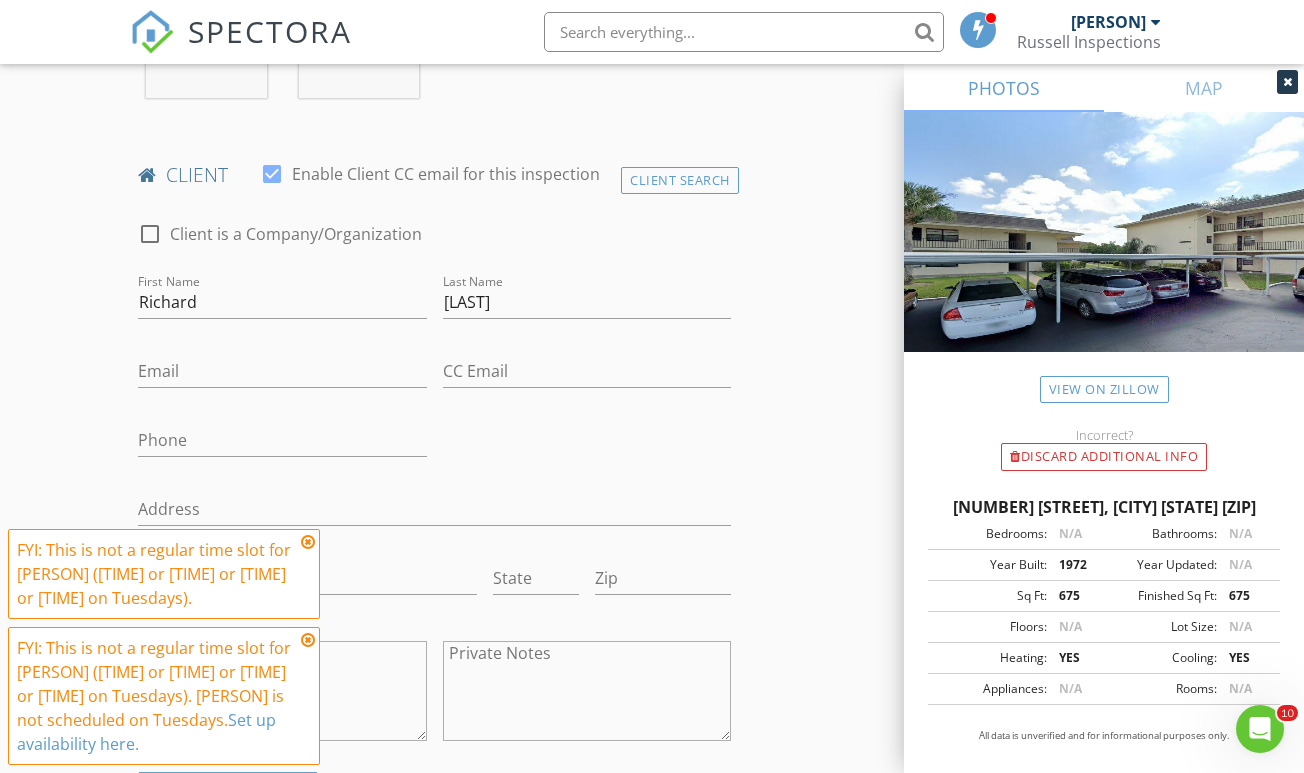 scroll, scrollTop: 971, scrollLeft: 0, axis: vertical 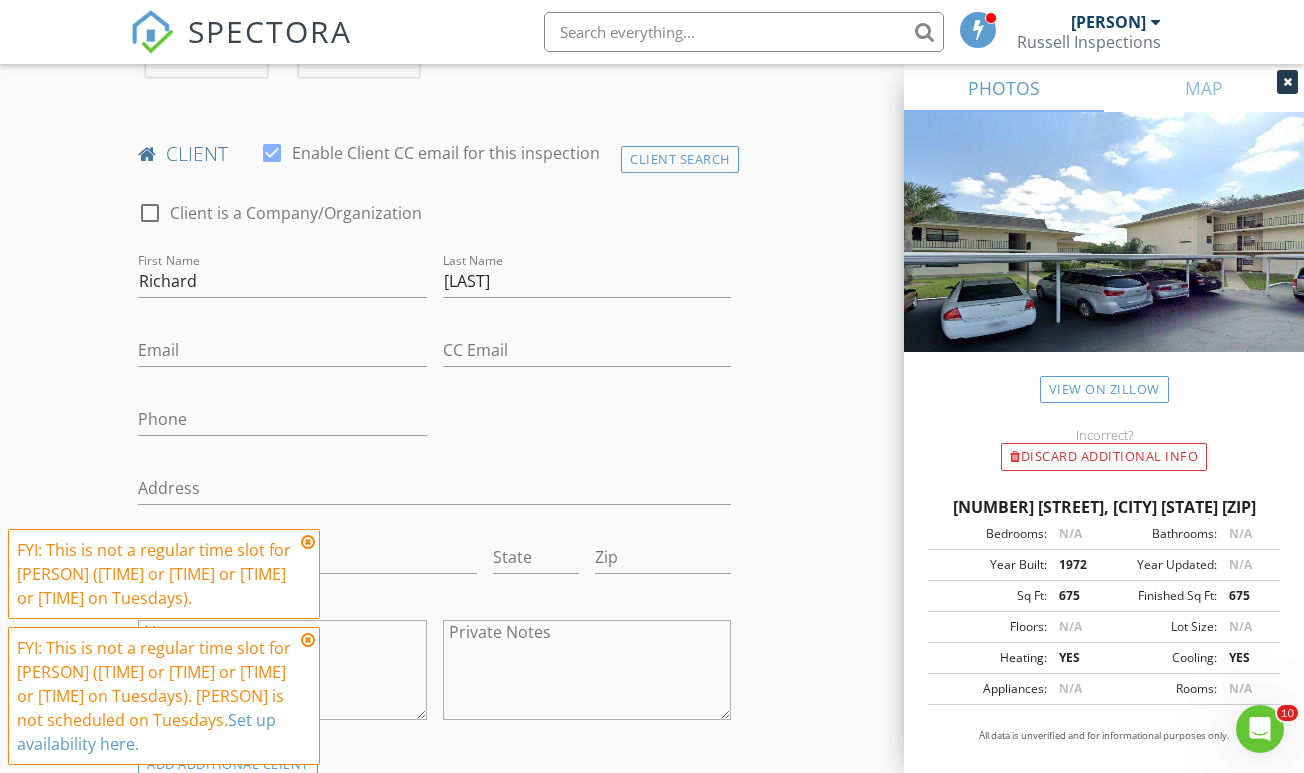 click on "Email" at bounding box center (282, 360) 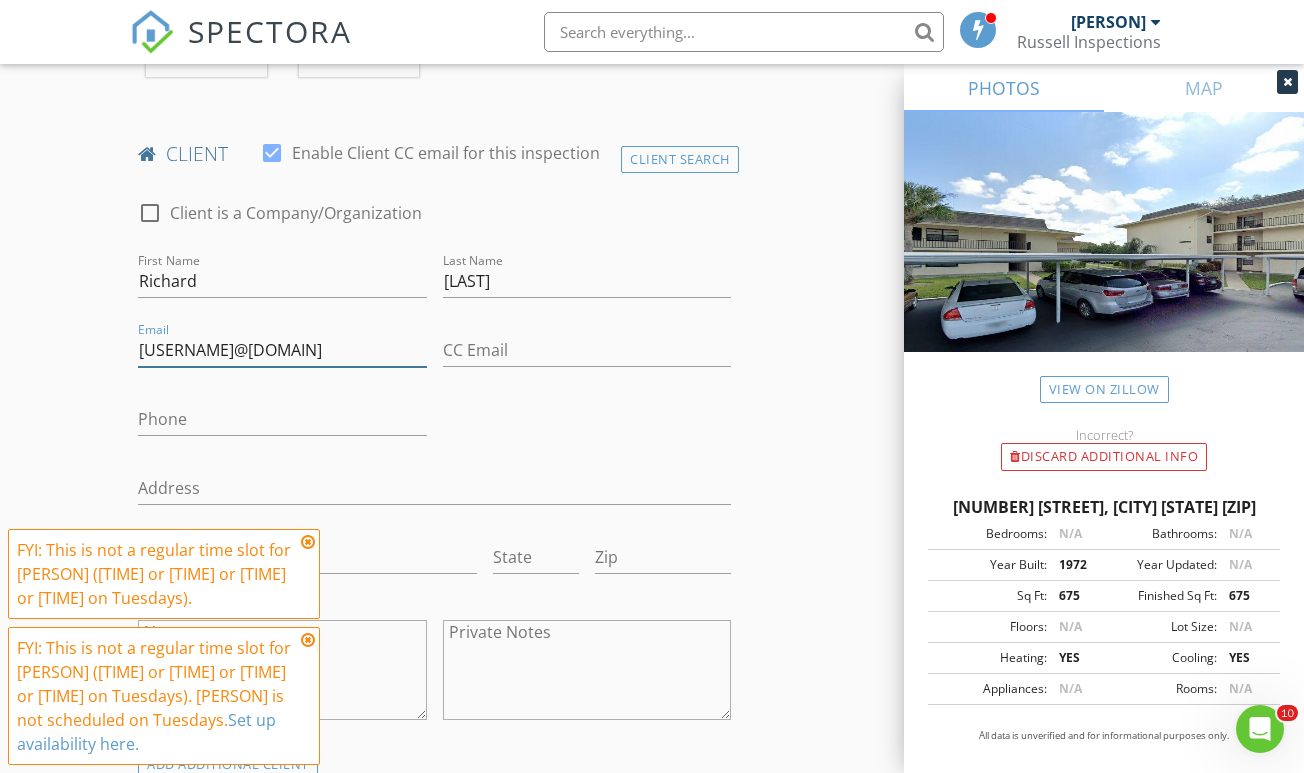 type on "[EMAIL]" 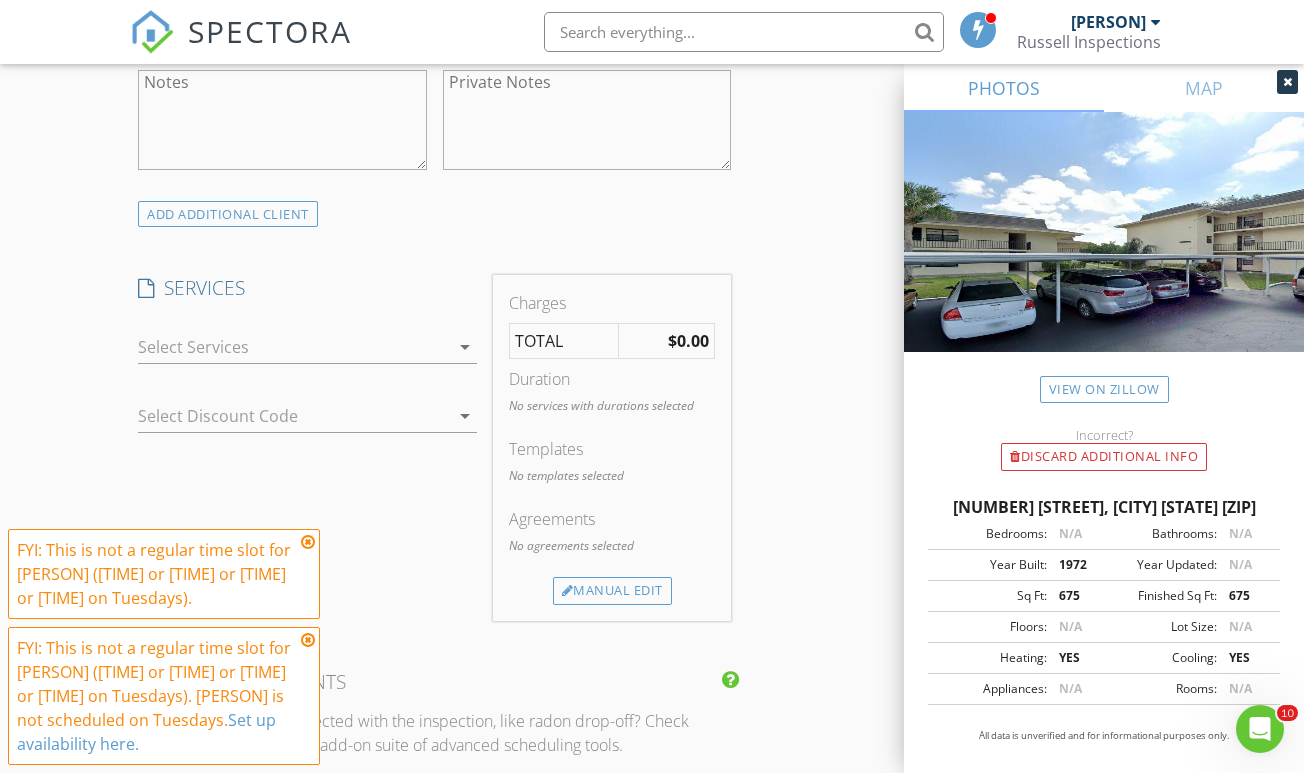 scroll, scrollTop: 1529, scrollLeft: 0, axis: vertical 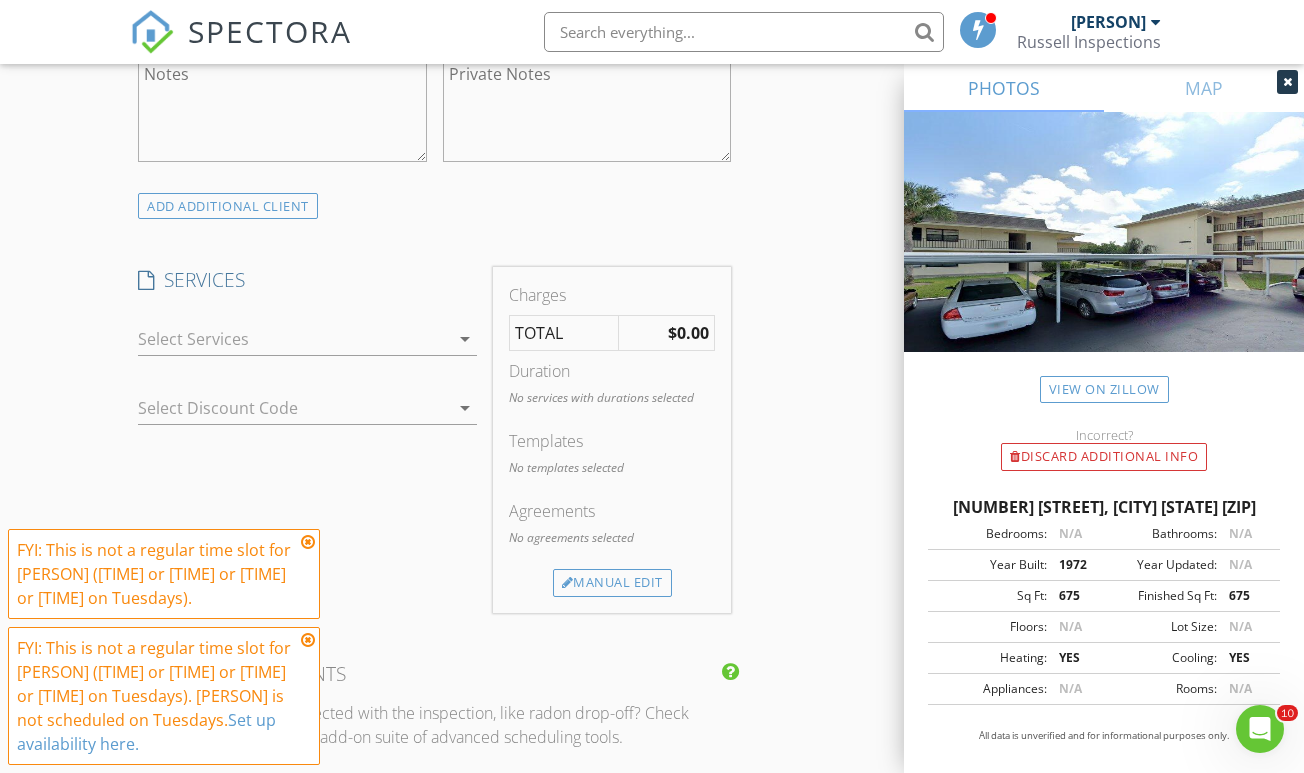 type on "[PHONE]" 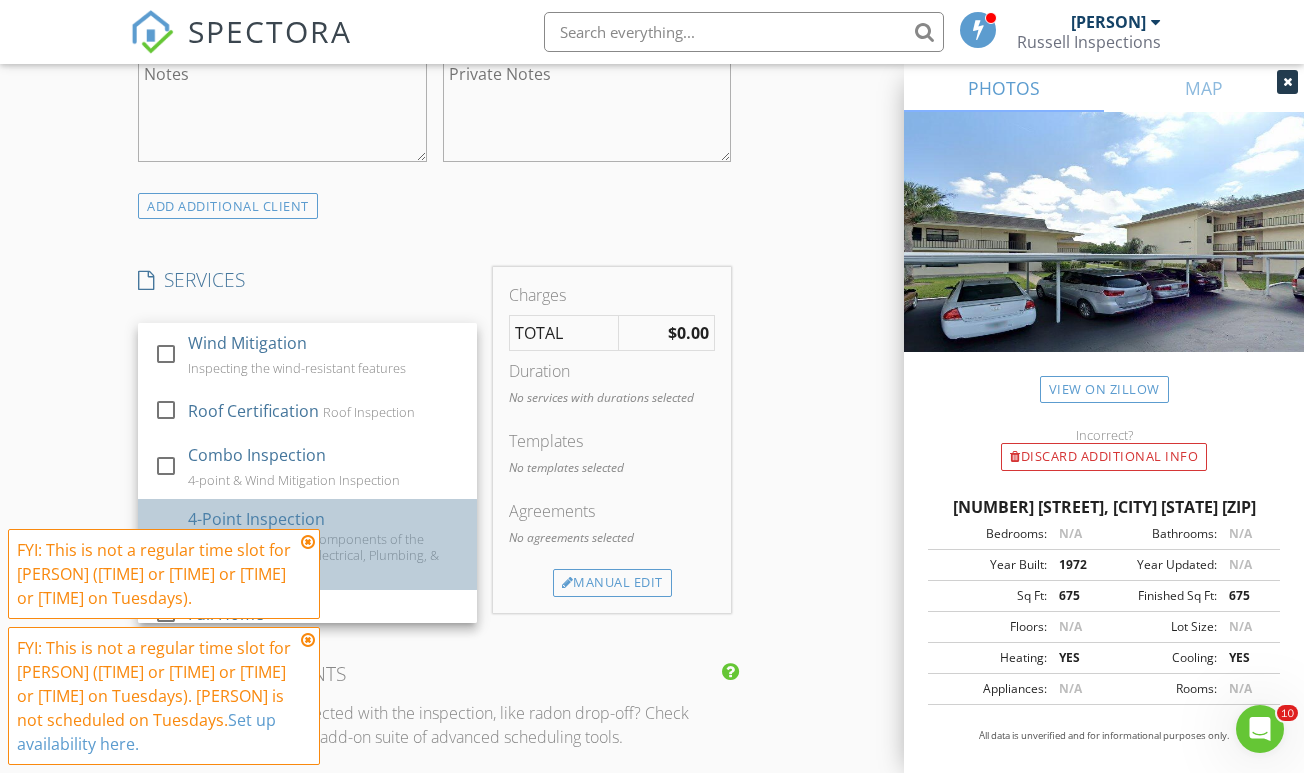 click on "Checking the 4 major components of the house: HVAC system, Electrical, Plumbing, & Roof" at bounding box center (324, 555) 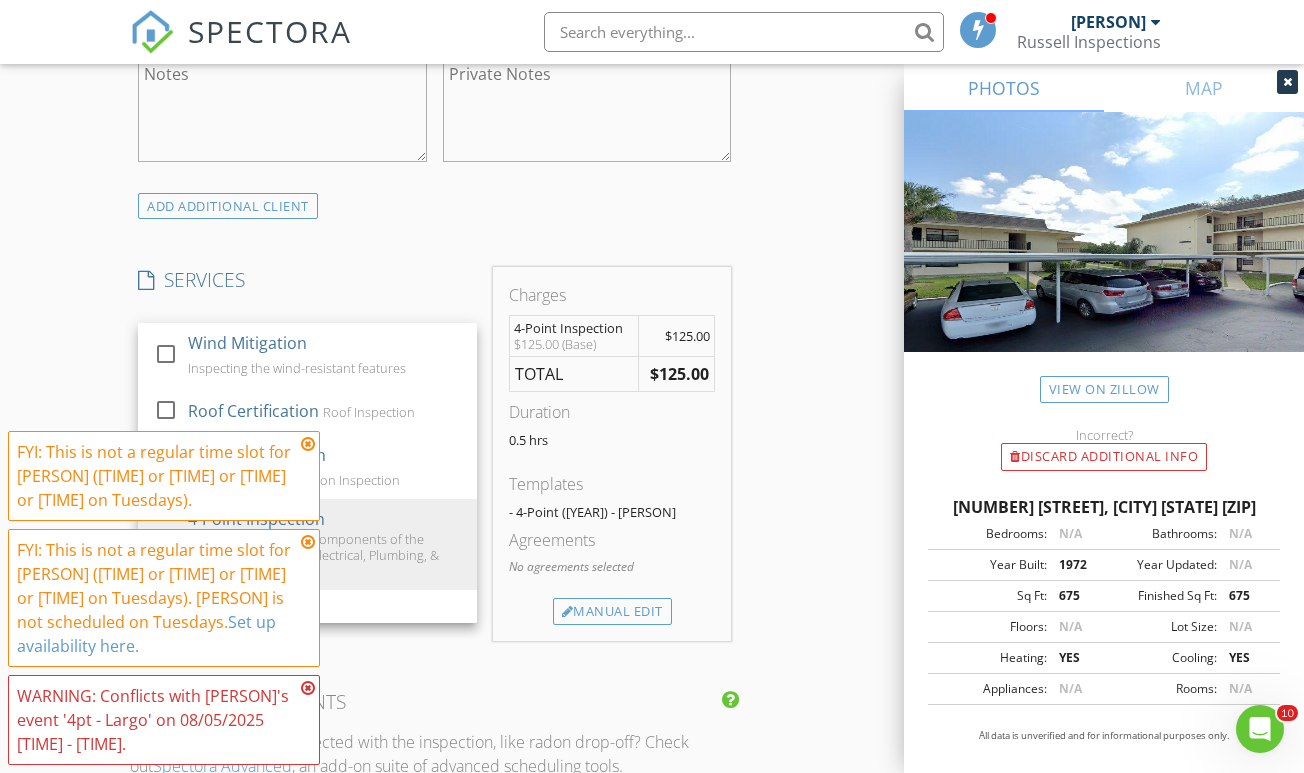 click on "New Inspection
Click here to use the New Order Form
INSPECTOR(S)
check_box   Chris Russell     check_box_outline_blank   Alex Diaz     check_box   William Grant   PRIMARY   William Grant,  Chris Russell arrow_drop_down   check_box_outline_blank Chris Russell specifically requested check_box_outline_blank William Grant specifically requested
Date/Time
08/05/2025 11:30 AM
Location
Address Search       Address 12300 Vonn Rd   Unit 1204   City Largo   State FL   Zip 33774   County Pinellas     Square Feet 675   Year Built 1972   Foundation arrow_drop_down     Chris Russell     20.2 miles     (33 minutes)         William Grant     20.2 miles     (33 minutes)
client
check_box Enable Client CC email for this inspection   Client Search     check_box_outline_blank Client is a Company/Organization     First Name Richard   Last Name Harding   Email" at bounding box center (652, 378) 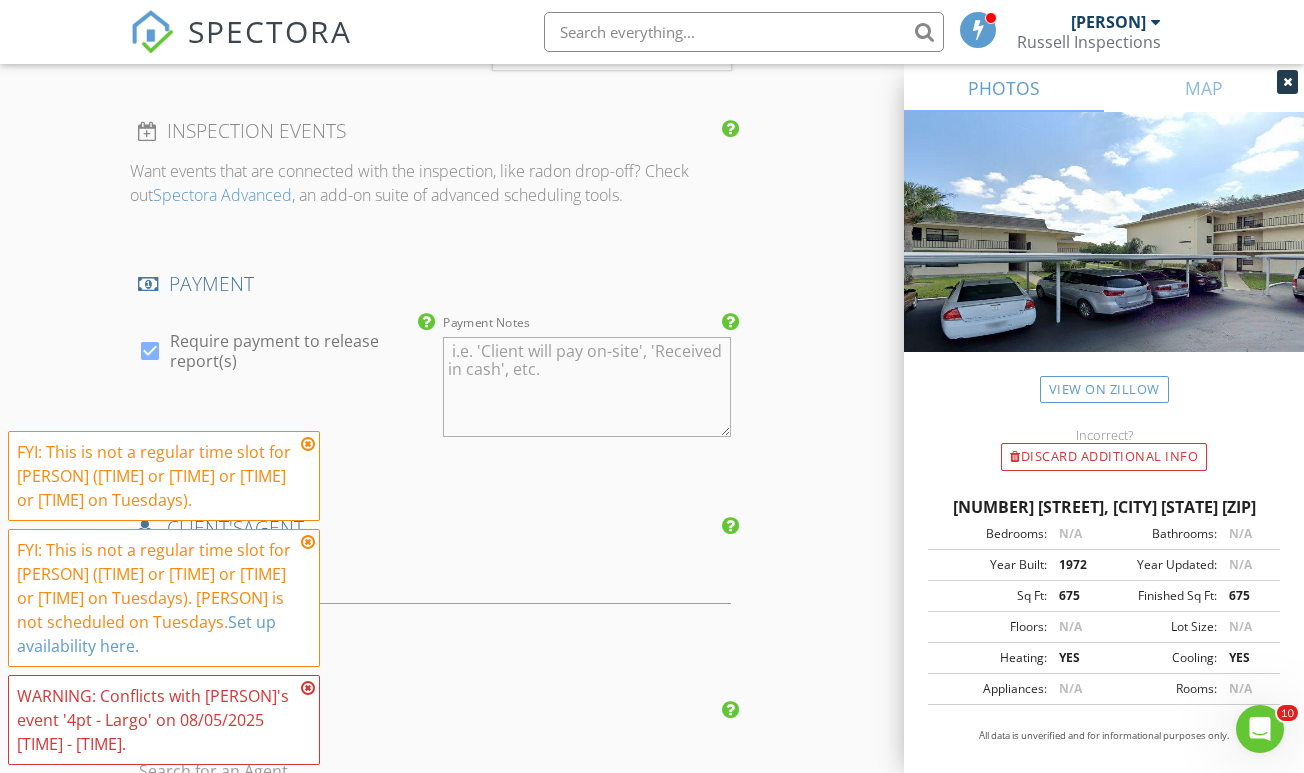 scroll, scrollTop: 2305, scrollLeft: 0, axis: vertical 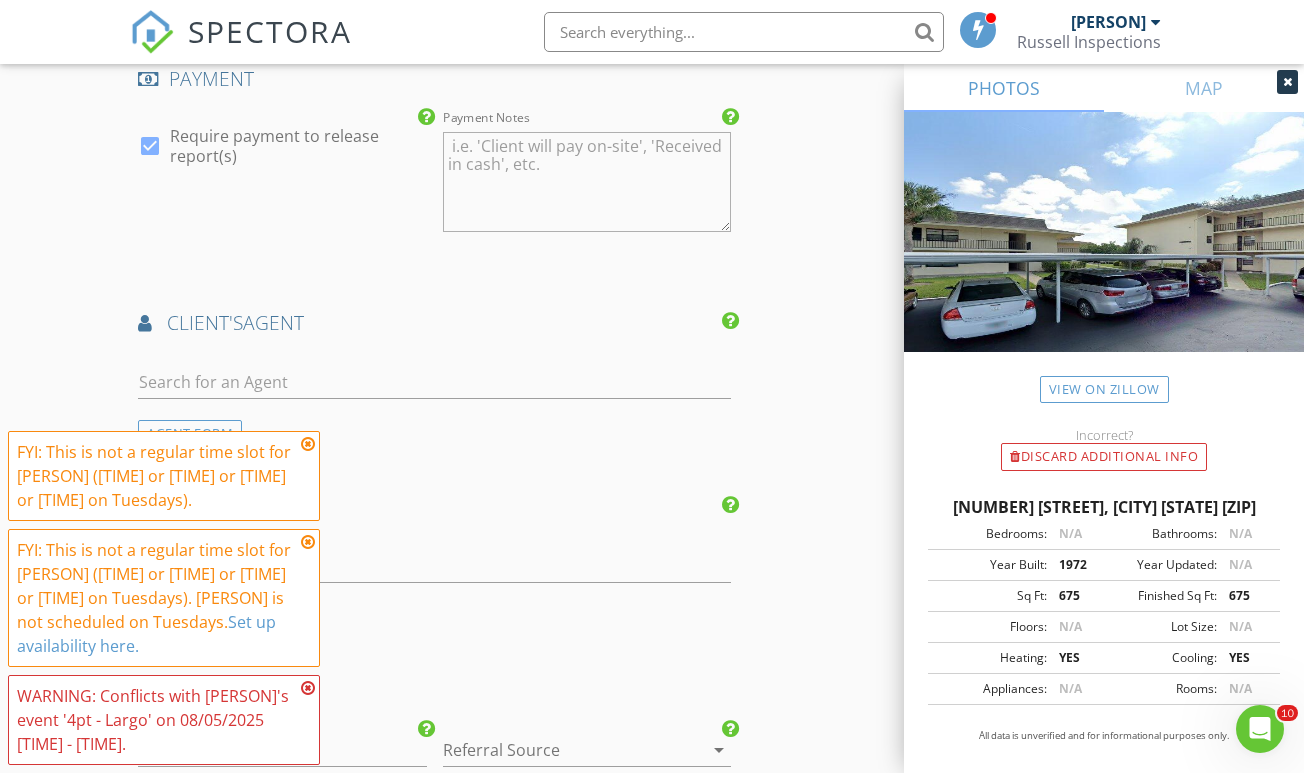 click at bounding box center [308, 444] 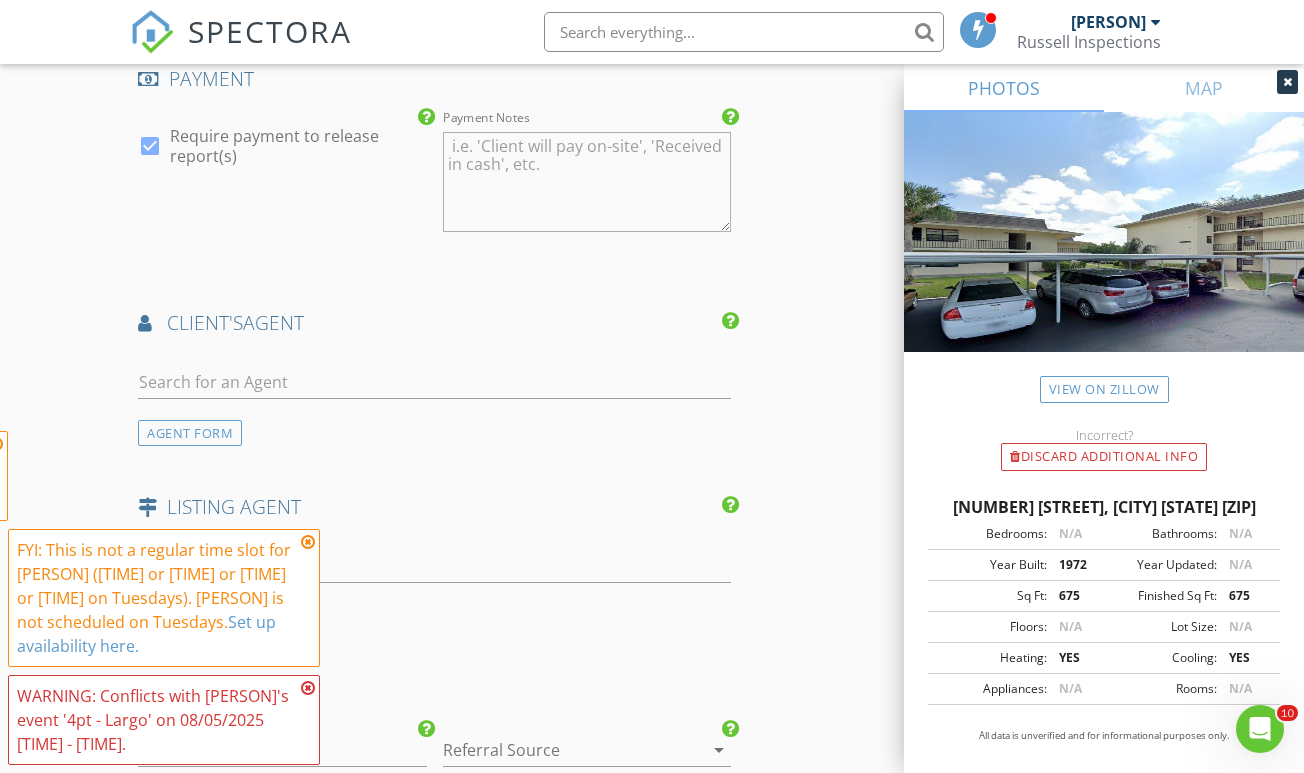click on "FYI: This is not a regular time slot for William Grant (01:30 PM or 12:00 PM or 10:30 AM or 09:00 AM on Tuesdays).    FYI: This is not a regular time slot for William Grant (01:30 PM or 12:00 PM or 10:30 AM or 09:00 AM on Tuesdays).  Chris Russell is not scheduled on Tuesdays.  Set up availability here.   WARNING: Conflicts with William Grant's event '4pt - Largo' on 08/05/2025 11:30 am - 12:30 pm." at bounding box center (164, 598) 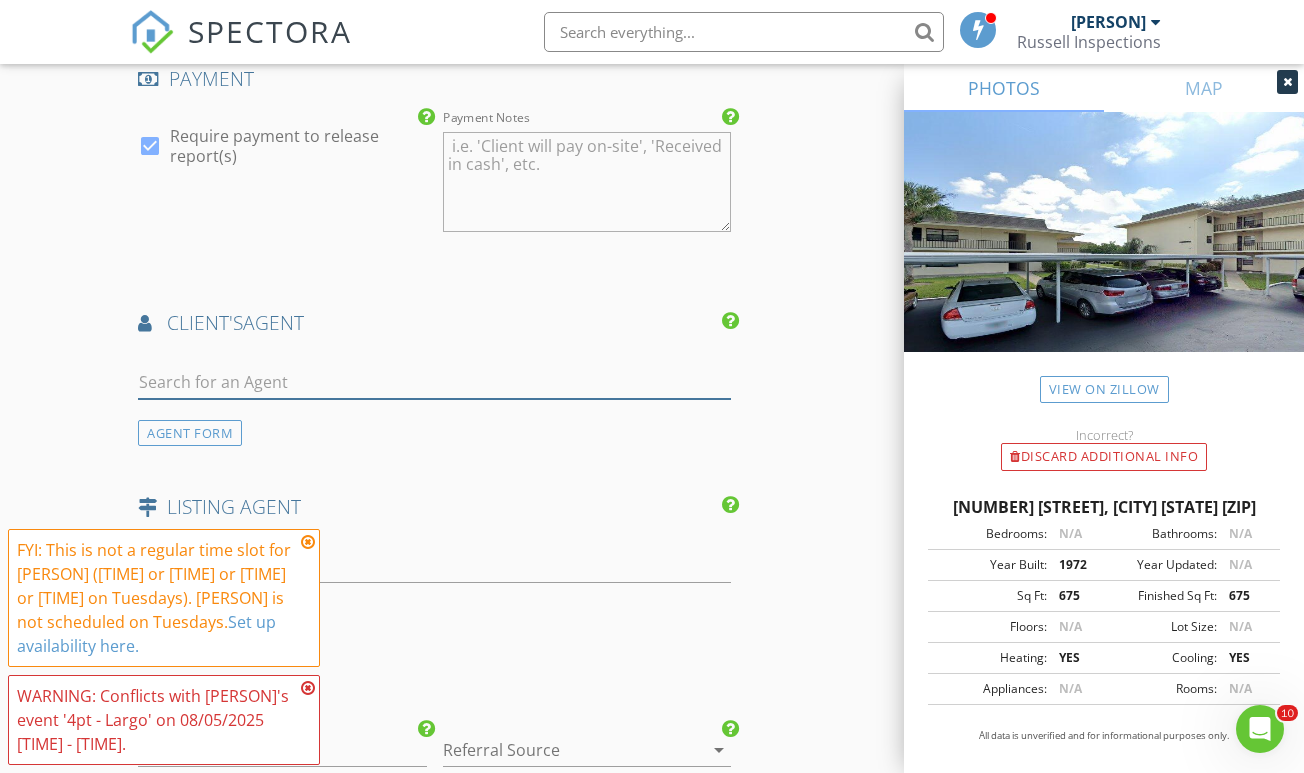 click at bounding box center (434, 382) 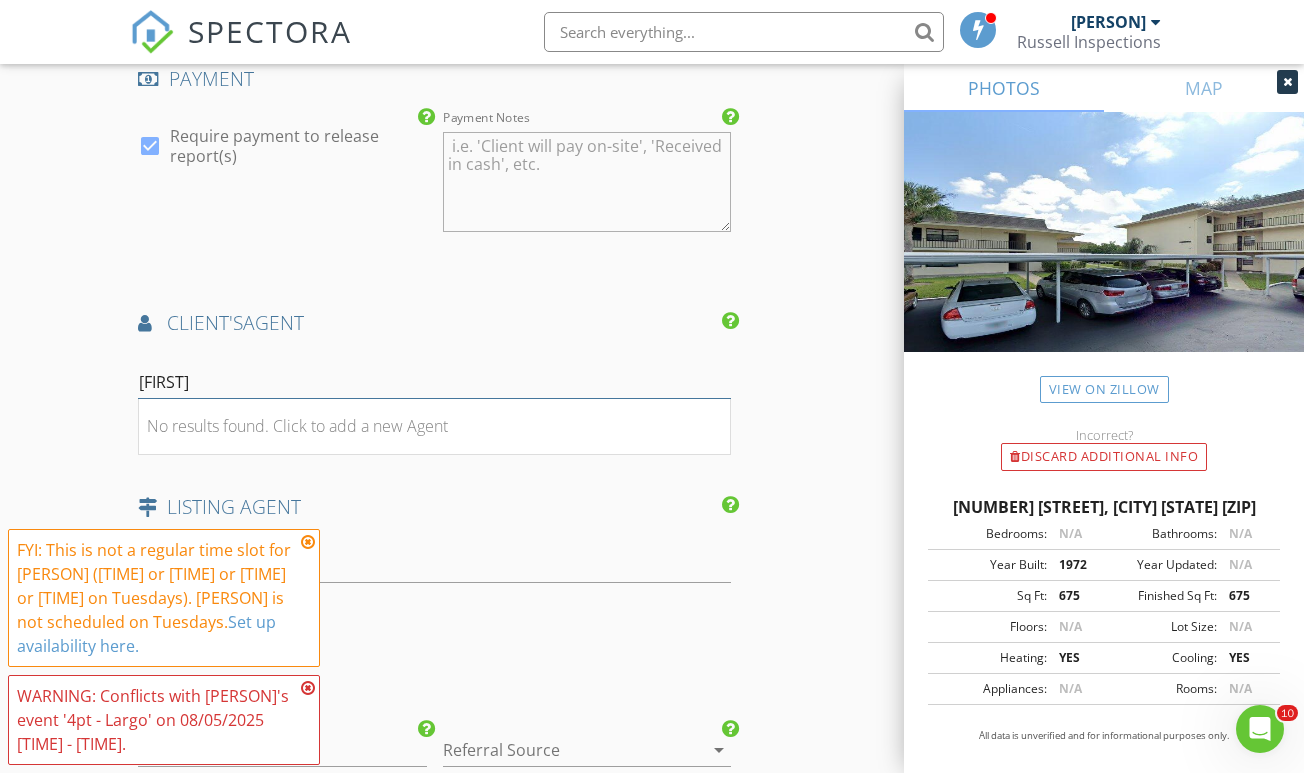 type on "[NAME]" 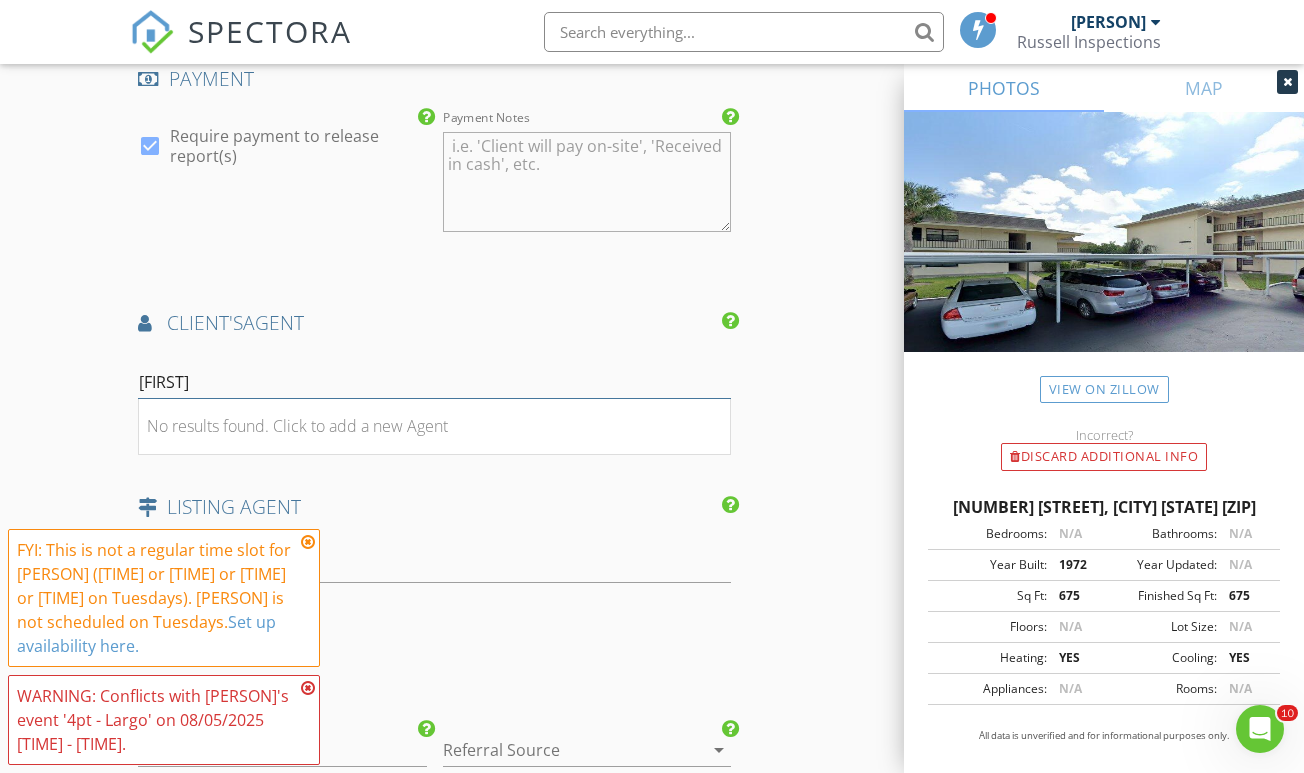 click on "[NAME]" at bounding box center [434, 382] 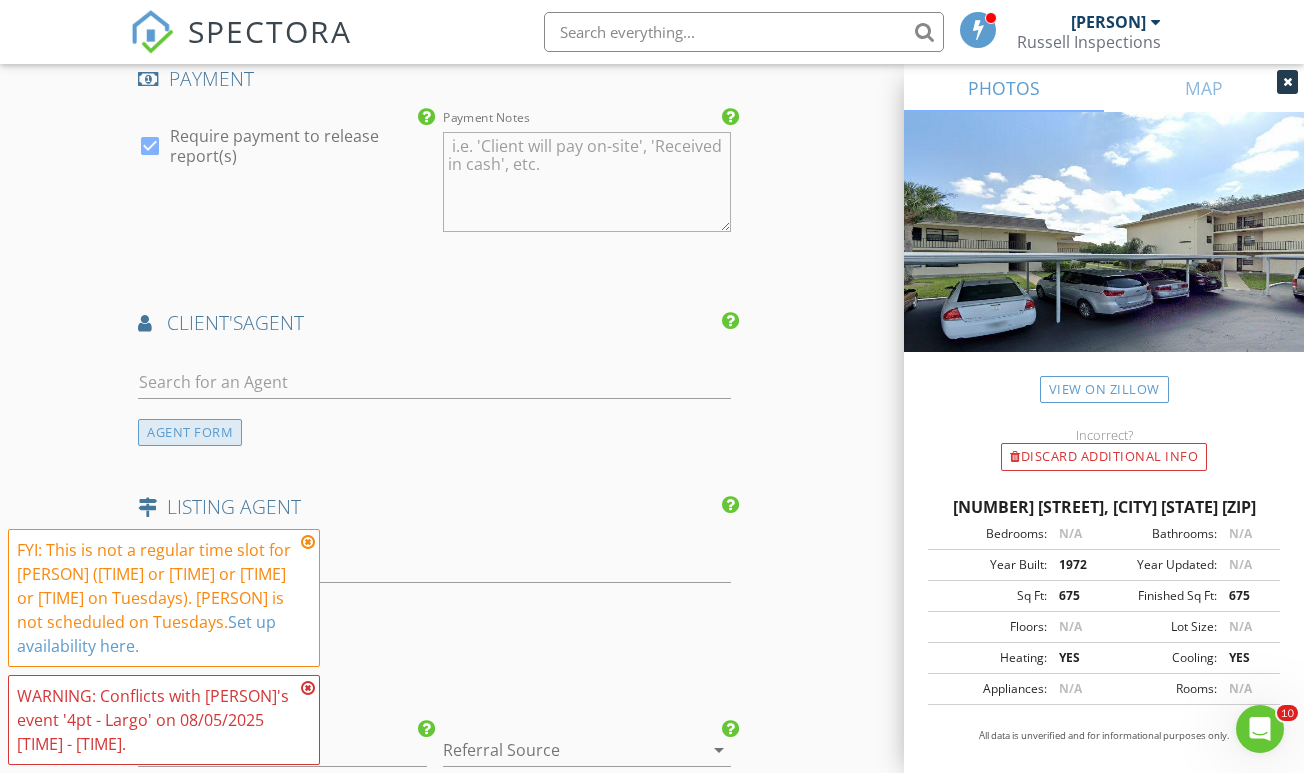 click on "AGENT FORM" at bounding box center (190, 432) 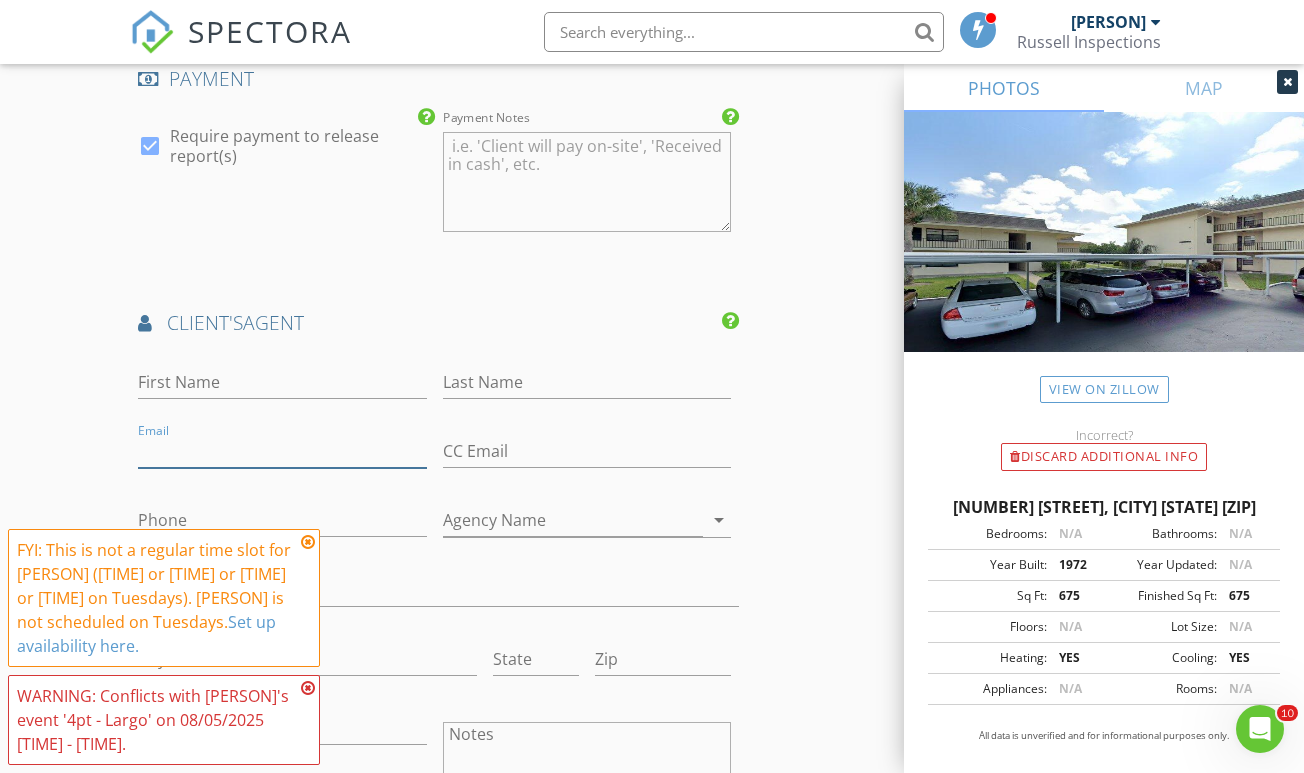paste on "[USERNAME]@[DOMAIN]" 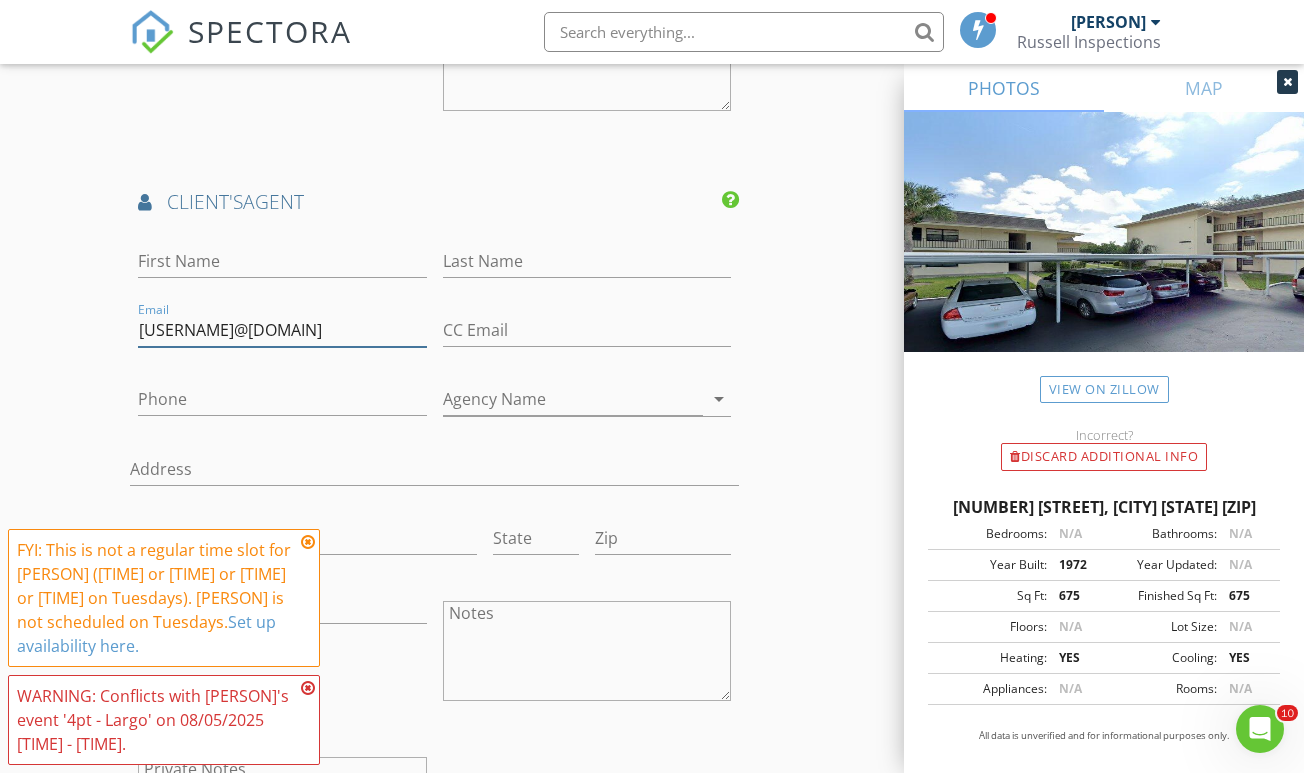 scroll, scrollTop: 2453, scrollLeft: 0, axis: vertical 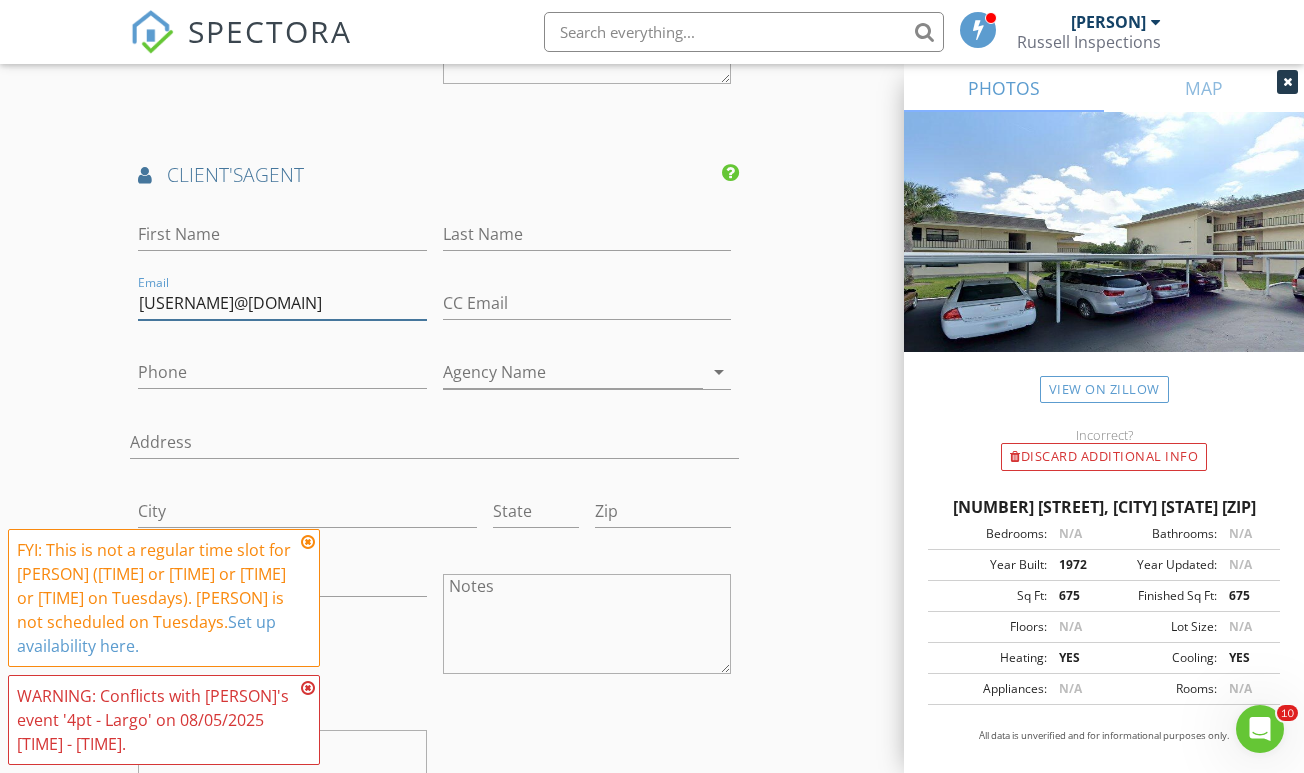 type on "bayleeakin@allstate.com" 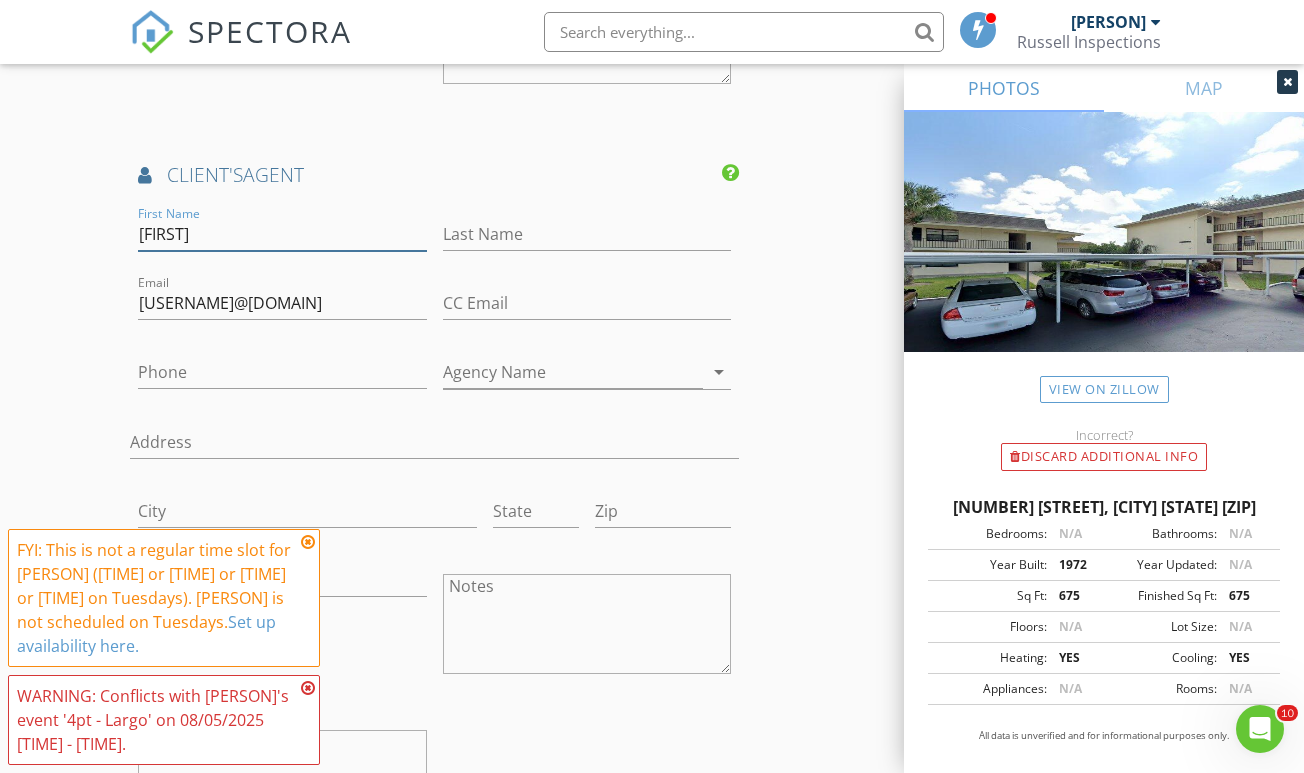 type on "Baylee" 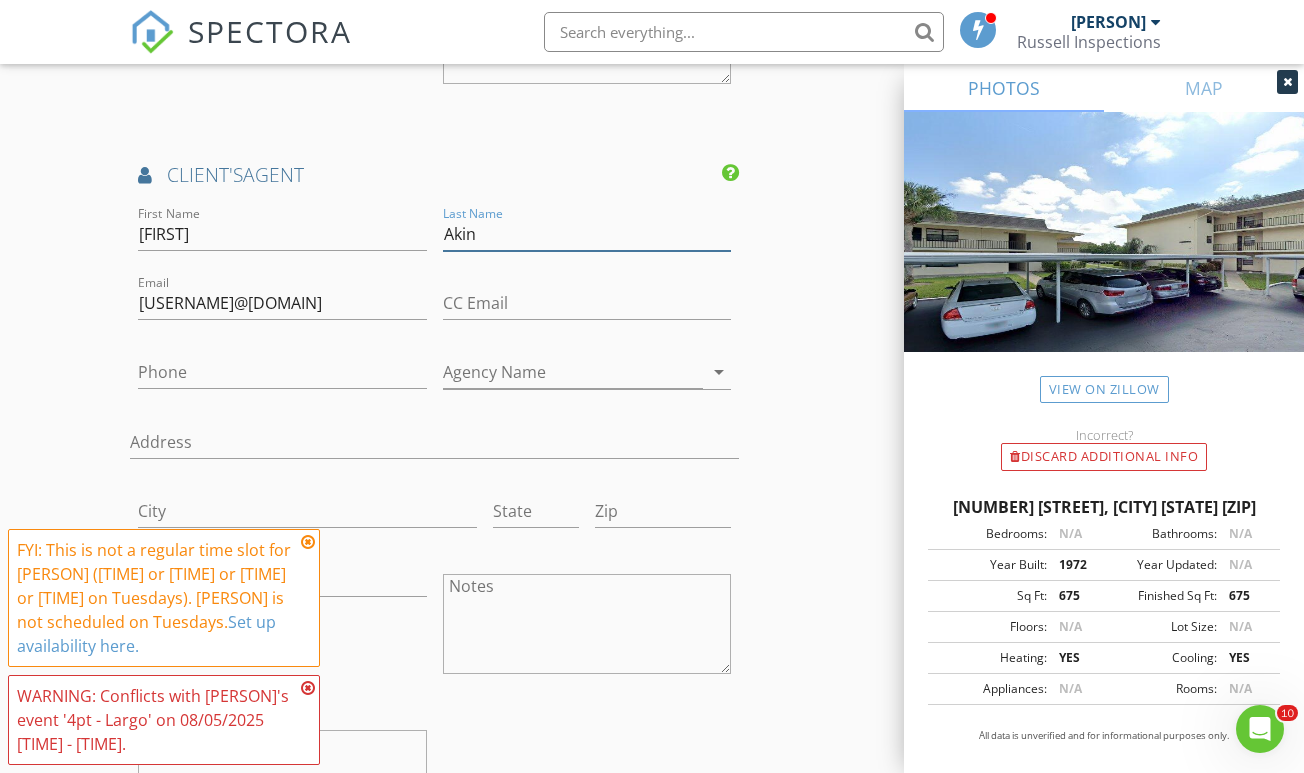 type on "Akin" 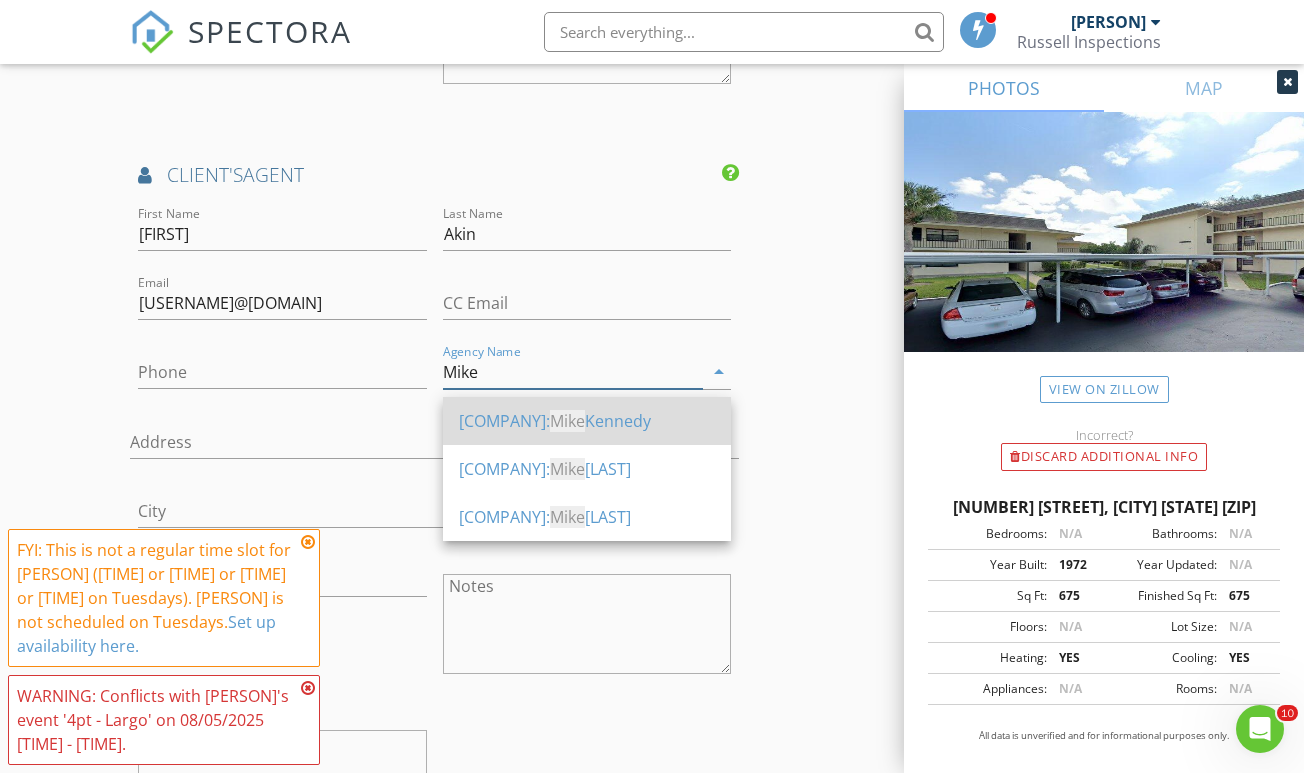 click on "Mike" at bounding box center (567, 421) 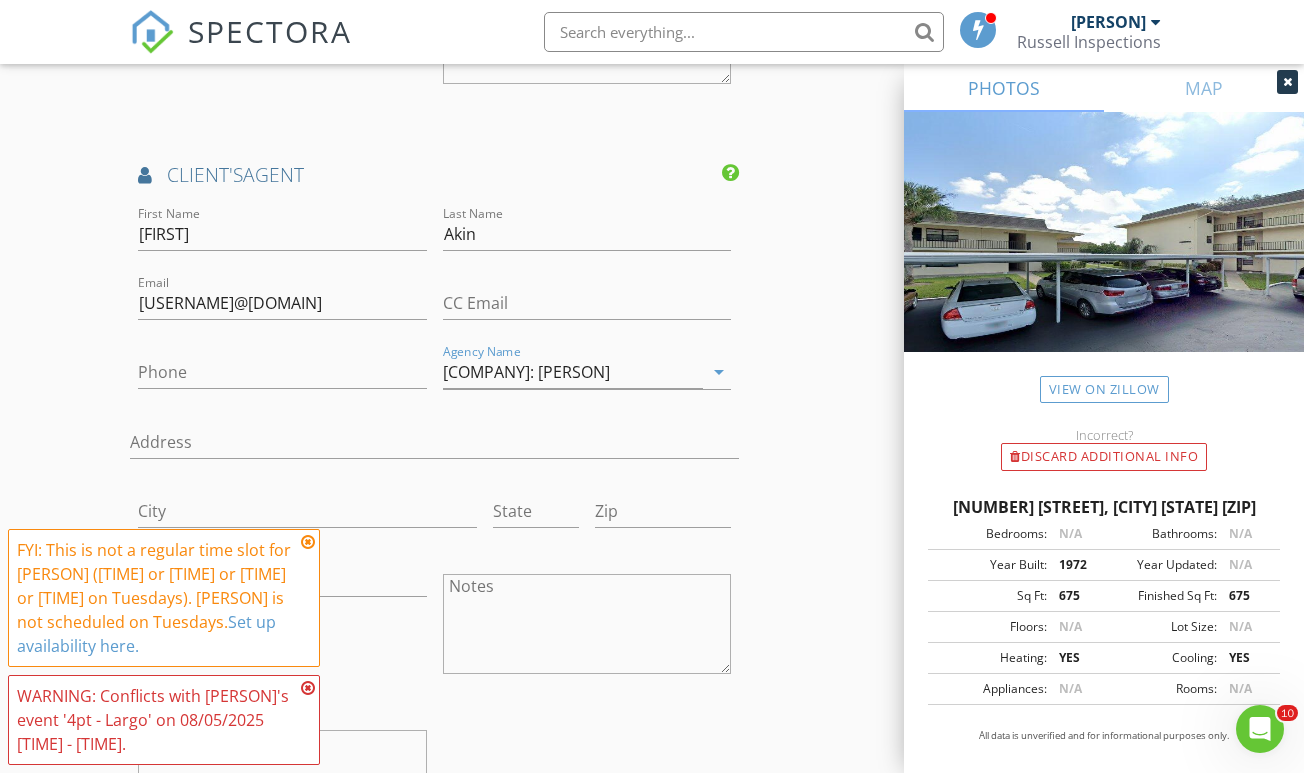 click on "Phone" at bounding box center [282, 376] 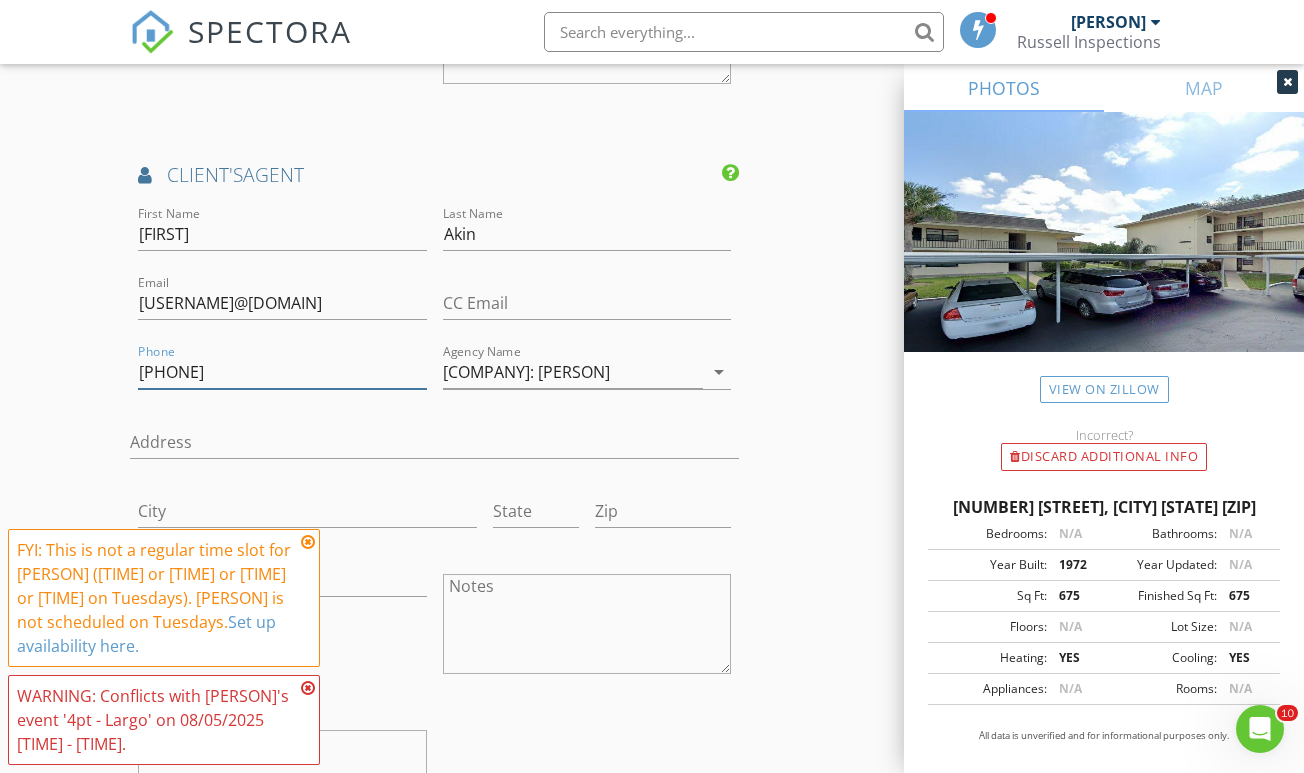 click on "585-755-4" at bounding box center (282, 372) 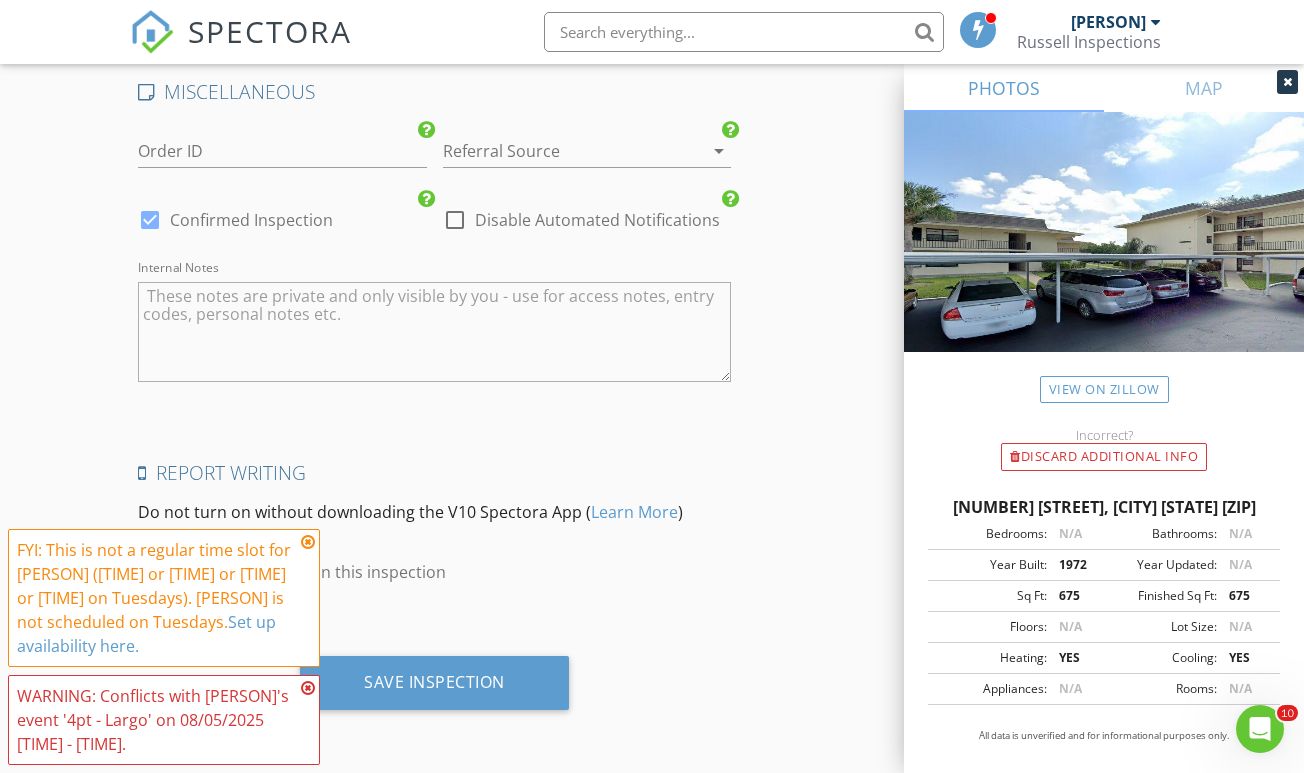scroll, scrollTop: 3498, scrollLeft: 0, axis: vertical 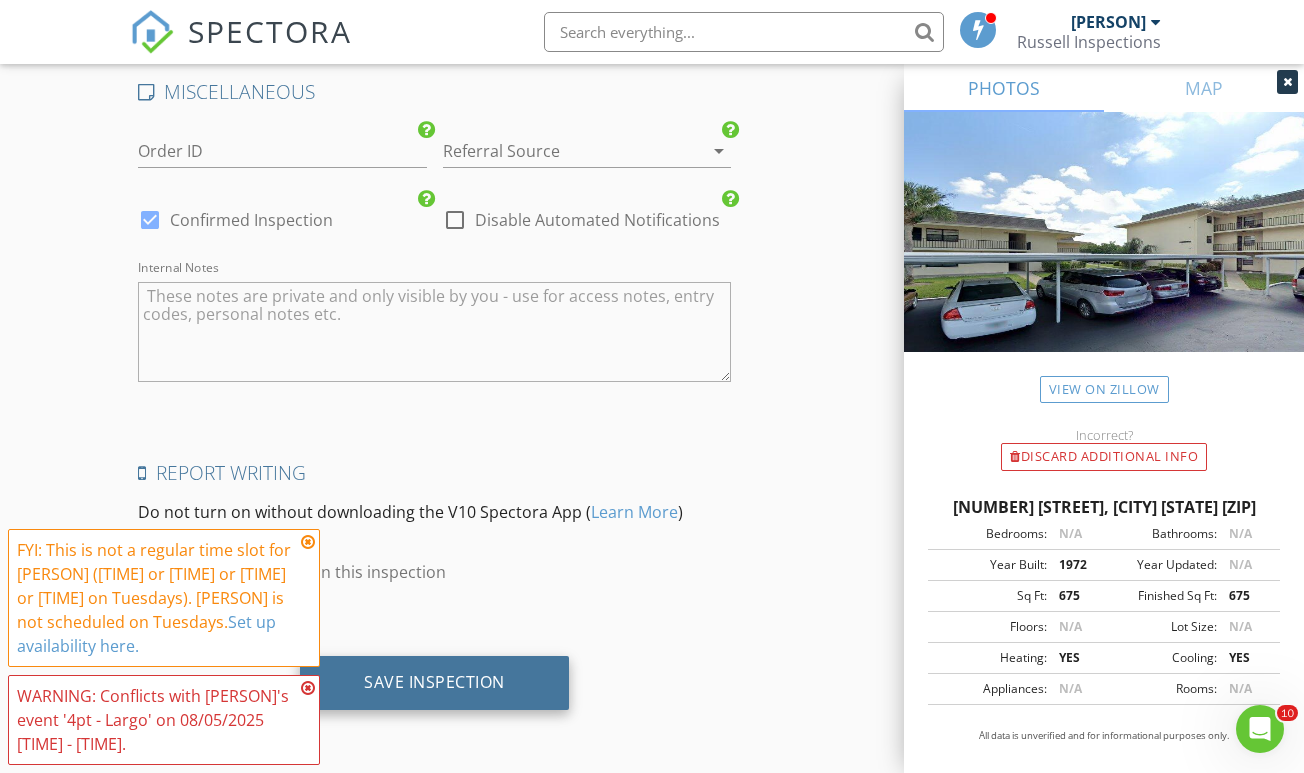click on "Save Inspection" at bounding box center (434, 682) 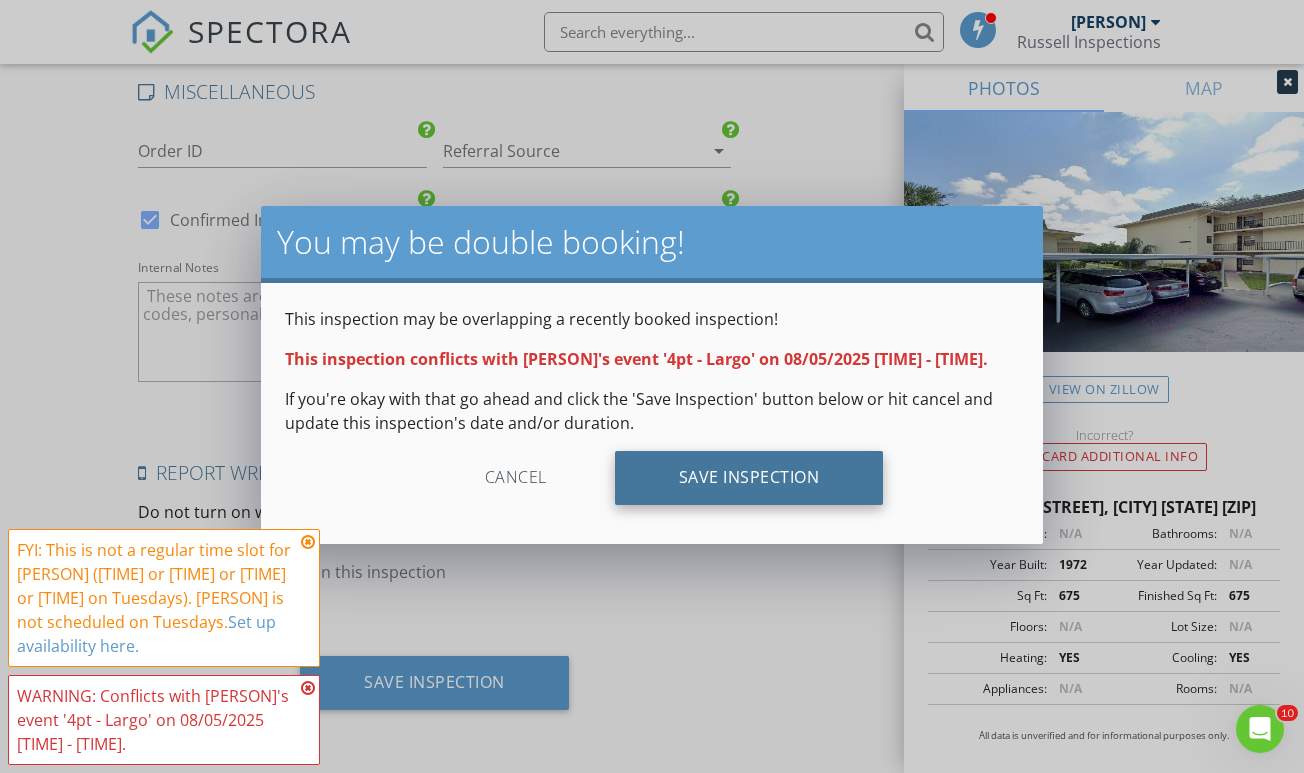 click on "Save Inspection" at bounding box center (749, 478) 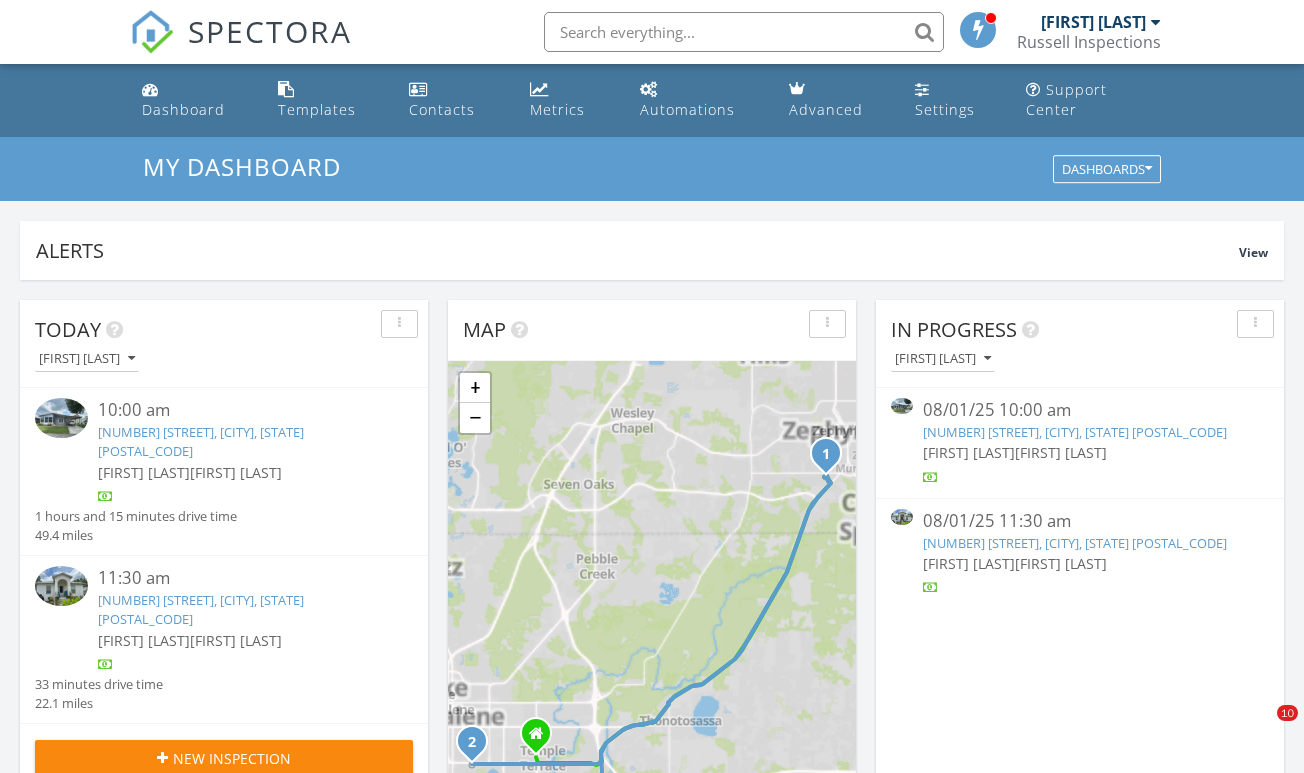 scroll, scrollTop: 0, scrollLeft: 0, axis: both 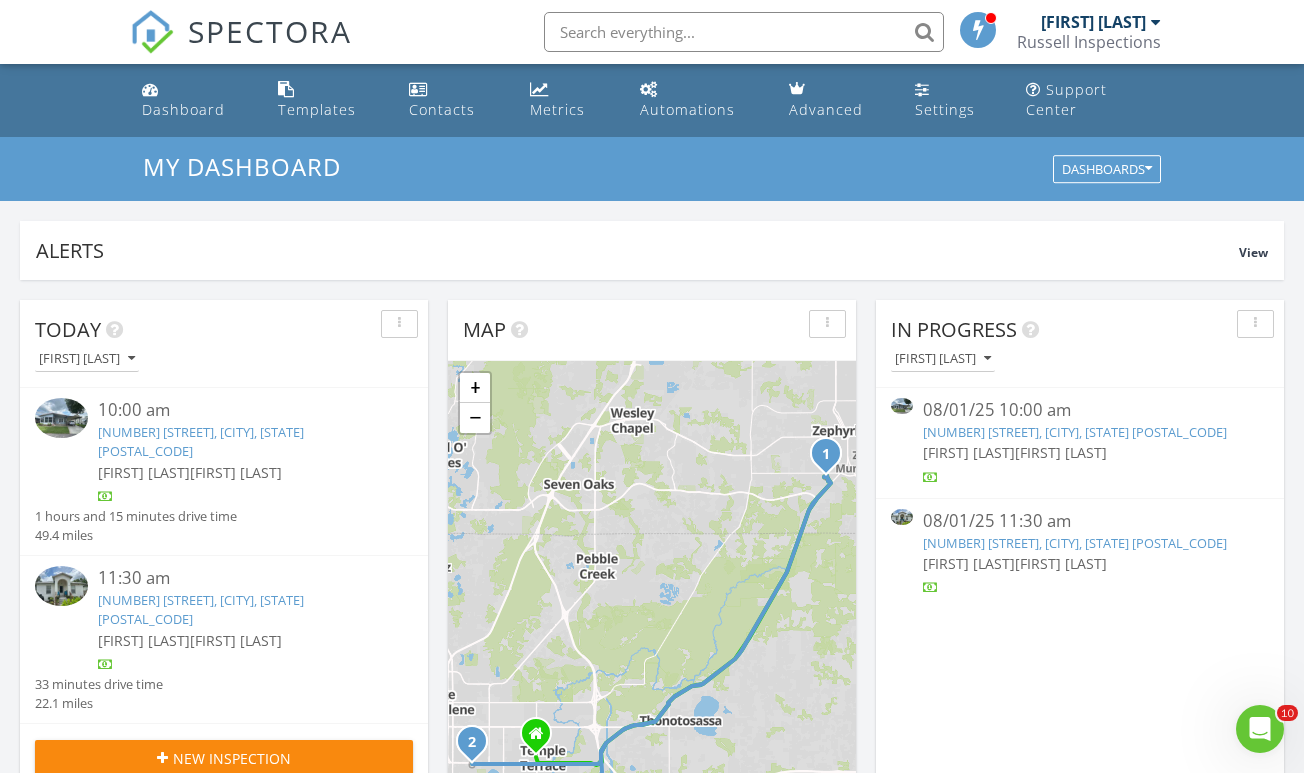 click on "Today
[FIRST] [LAST]
10:00 am
[NUMBER] [STREET], [CITY], [STATE] [POSTAL_CODE]
[FIRST] [LAST]
[FIRST] [LAST]
1 hours and 15 minutes drive time   49.4 miles       11:30 am
[NUMBER] [STREET], [CITY], [STATE] [POSTAL_CODE]
[FIRST] [LAST]
[FIRST] [LAST]
33 minutes drive time   22.1 miles       New Inspection     New Quote         Map               1 2 1 2 + − Temple Terrace Highway, US 301, US 301, East Busch Boulevard 66.7 km, 1 h 1 min Head south 5.5 m Turn left onto Temple Heights Road 50 m Turn right onto North 56th Street (FL 583) 400 m Turn left onto Bullard Parkway 1 km Continue onto Temple Terrace Highway 3 km Turn left onto US 301 25 km Turn left onto Blue Lagoon Drive 200 m Make a slight left onto Tahitian Court 60 m Turn right onto Paradise Way 350 m Turn left onto Tradewind Drive 30 m 0 m" at bounding box center [652, 1190] 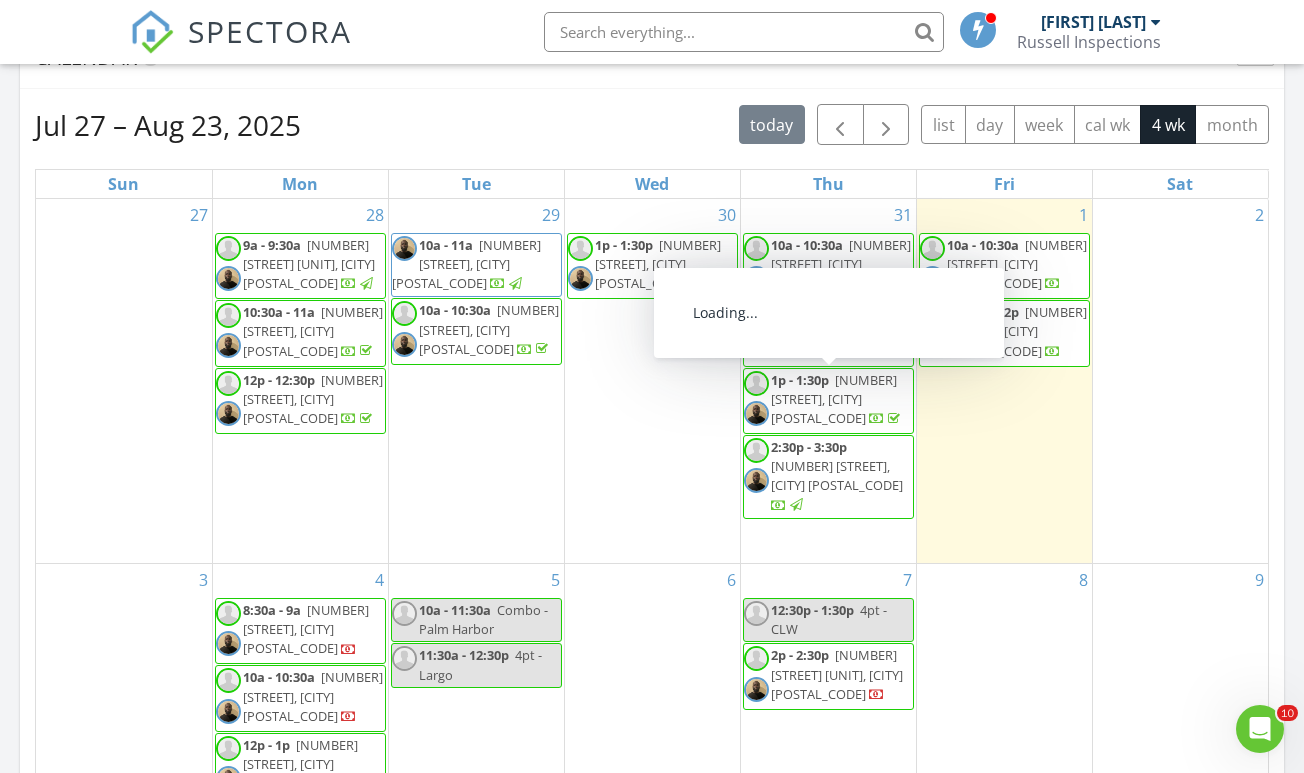 scroll, scrollTop: 880, scrollLeft: 0, axis: vertical 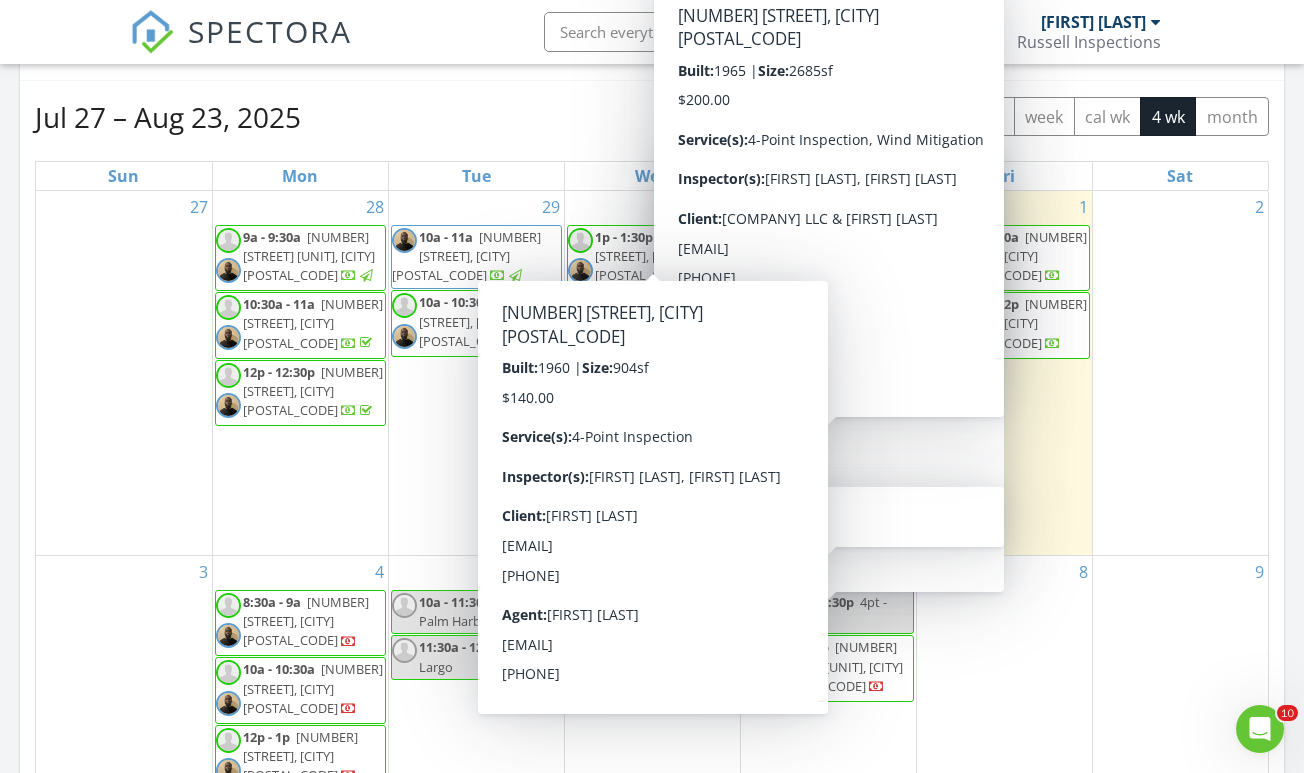 click on "Jul 27 – Aug 23, 2025 today list day week cal wk 4 wk month Sun Mon Tue Wed Thu Fri Sat 27 28
9a - 9:30a
4851 W Gandy Blvd B12L41, Tampa 33611
10:30a - 11a
12220 Langshaw Dr, Thonotosassa 33592
12p - 12:30p
6246 Utopia Dr, Zephyrhills 33540
29
10a - 11a
829 Bruce Ave, Clearwater 33767
10a - 10:30a
7076 74th St Cir E, Bradenton 34203" at bounding box center [652, 535] 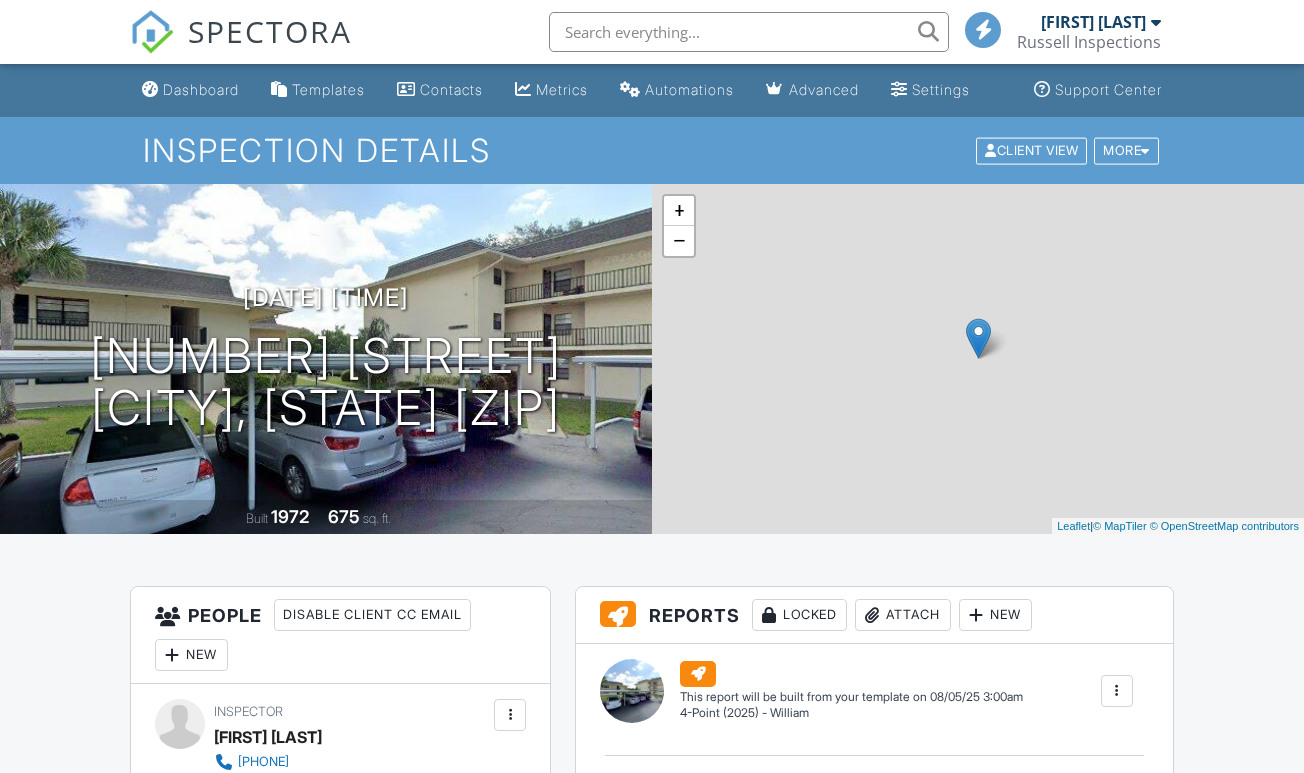 scroll, scrollTop: 637, scrollLeft: 0, axis: vertical 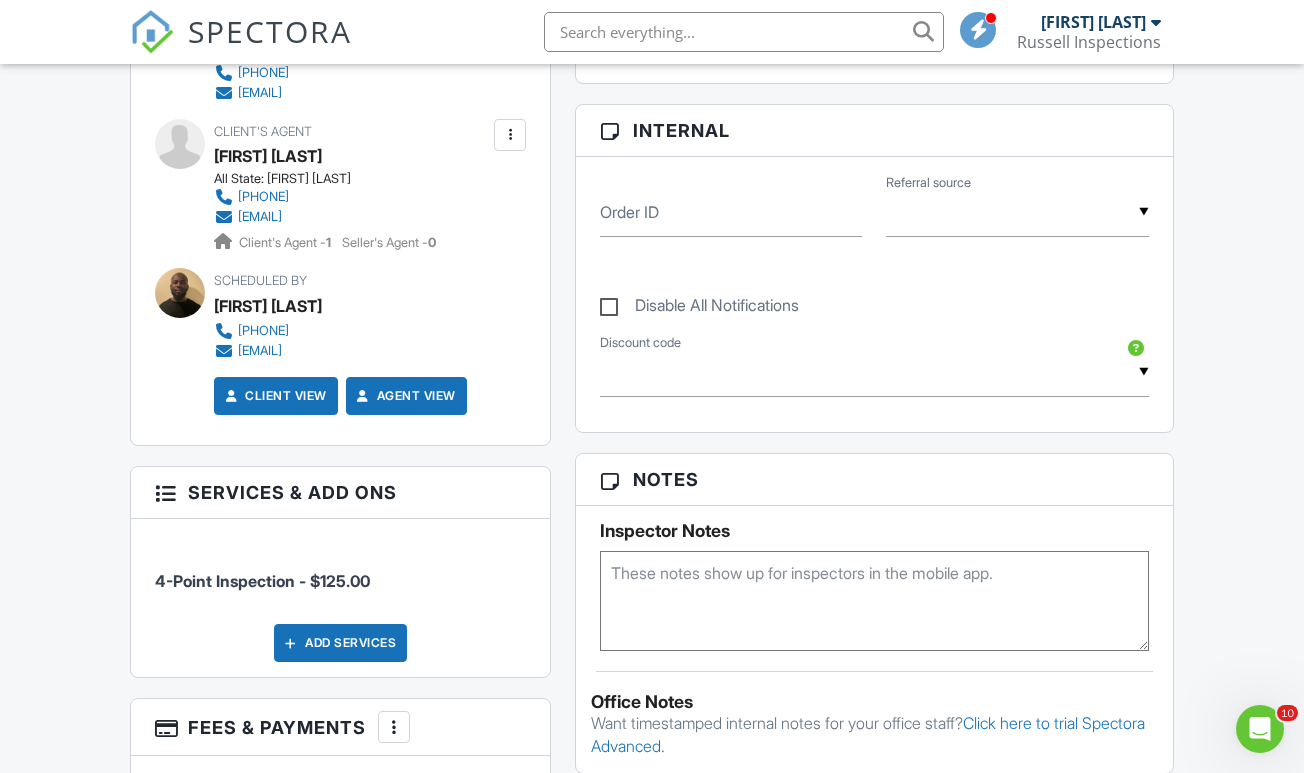 click at bounding box center [874, 601] 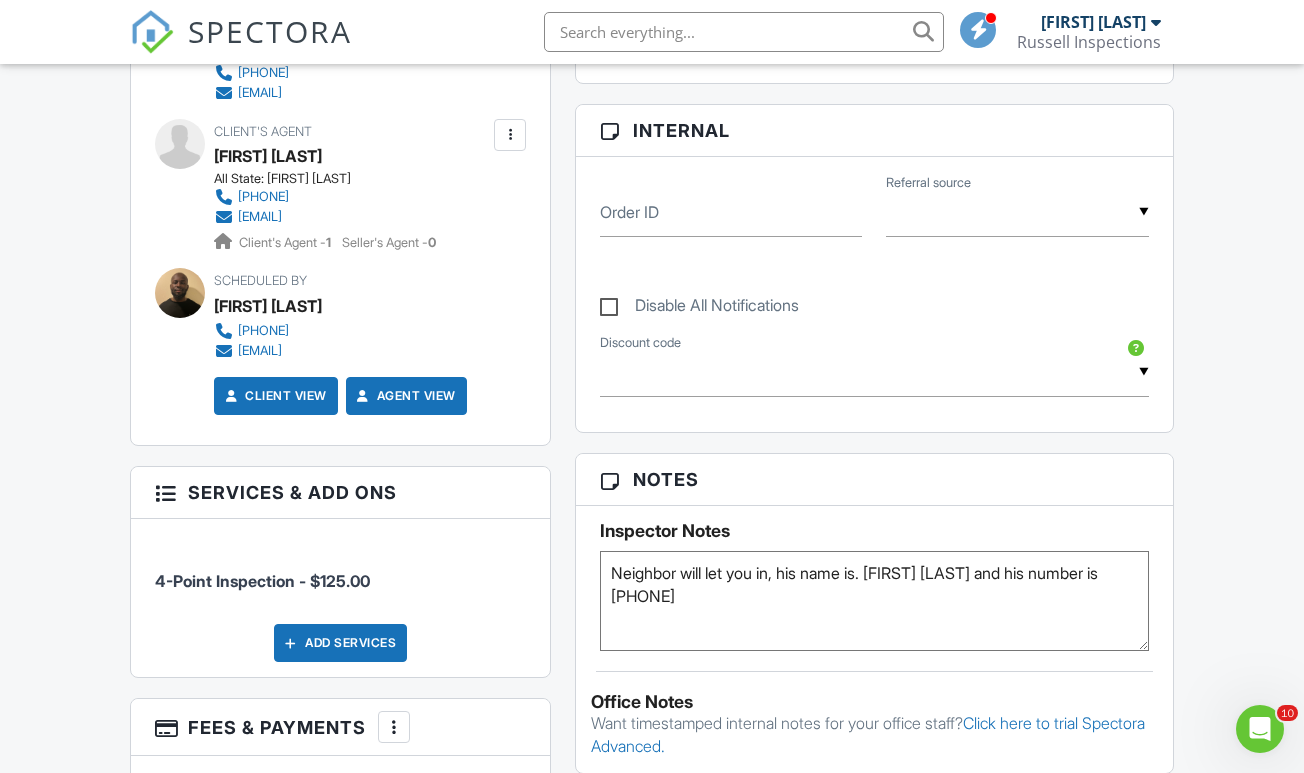 type on "Neighbor will let you in, his name is. [FIRST] [LAST] and his number is [PHONE]" 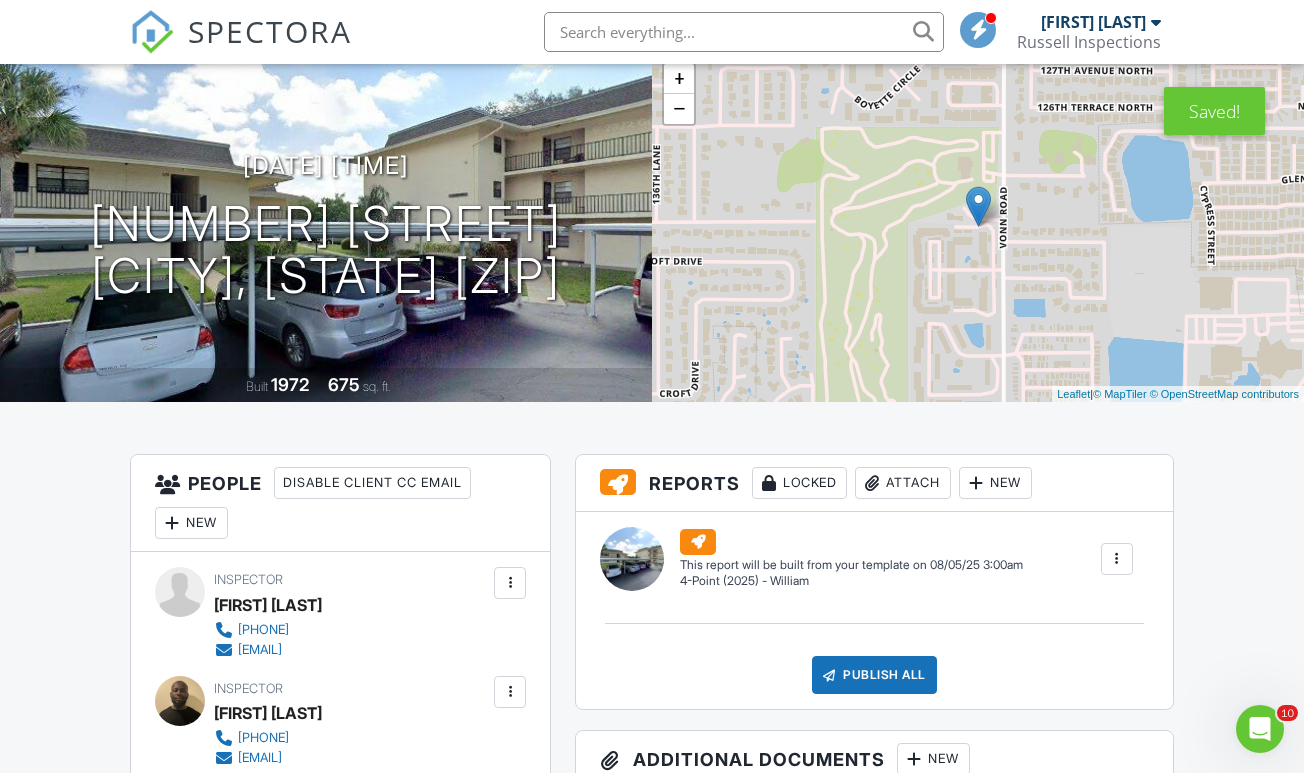 scroll, scrollTop: 245, scrollLeft: 0, axis: vertical 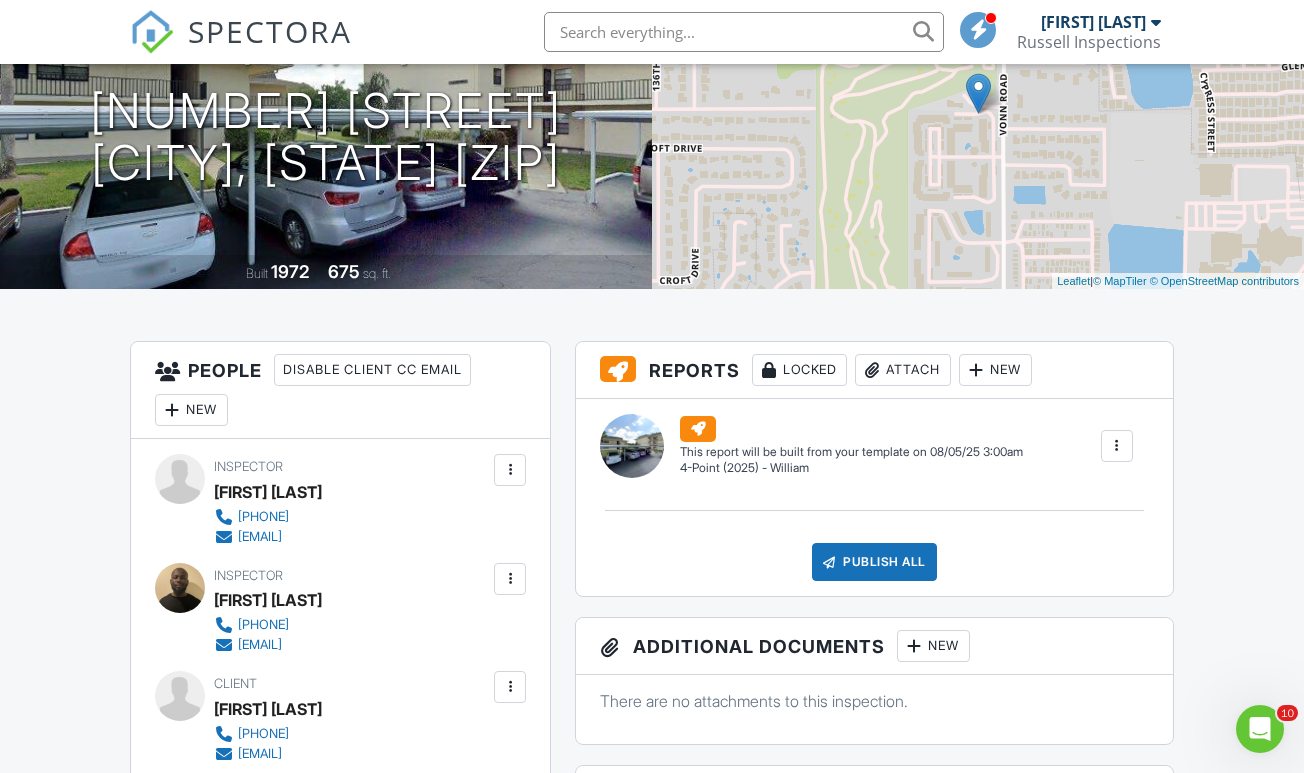 click on "(Untitled report)
4-Point (2025) - [FIRST]
Edit
View
4-Point (2025) - [FIRST]
This report will be built from your template on [DATE] 3:00am
Quick Publish
Copy
Build Now
Delete" at bounding box center [906, 446] 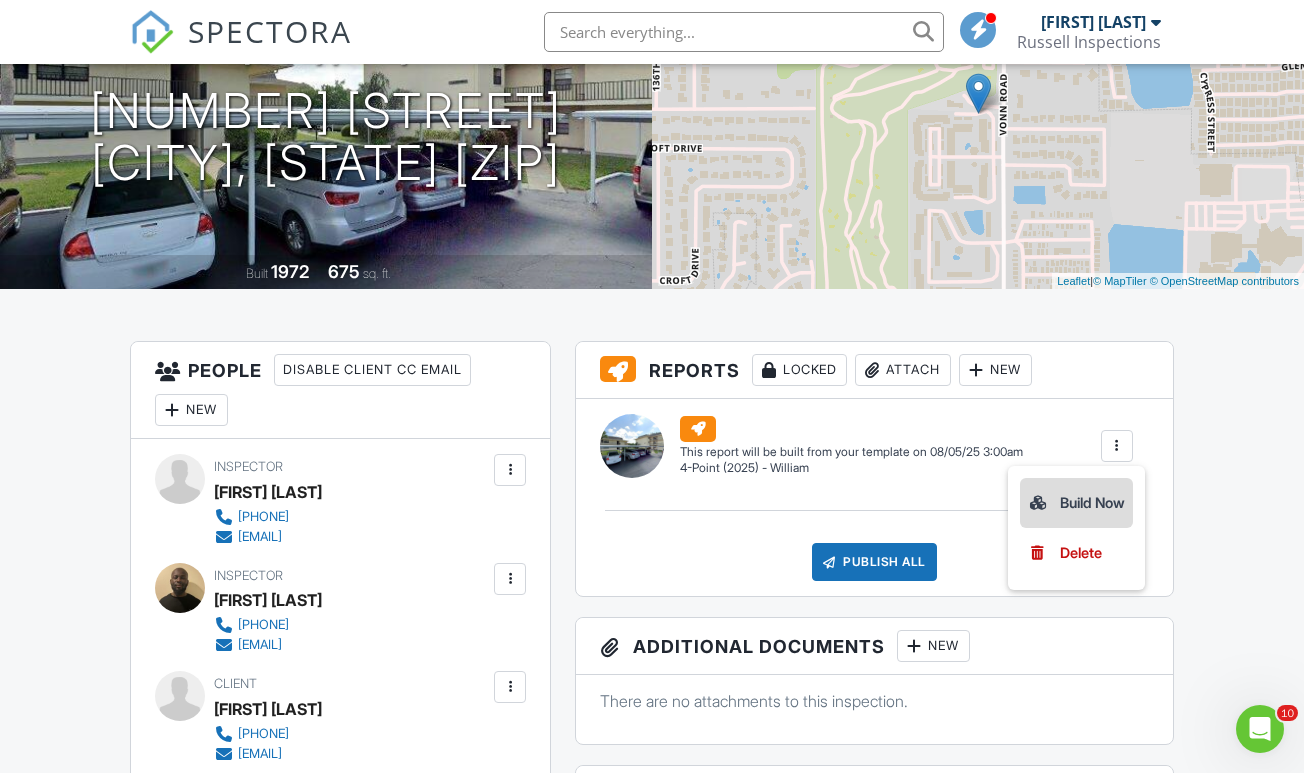 click on "Build Now" at bounding box center (1076, 503) 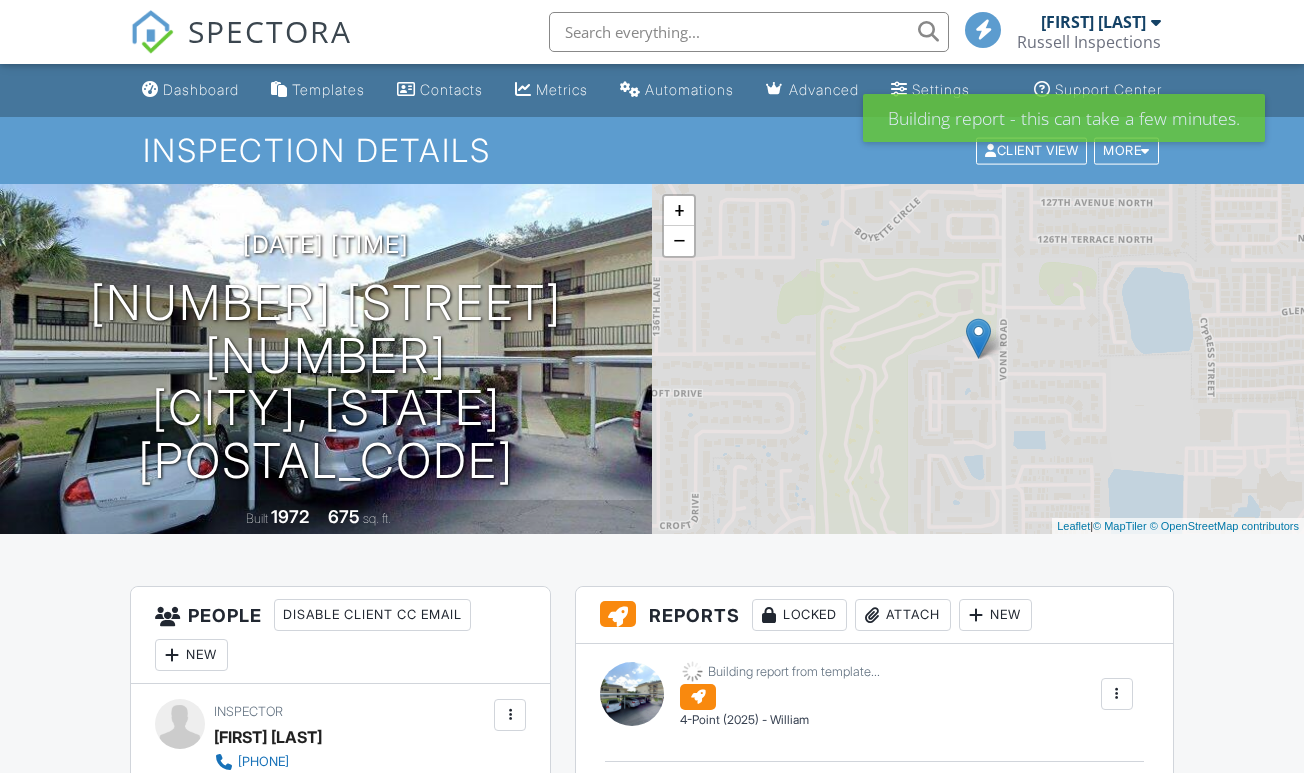 scroll, scrollTop: 0, scrollLeft: 0, axis: both 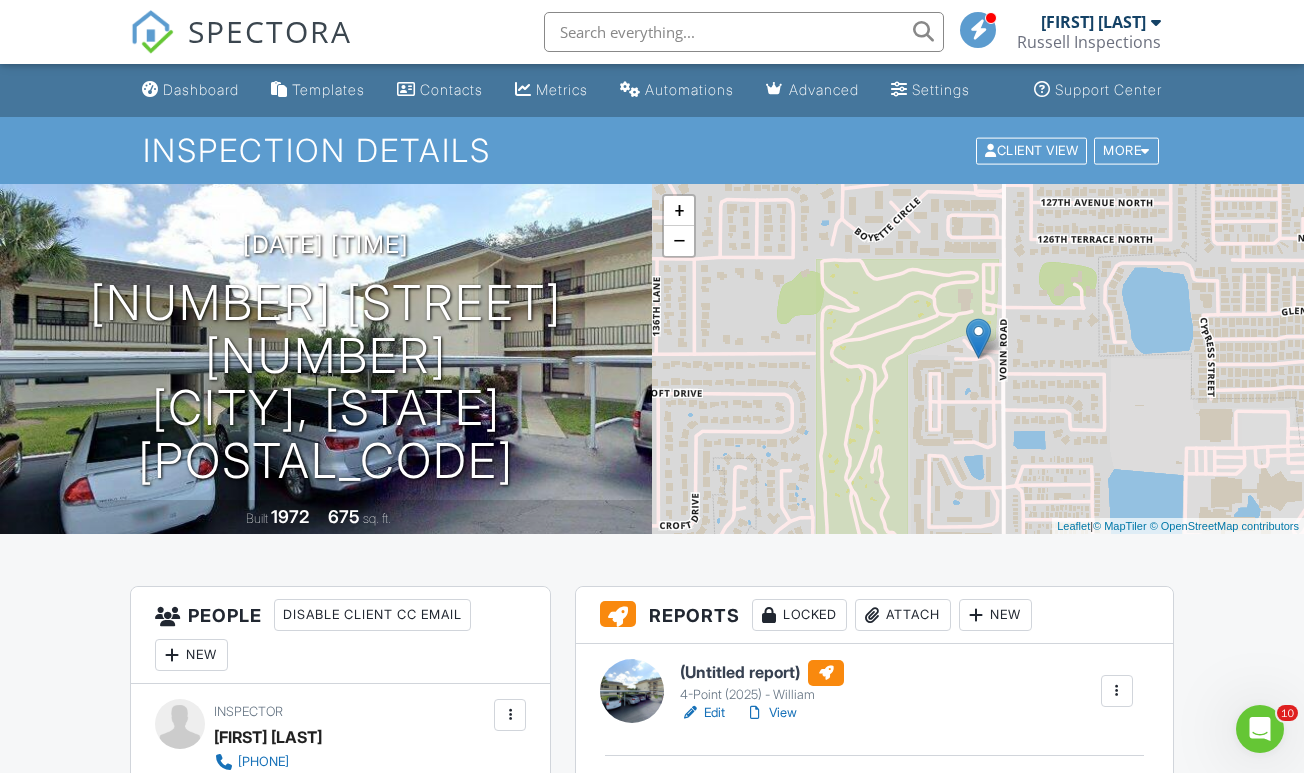 click on "SPECTORA" at bounding box center (270, 31) 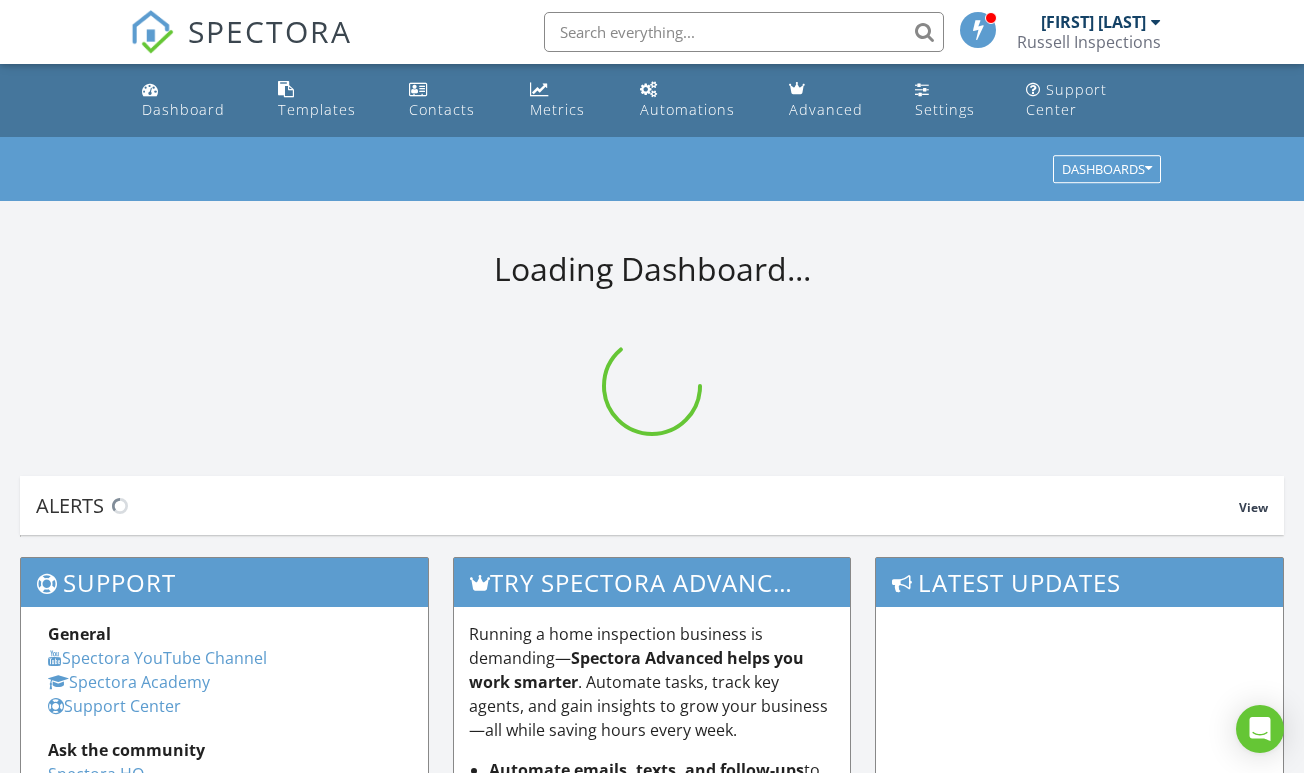 scroll, scrollTop: 0, scrollLeft: 0, axis: both 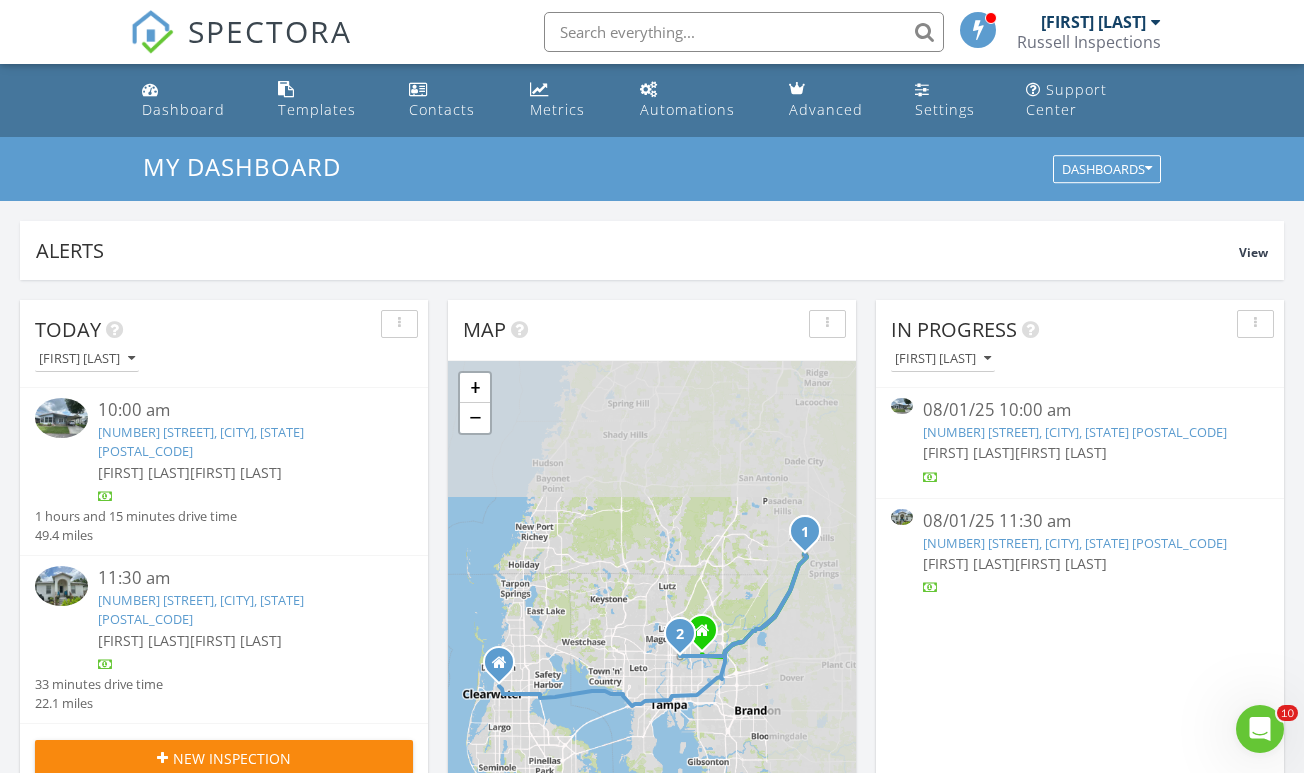 click on "Today
[FIRST] [LAST]
[TIME]
[NUMBER] [STREET], [CITY], [STATE] [POSTAL_CODE]
[FIRST] [LAST]
[FIRST] [LAST]
[DURATION] drive time       [DISTANCE]       [TIME]
[NUMBER] [STREET], [CITY], [STATE] [POSTAL_CODE]
[FIRST] [LAST]
[FIRST] [LAST]
[DURATION] drive time   [DISTANCE]       New Inspection     New Quote         Map               [NUMBER] [STREET], [US_HIGHWAY], [US_HIGHWAY], [STREET] [DISTANCE], [DURATION] Head south [DISTANCE] Turn left onto [STREET] [DISTANCE] Turn right onto [STREET] ([STATE_HIGHWAY]) [DISTANCE] Turn left onto [STREET] [DISTANCE] Continue onto [STREET] [DISTANCE] Turn left onto [US_HIGHWAY] [DISTANCE] Turn left onto [STREET] [DISTANCE] Make a slight left onto [STREET] [DISTANCE] Turn right onto [STREET] [DISTANCE] Turn left onto [STREET] [DISTANCE] [DISTANCE]" at bounding box center (652, 1190) 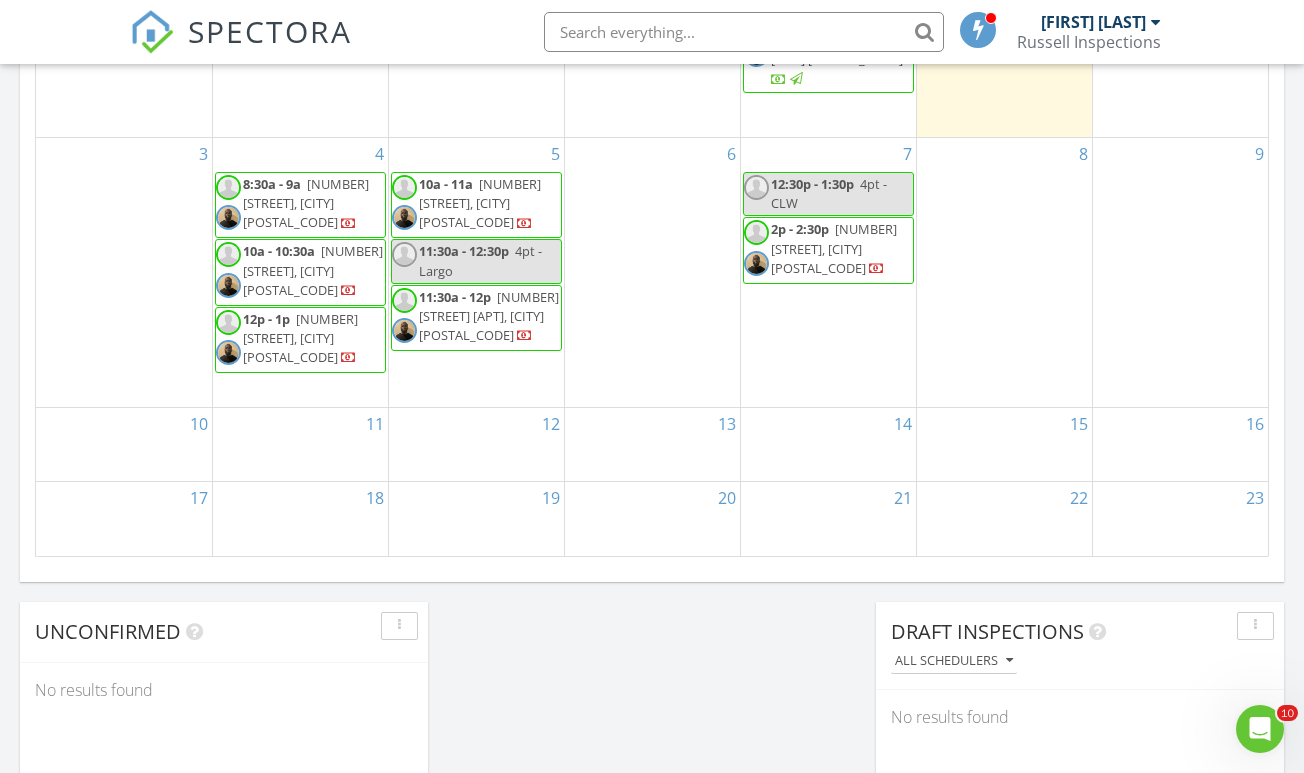 scroll, scrollTop: 1283, scrollLeft: 0, axis: vertical 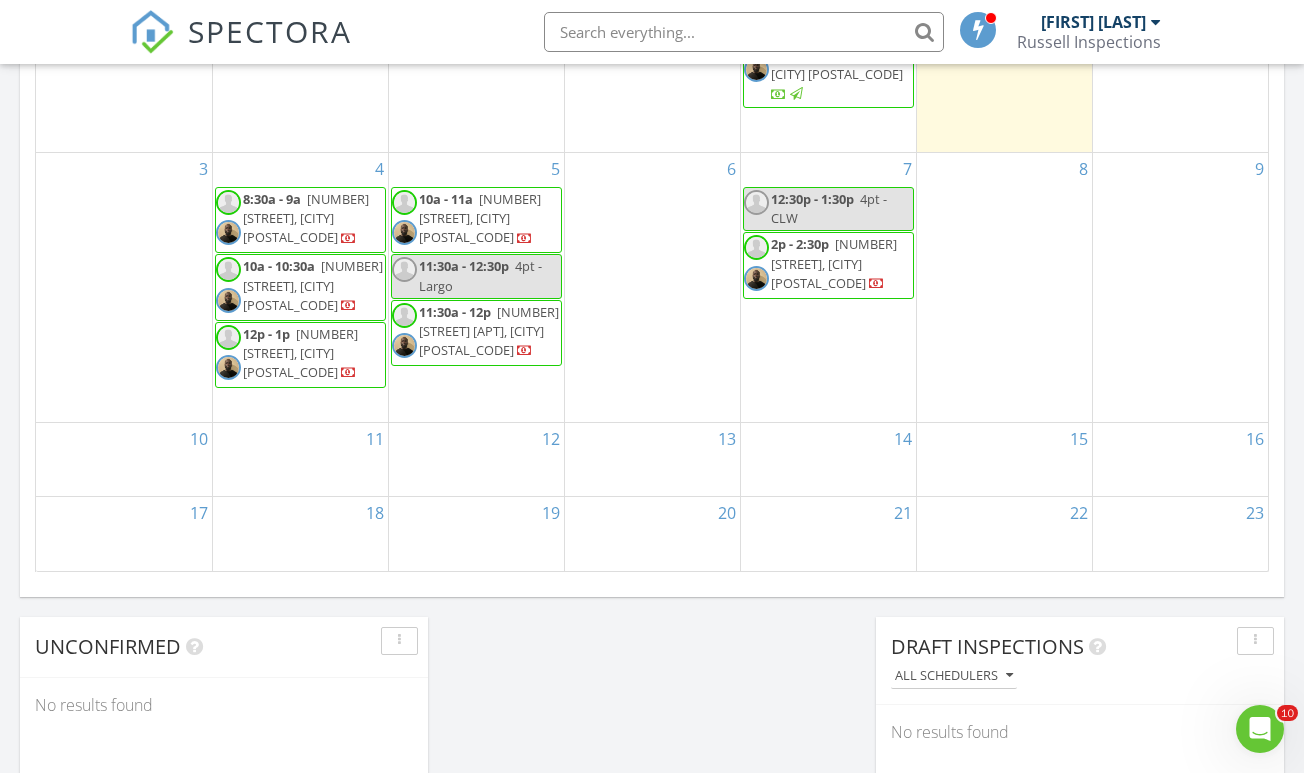 drag, startPoint x: 465, startPoint y: 243, endPoint x: 470, endPoint y: 229, distance: 14.866069 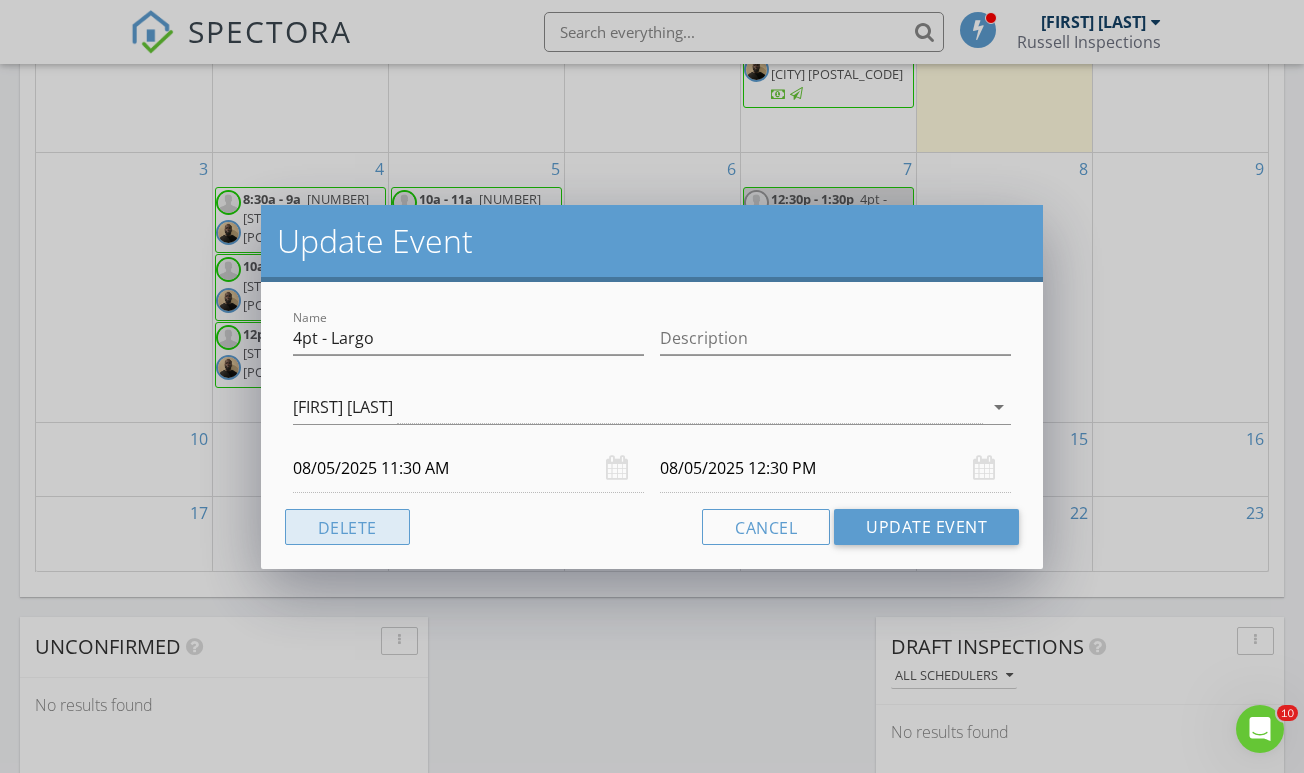 click on "Delete" at bounding box center [347, 527] 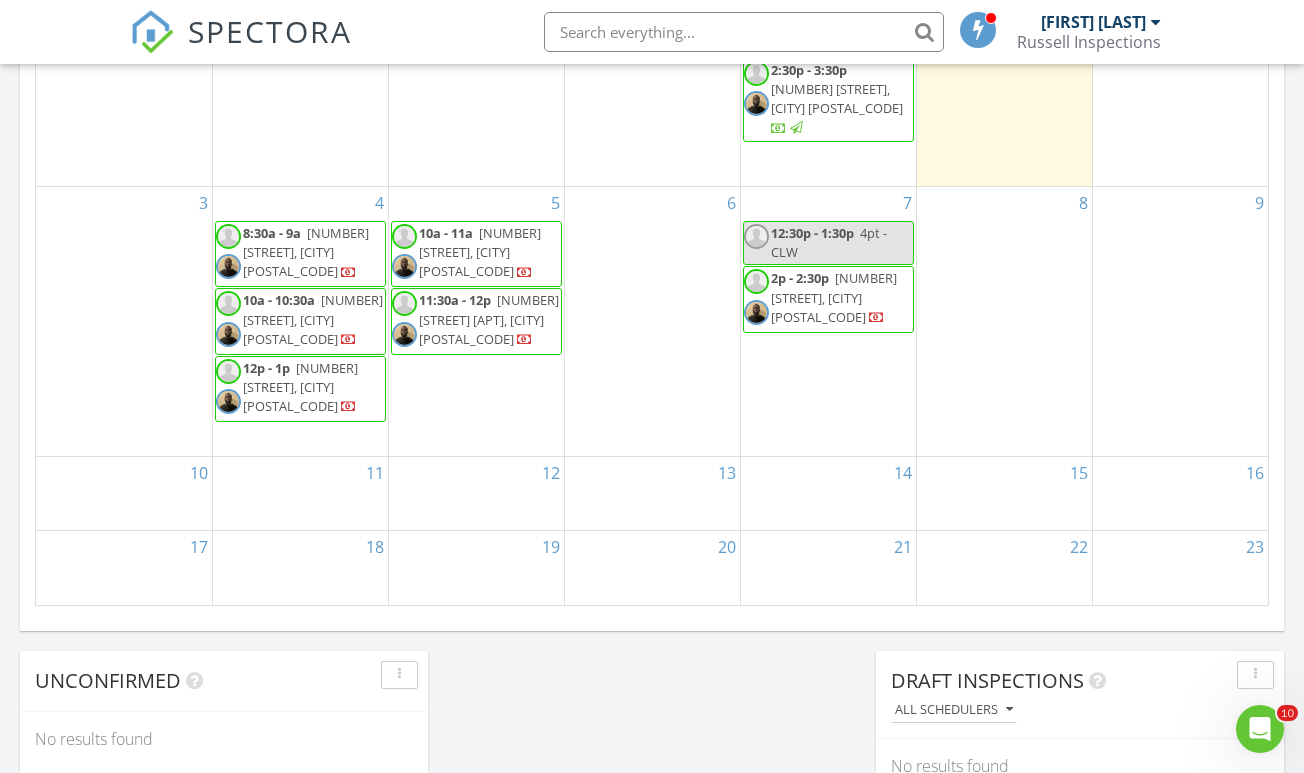 scroll, scrollTop: 1197, scrollLeft: 0, axis: vertical 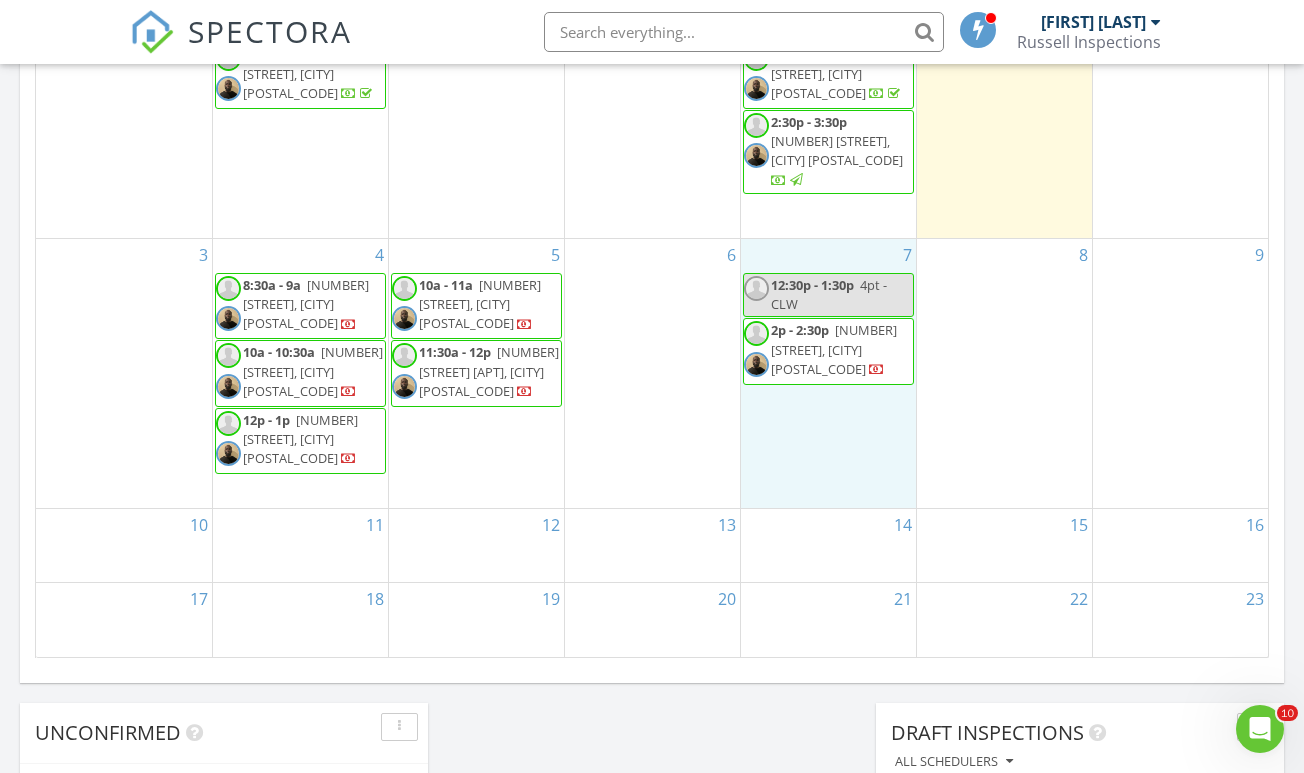 click on "7
12:30p - 1:30p
4pt - CLW
2p - 2:30p
2529 Oakleaf Ln D, Clearwater 33763" at bounding box center [828, 373] 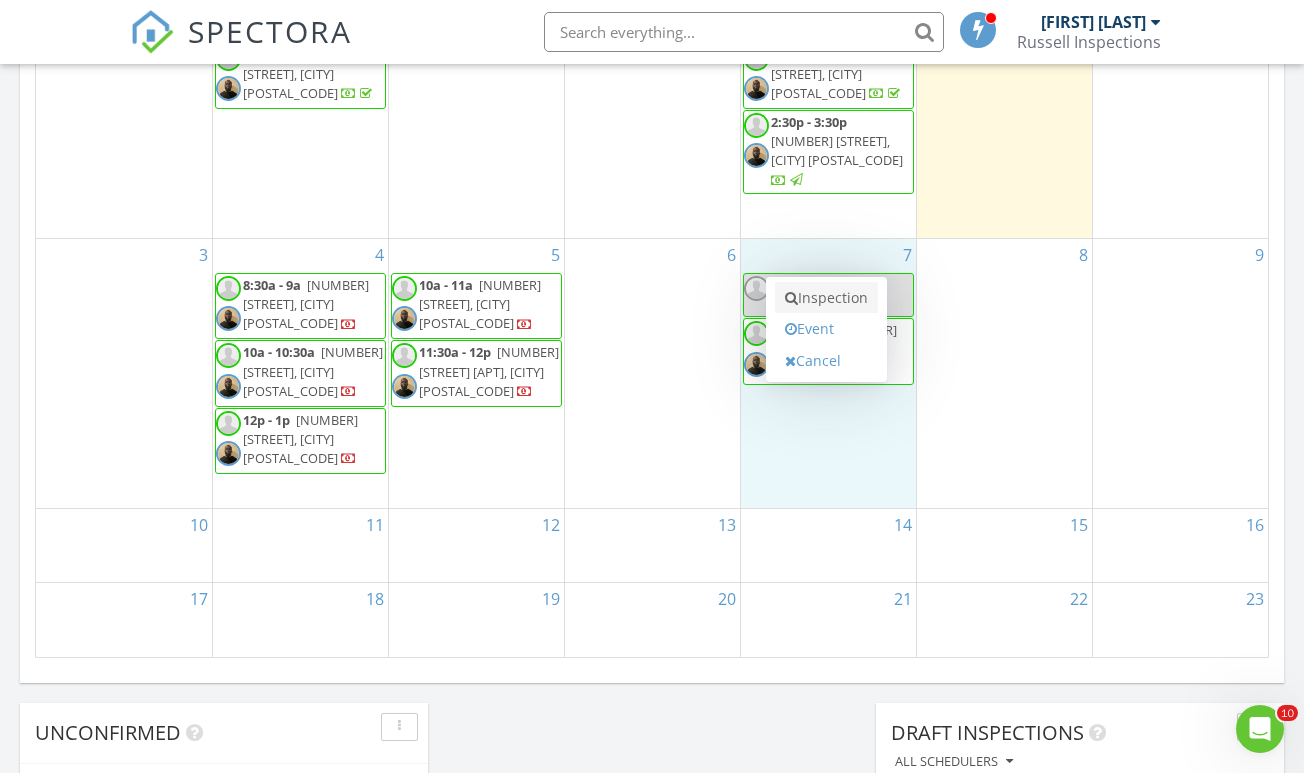 click on "Inspection" at bounding box center [826, 298] 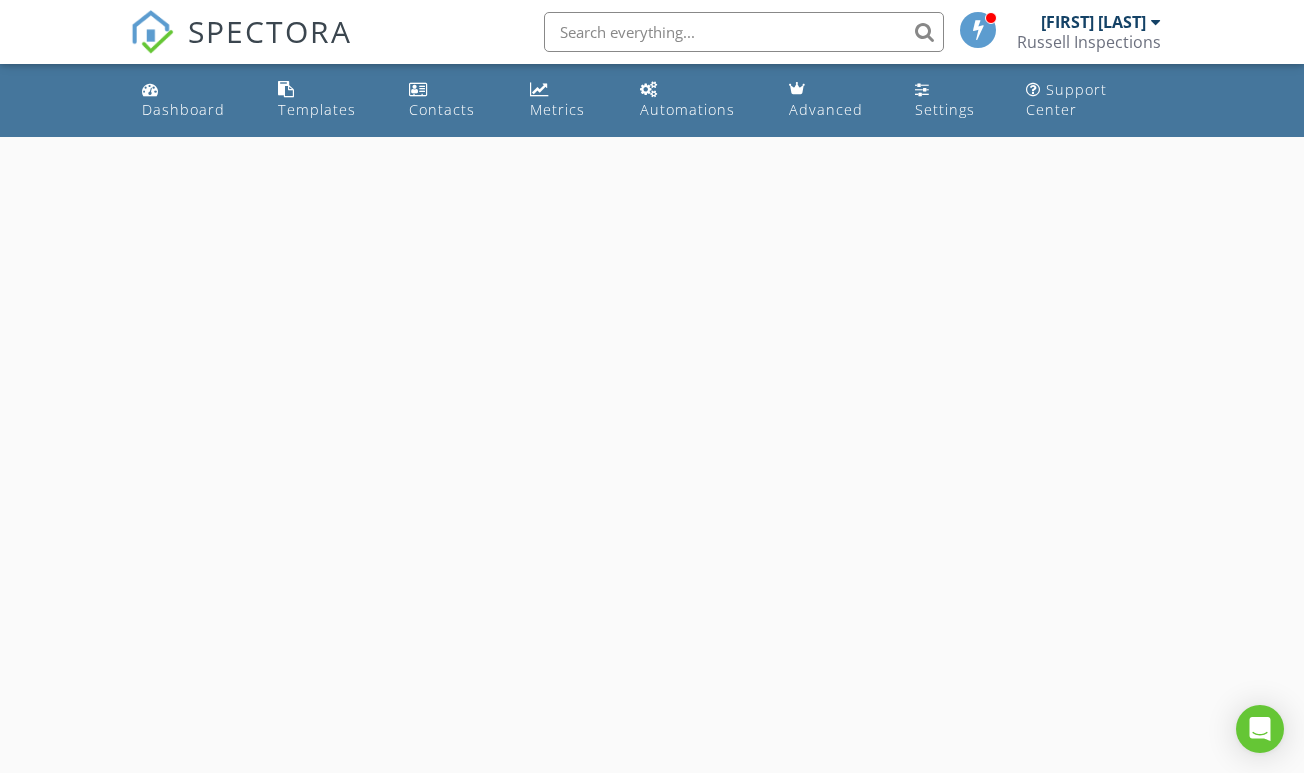 scroll, scrollTop: 0, scrollLeft: 0, axis: both 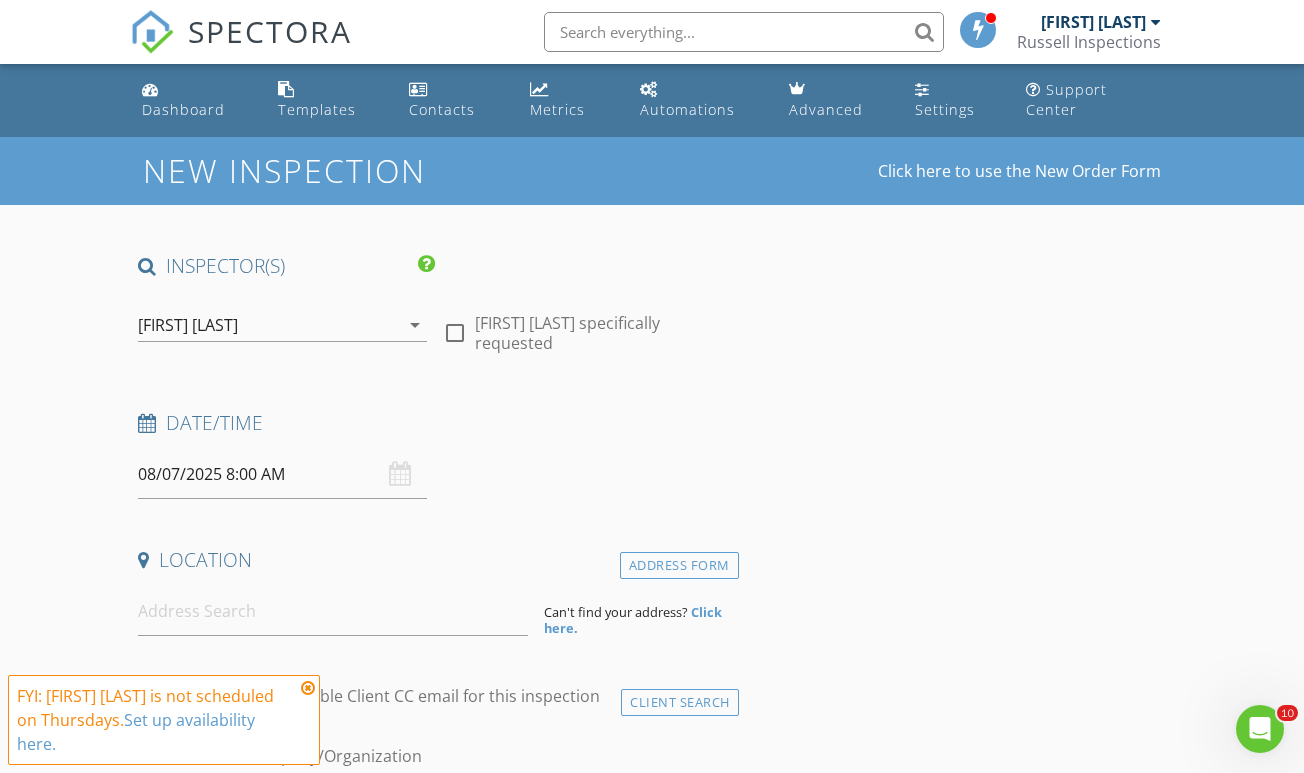 click on "[FIRST] [LAST]" at bounding box center [268, 325] 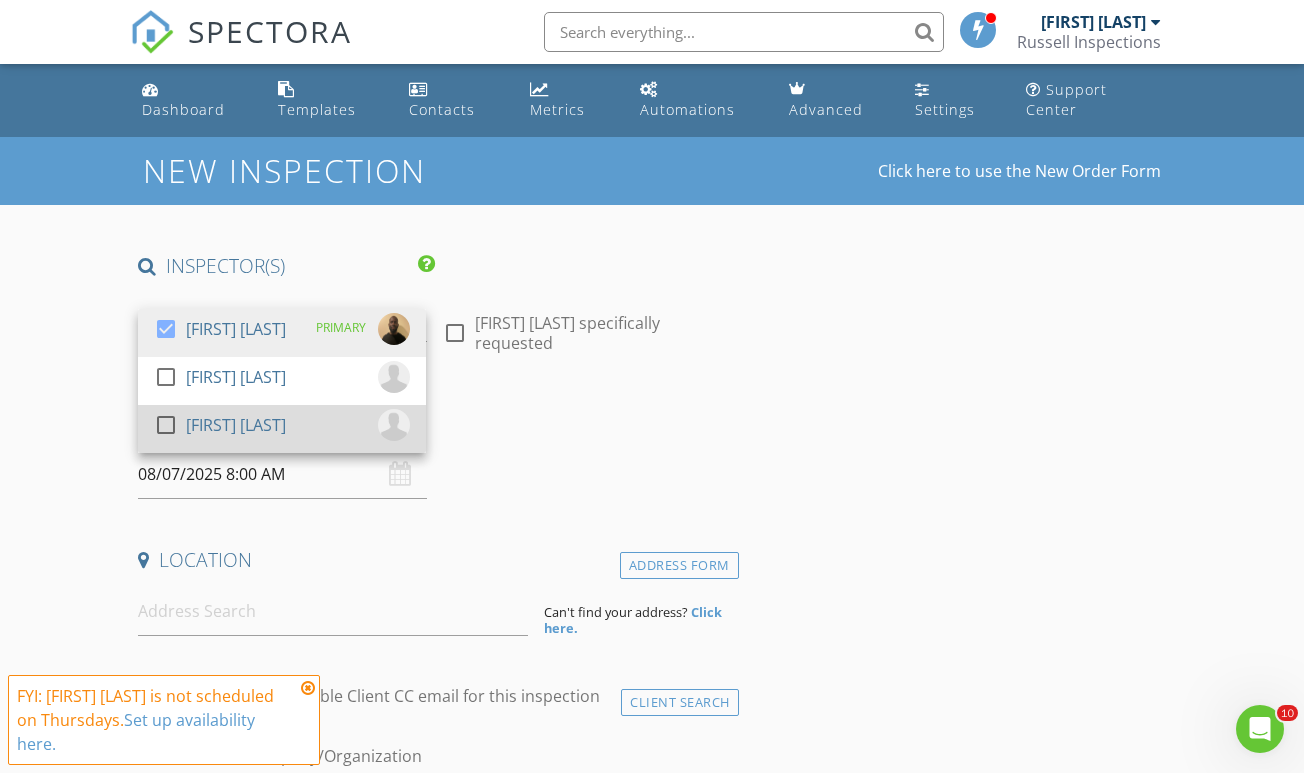 click at bounding box center [166, 425] 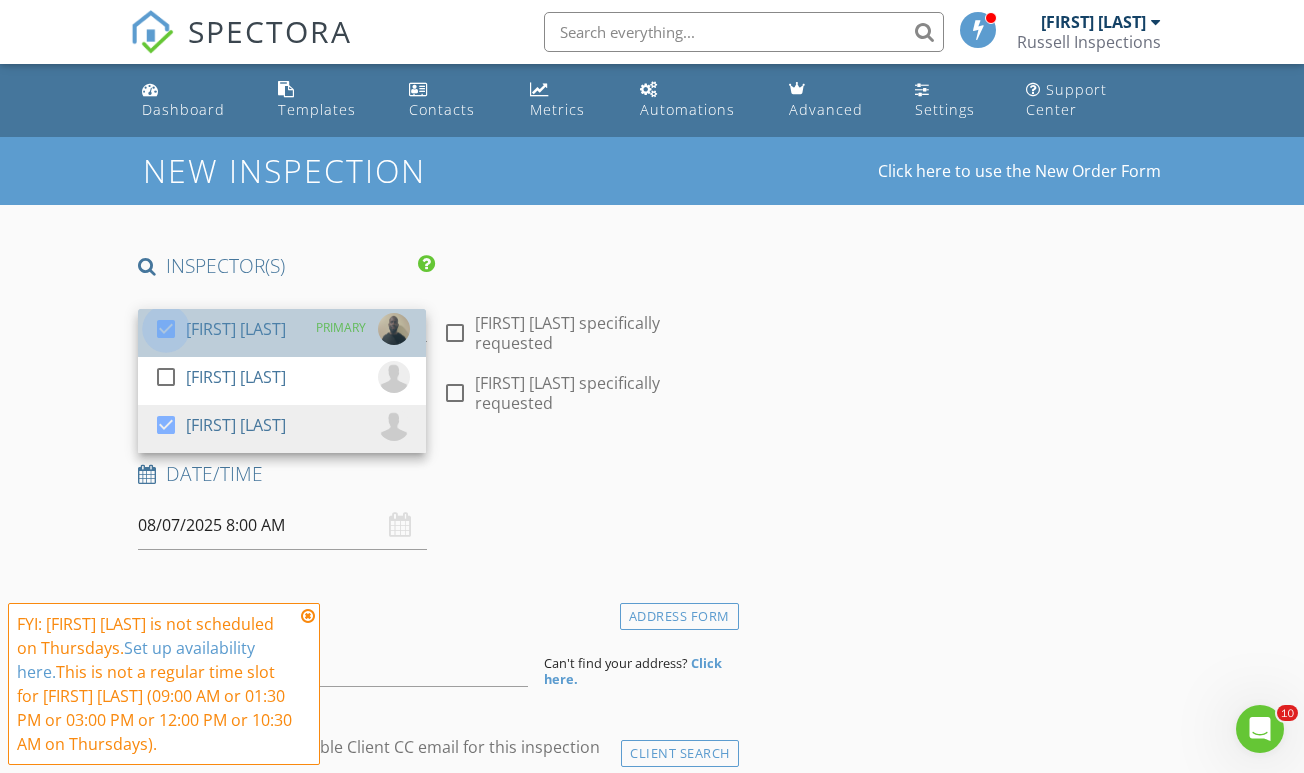 click at bounding box center [166, 329] 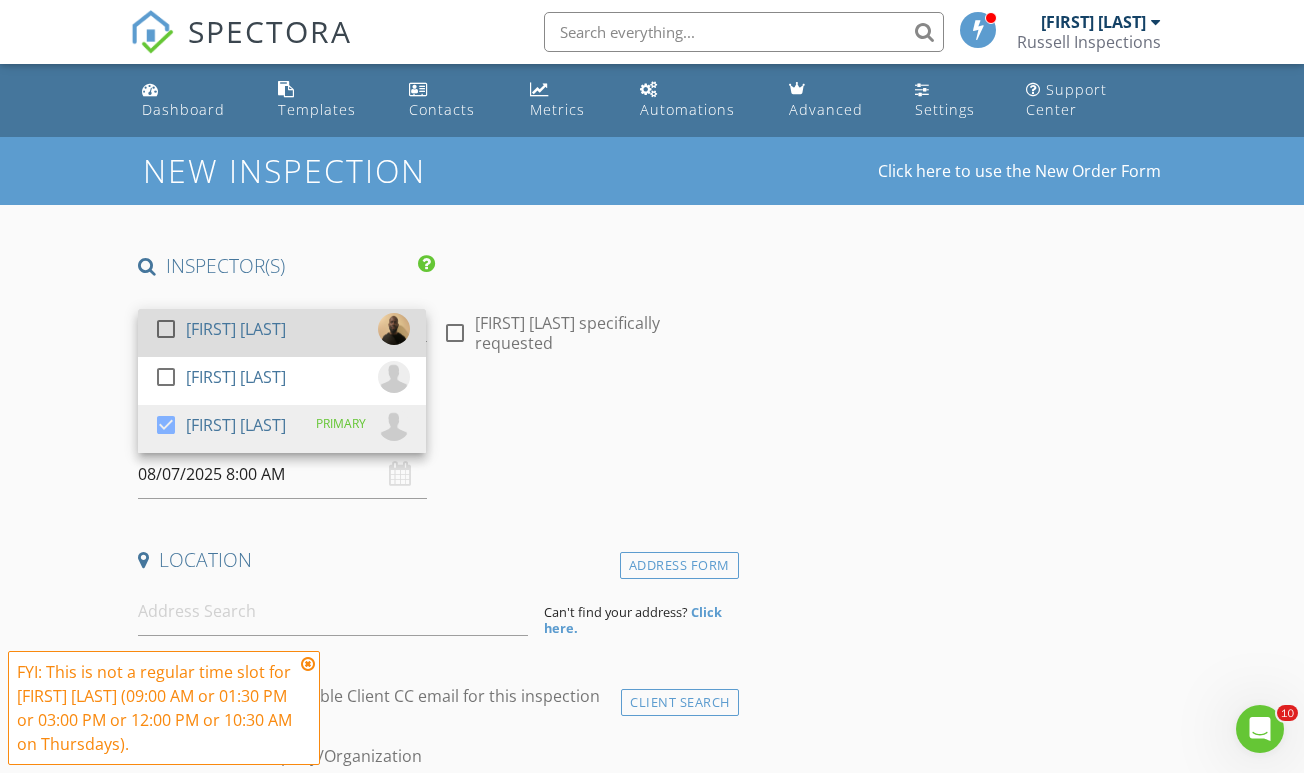 click at bounding box center [166, 329] 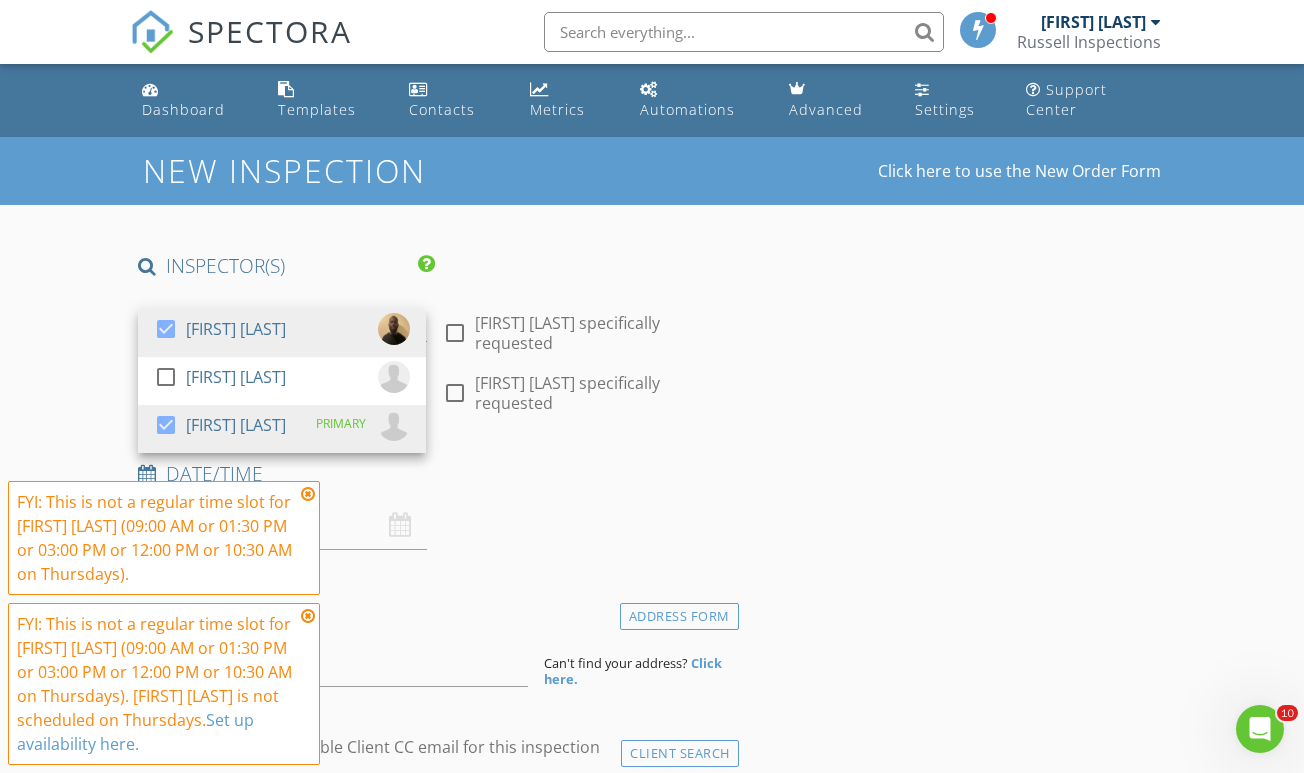 click on "New Inspection
Click here to use the New Order Form
INSPECTOR(S)
check_box   [FIRST] [LAST]     check_box_outline_blank   [FIRST] [LAST]     check_box   [FIRST] [LAST]   PRIMARY   [FIRST] [LAST],  [FIRST] [LAST] arrow_drop_down   check_box_outline_blank [FIRST] [LAST] specifically requested check_box_outline_blank [FIRST] [LAST] specifically requested
Date/Time
08/07/2025 8:00 AM
Location
Address Form       Can't find your address?   Click here.
client
check_box Enable Client CC email for this inspection   Client Search     check_box_outline_blank Client is a Company/Organization     First Name   Last Name   Email   CC Email   Phone   Address   City   State   Zip       Notes   Private Notes
ADD ADDITIONAL client
SERVICES
check_box_outline_blank   Wind Mitigation" at bounding box center [652, 1704] 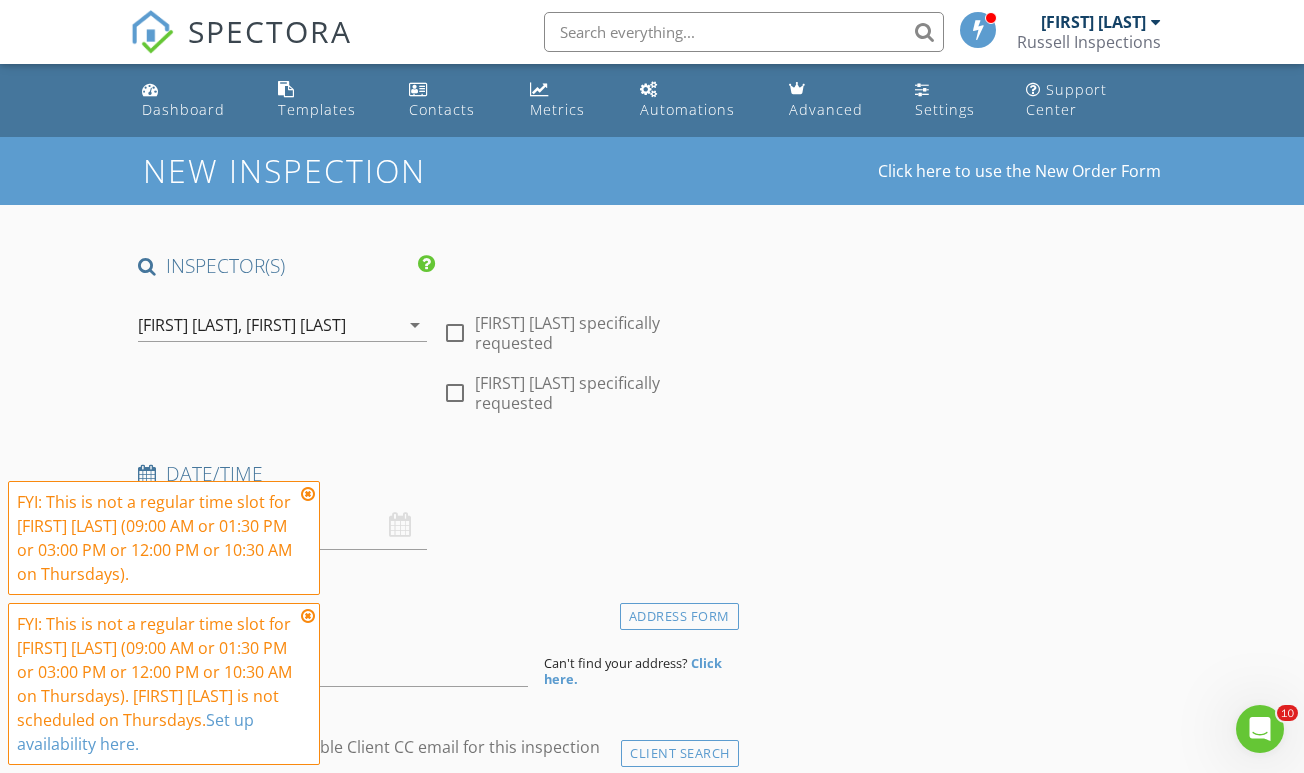 scroll, scrollTop: 197, scrollLeft: 0, axis: vertical 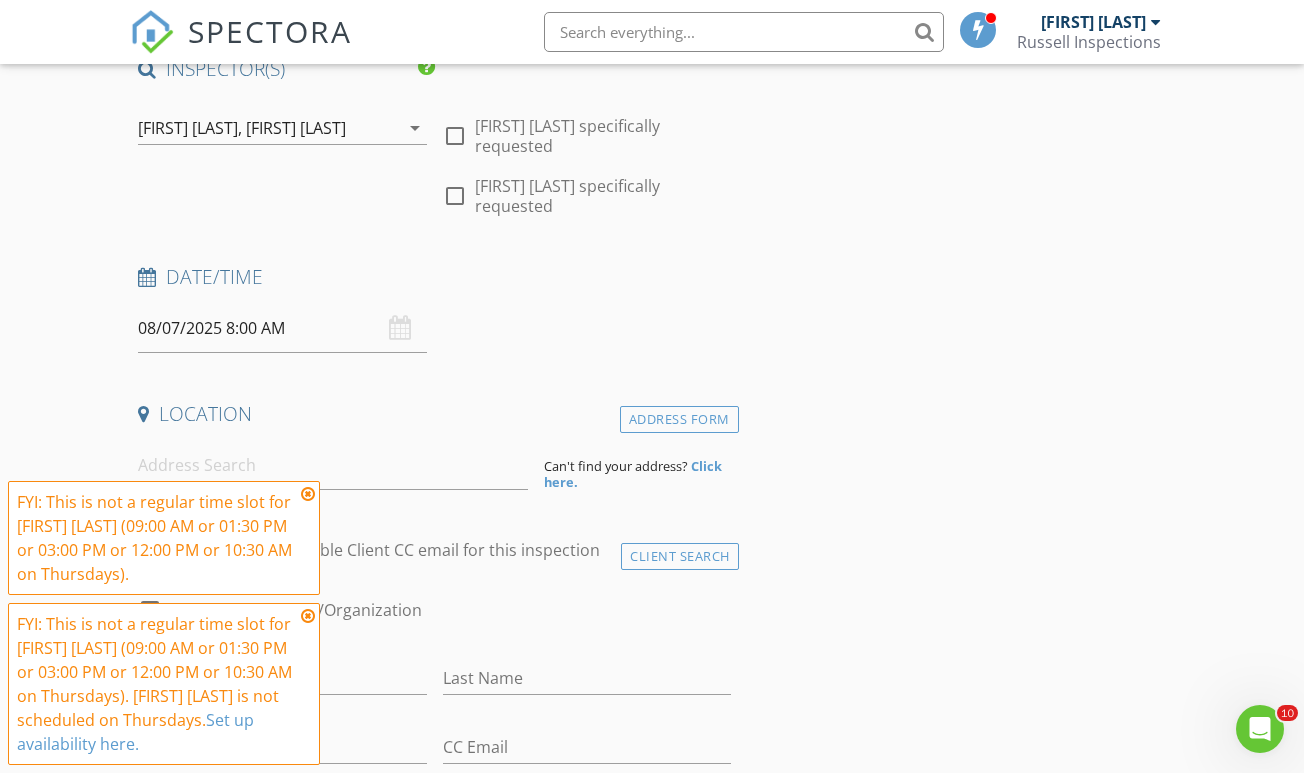 click at bounding box center (308, 494) 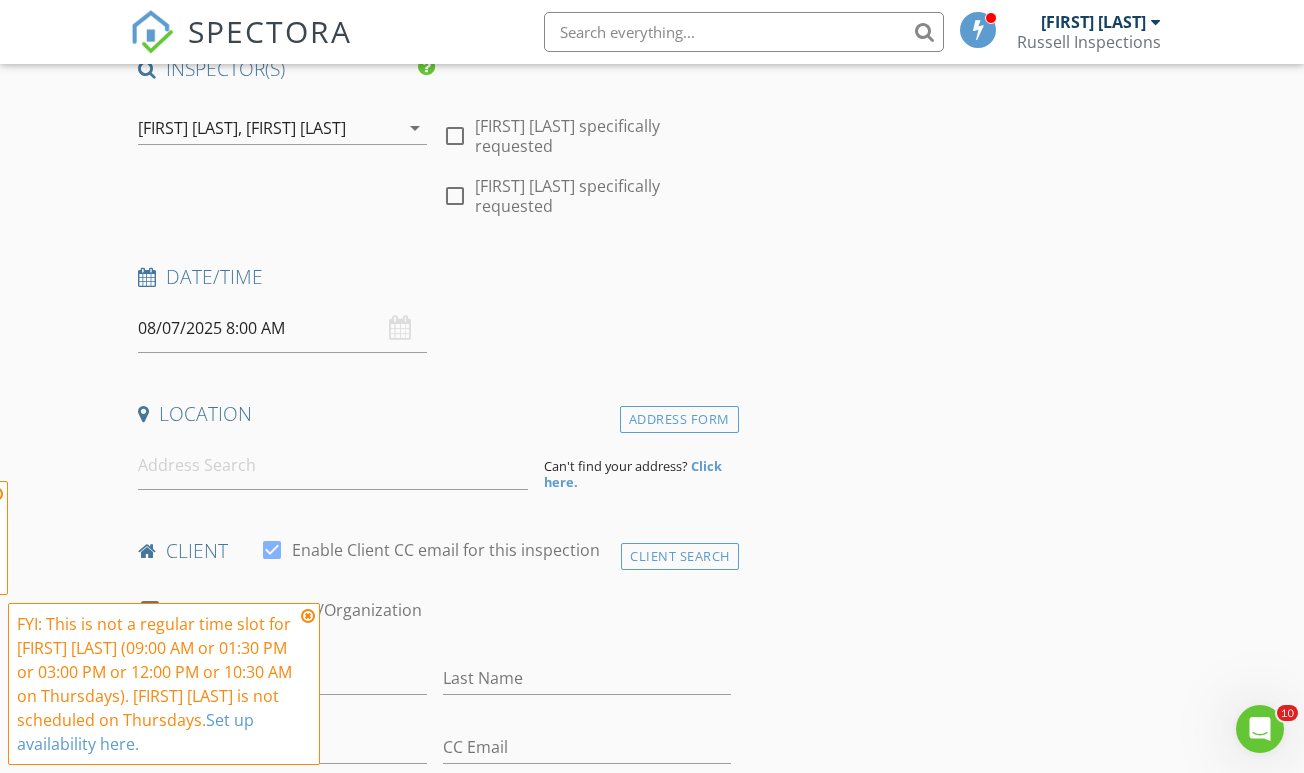click on "08/07/2025 8:00 AM" at bounding box center (282, 328) 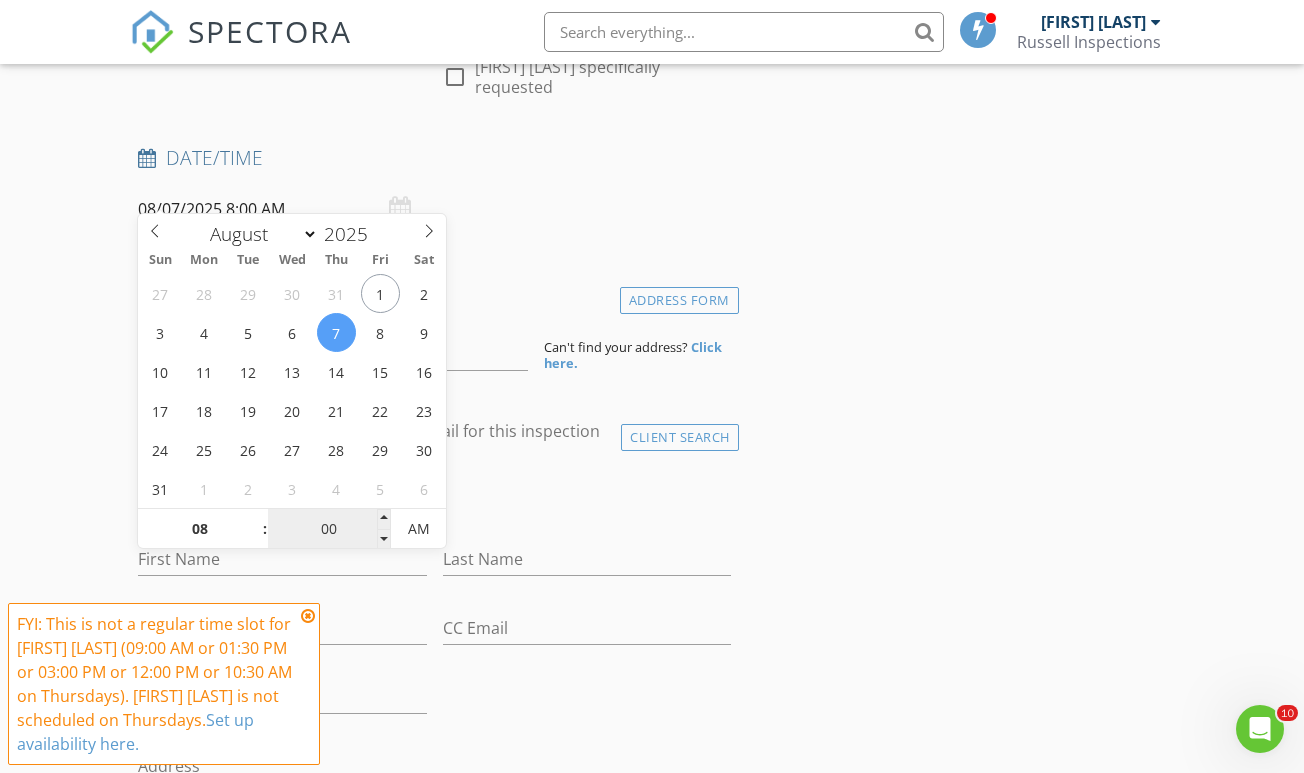 scroll, scrollTop: 331, scrollLeft: 0, axis: vertical 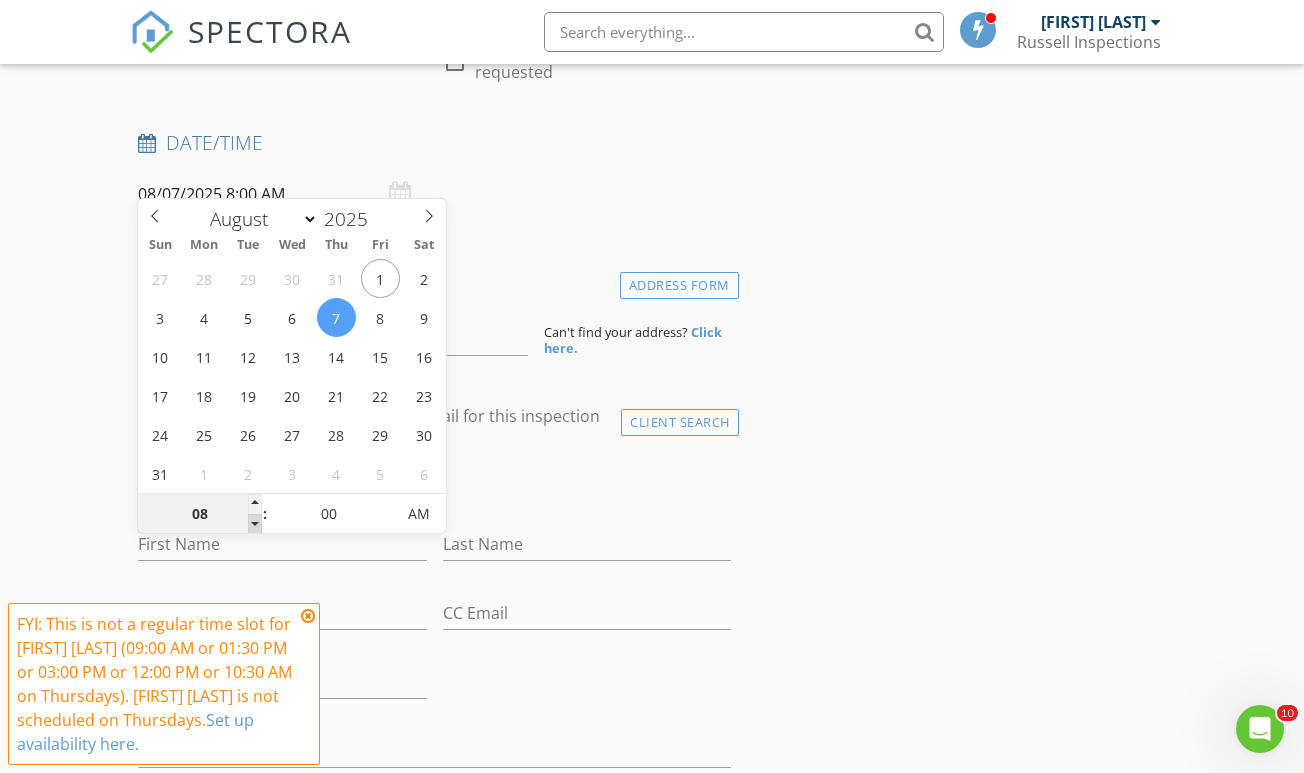 type on "07" 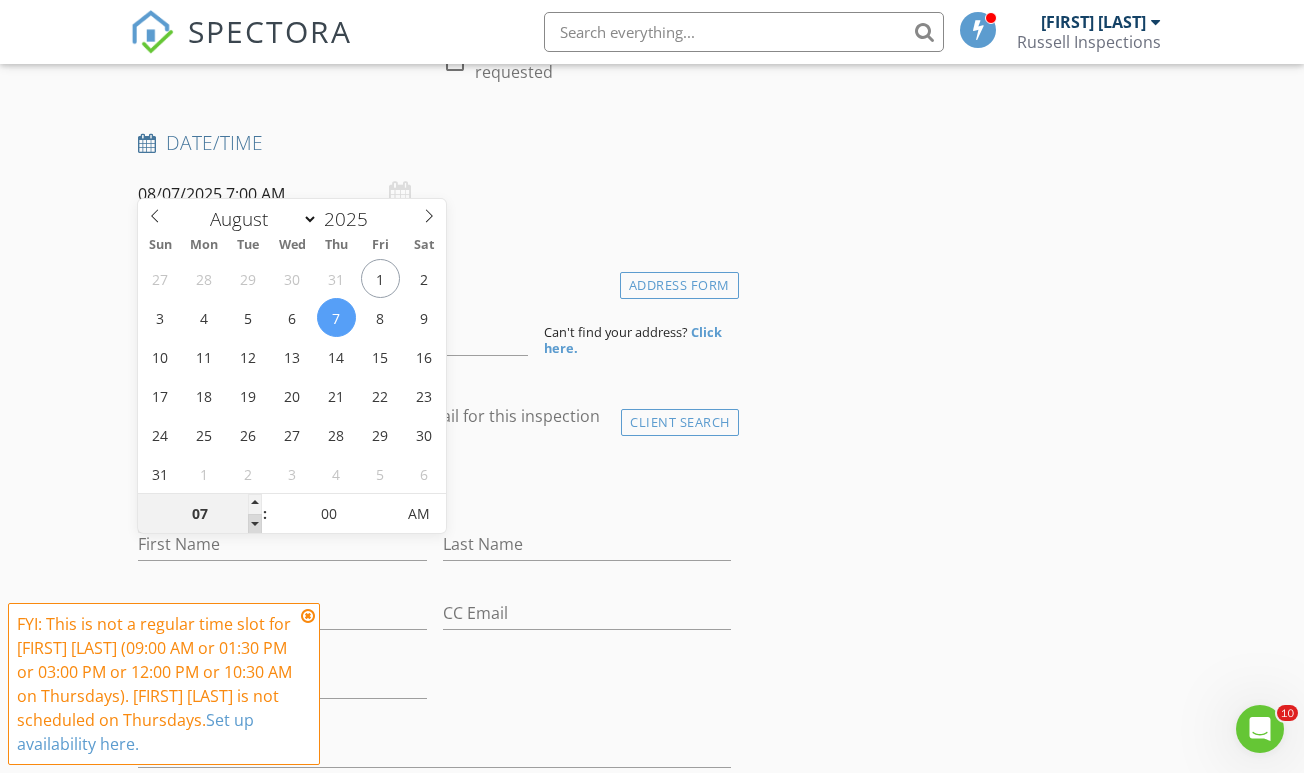 click at bounding box center [255, 524] 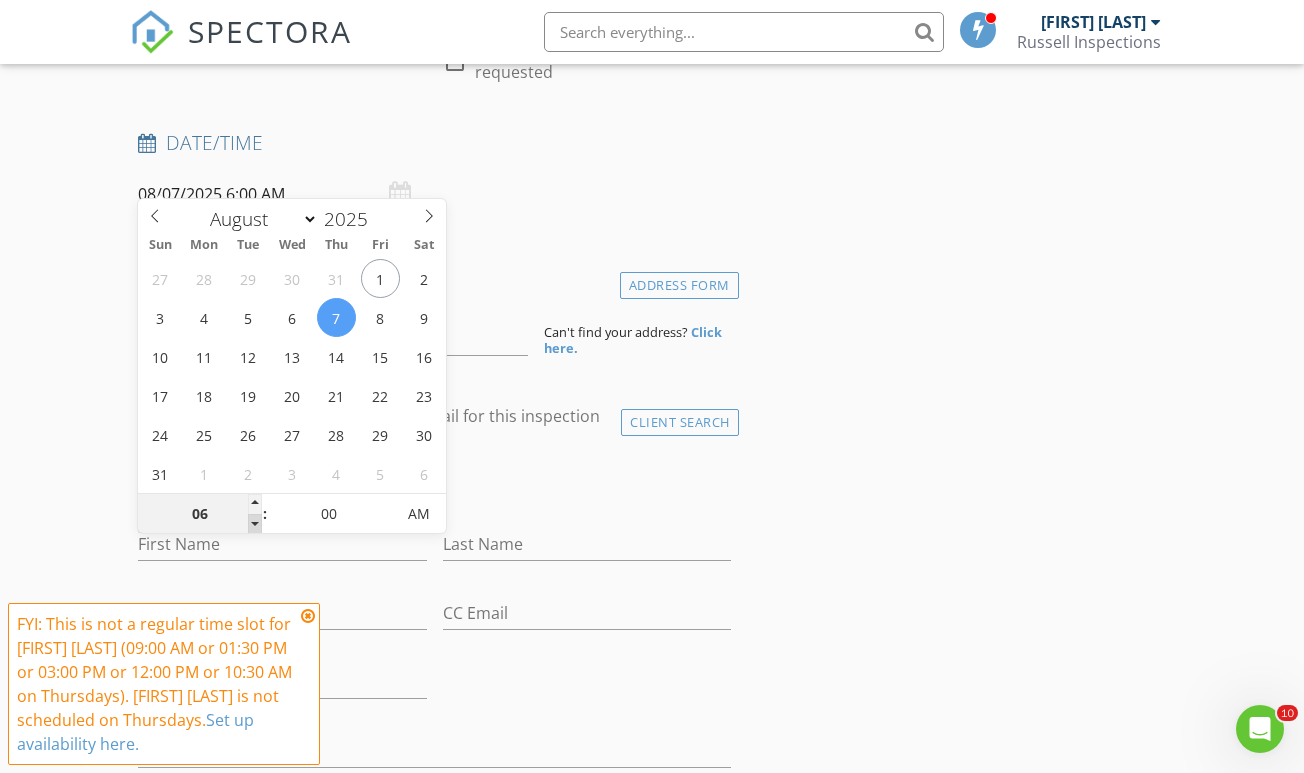 click at bounding box center [255, 524] 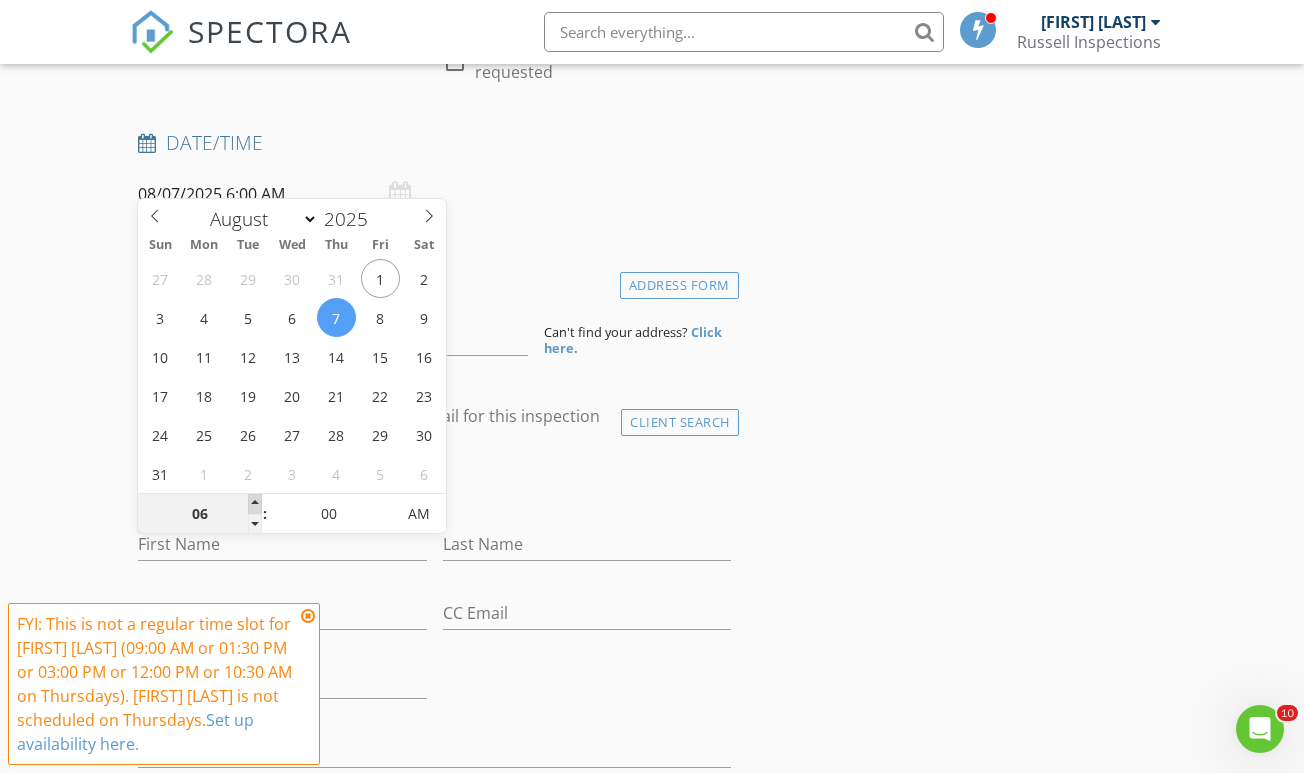 type on "07" 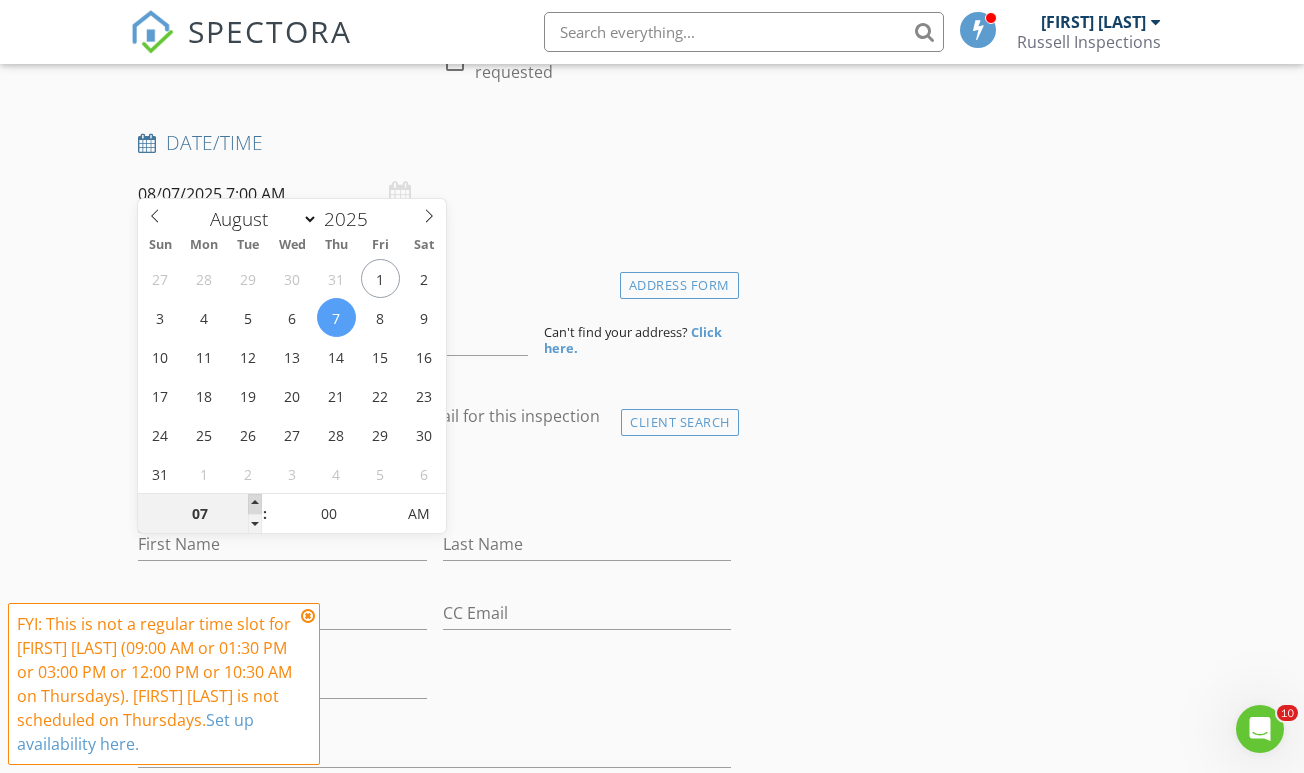 click on "Russell Inspections" at bounding box center [652, 1305] 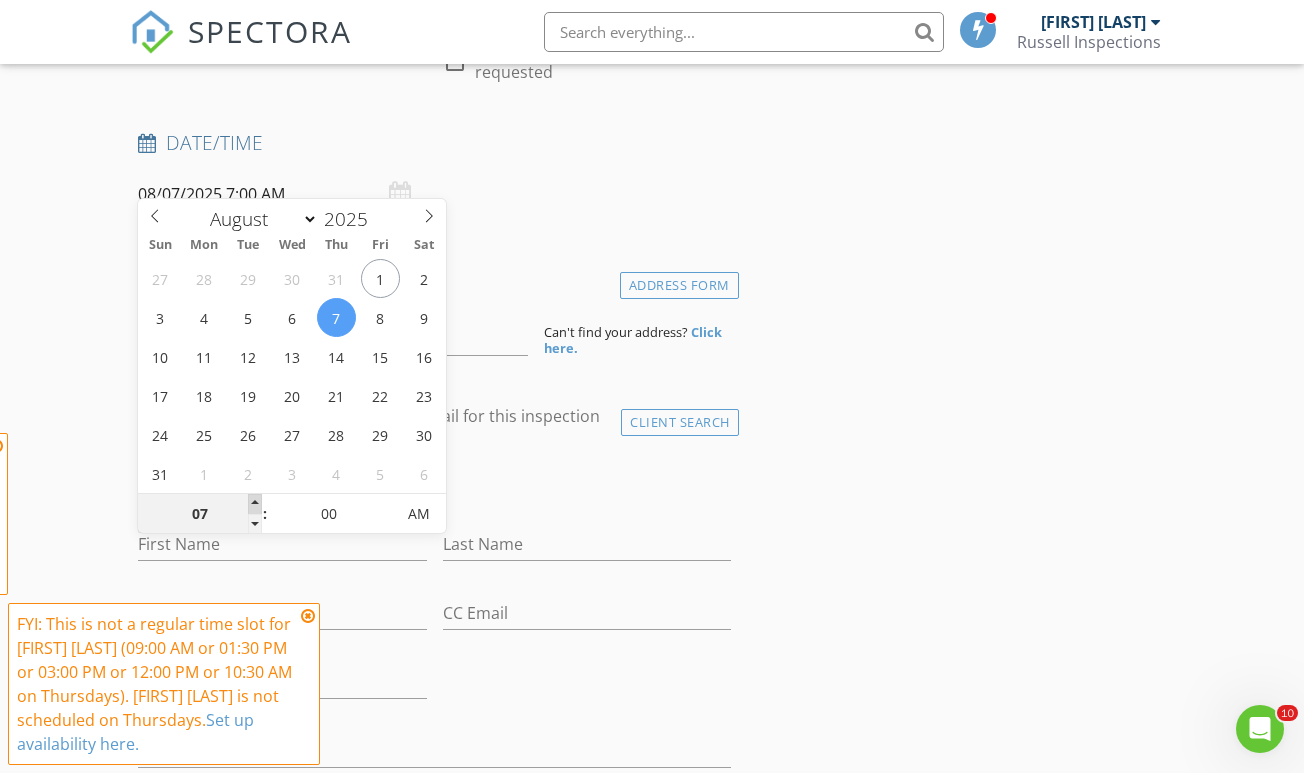 click on "New Inspection
Click here to use the New Order Form
INSPECTOR(S)
check_box   [FIRST] [LAST]     check_box_outline_blank   [FIRST] [LAST]     check_box   [FIRST] [LAST]   PRIMARY   [FIRST] [LAST],  [FIRST] [LAST] arrow_drop_down   check_box_outline_blank [FIRST] [LAST] specifically requested check_box_outline_blank [FIRST] [LAST] specifically requested
Date/Time
08/07/2025 7:00 AM
Location
Address Form       Can't find your address?   Click here.
client
check_box Enable Client CC email for this inspection   Client Search     check_box_outline_blank Client is a Company/Organization     First Name   Last Name   Email   CC Email   Phone   Address   City   State   Zip       Notes   Private Notes
ADD ADDITIONAL client
SERVICES
check_box_outline_blank   Wind Mitigation" at bounding box center [652, 1373] 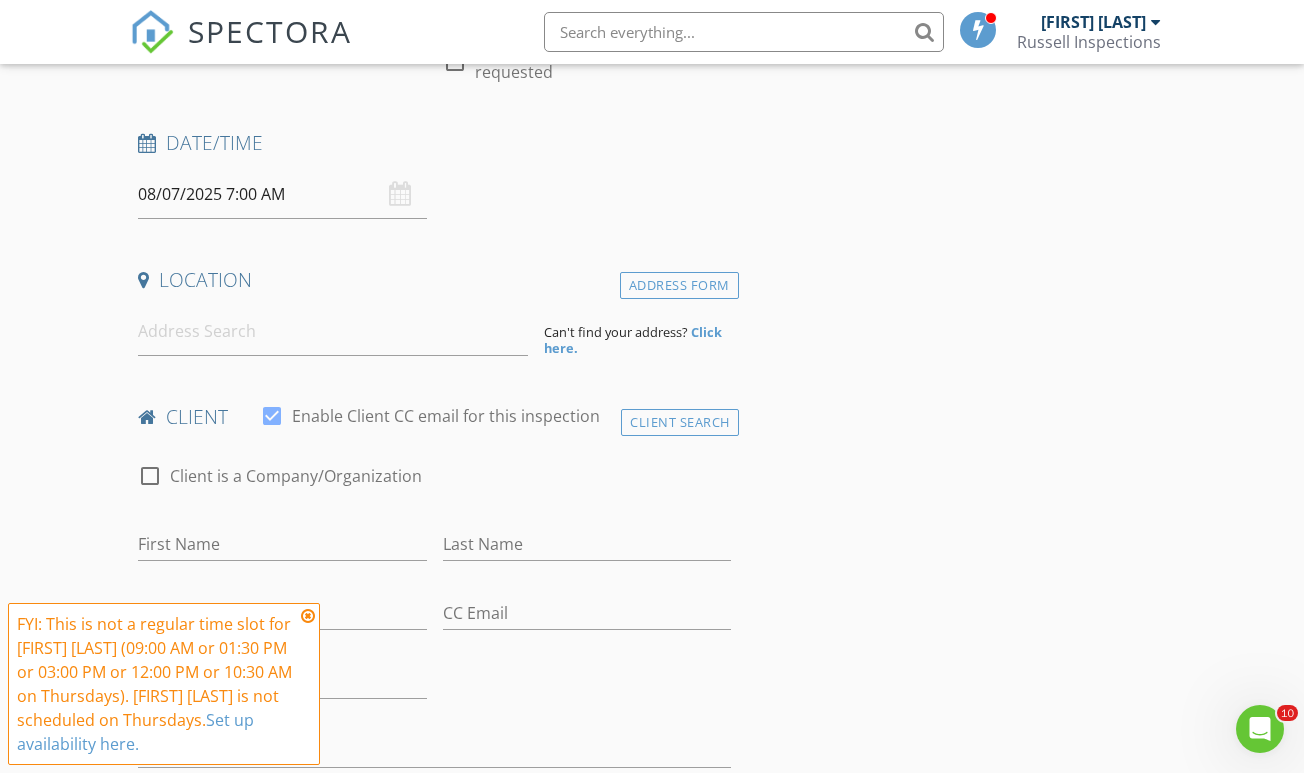 click on "08/07/2025 7:00 AM" at bounding box center [282, 194] 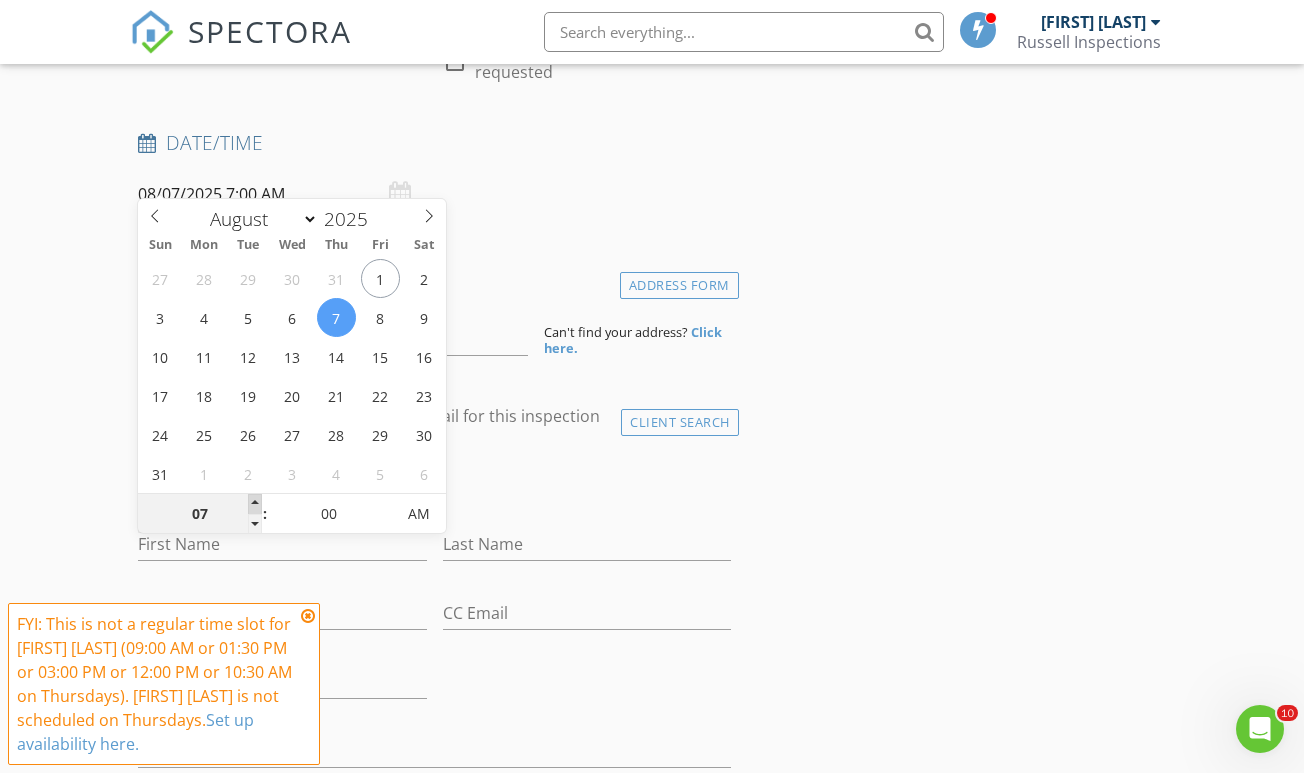 type on "08" 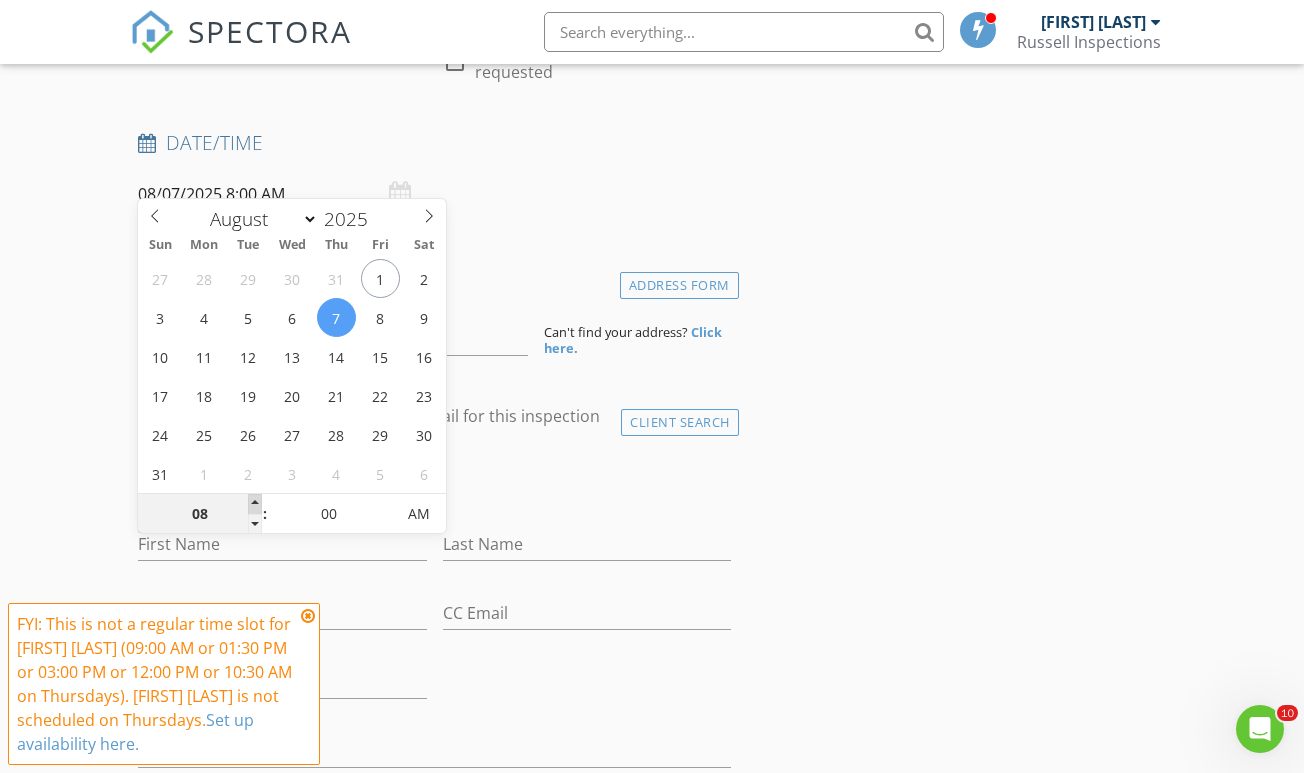 click at bounding box center [255, 504] 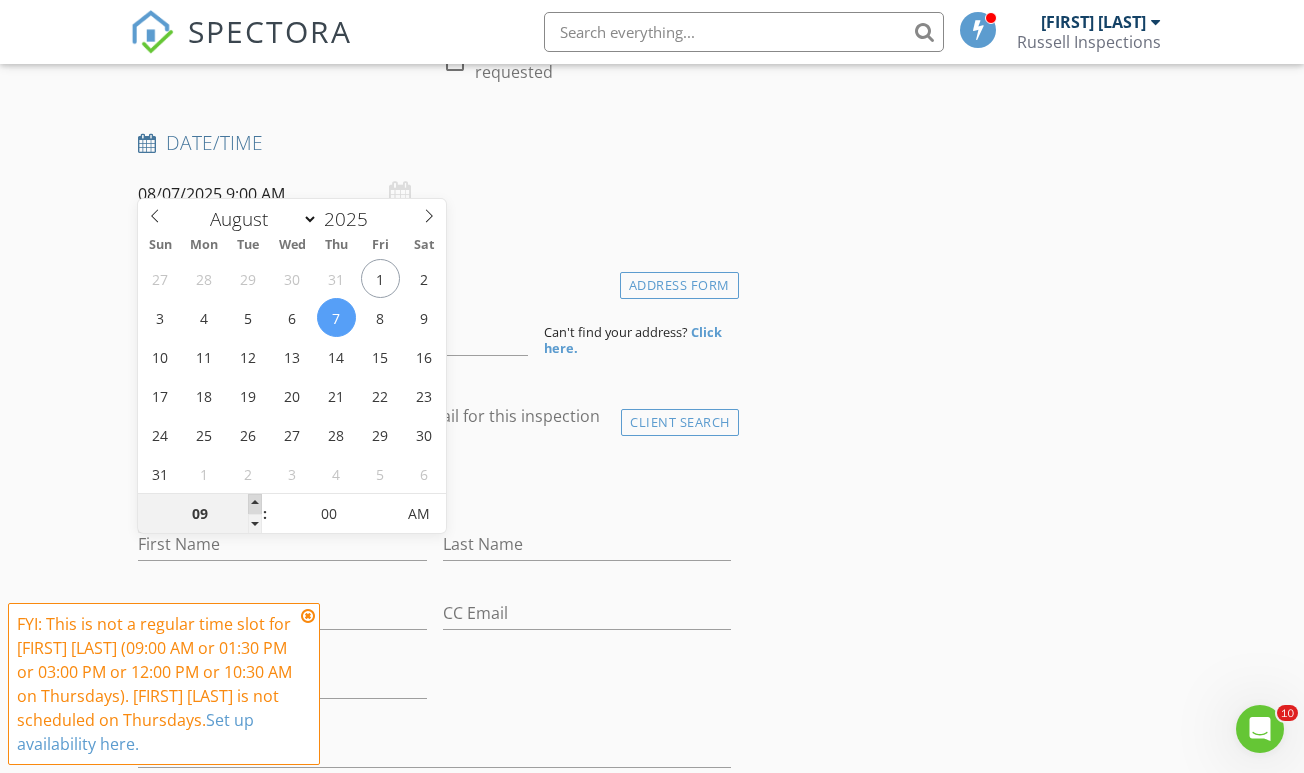 click at bounding box center [255, 504] 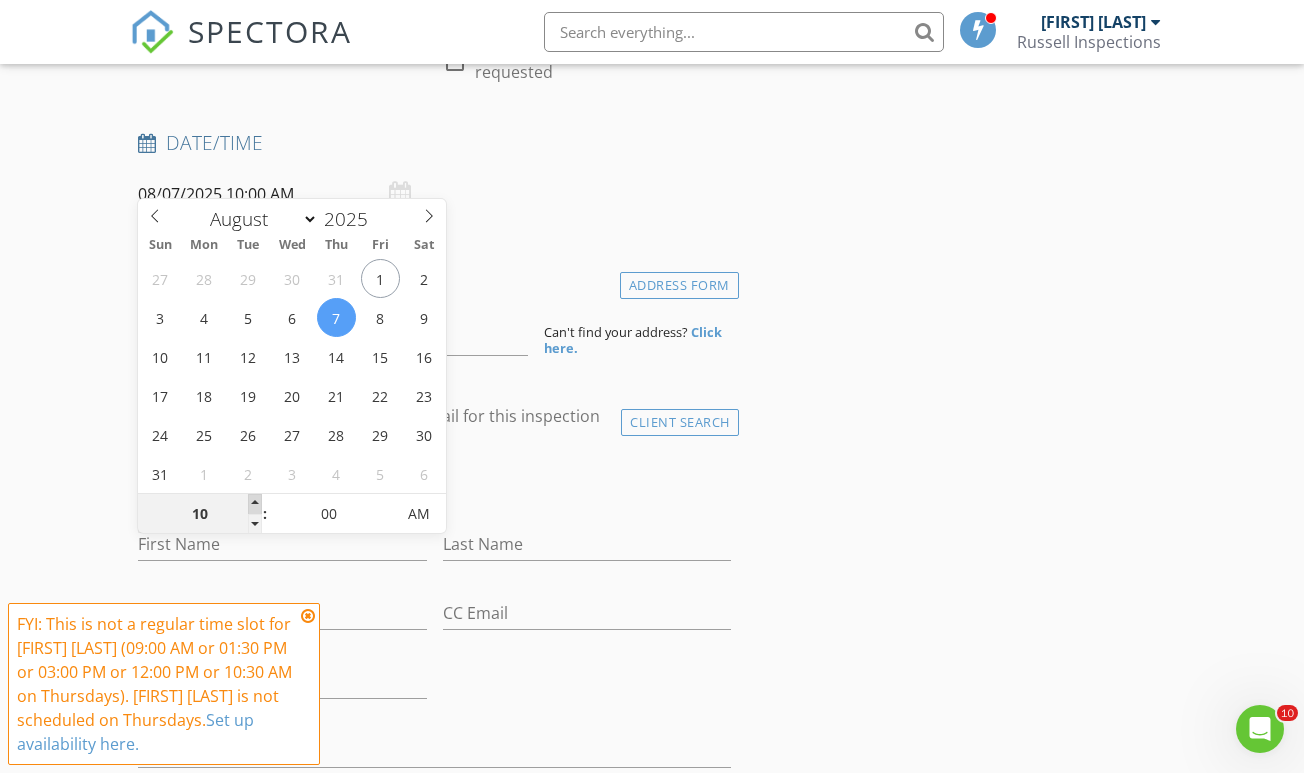 click at bounding box center [255, 504] 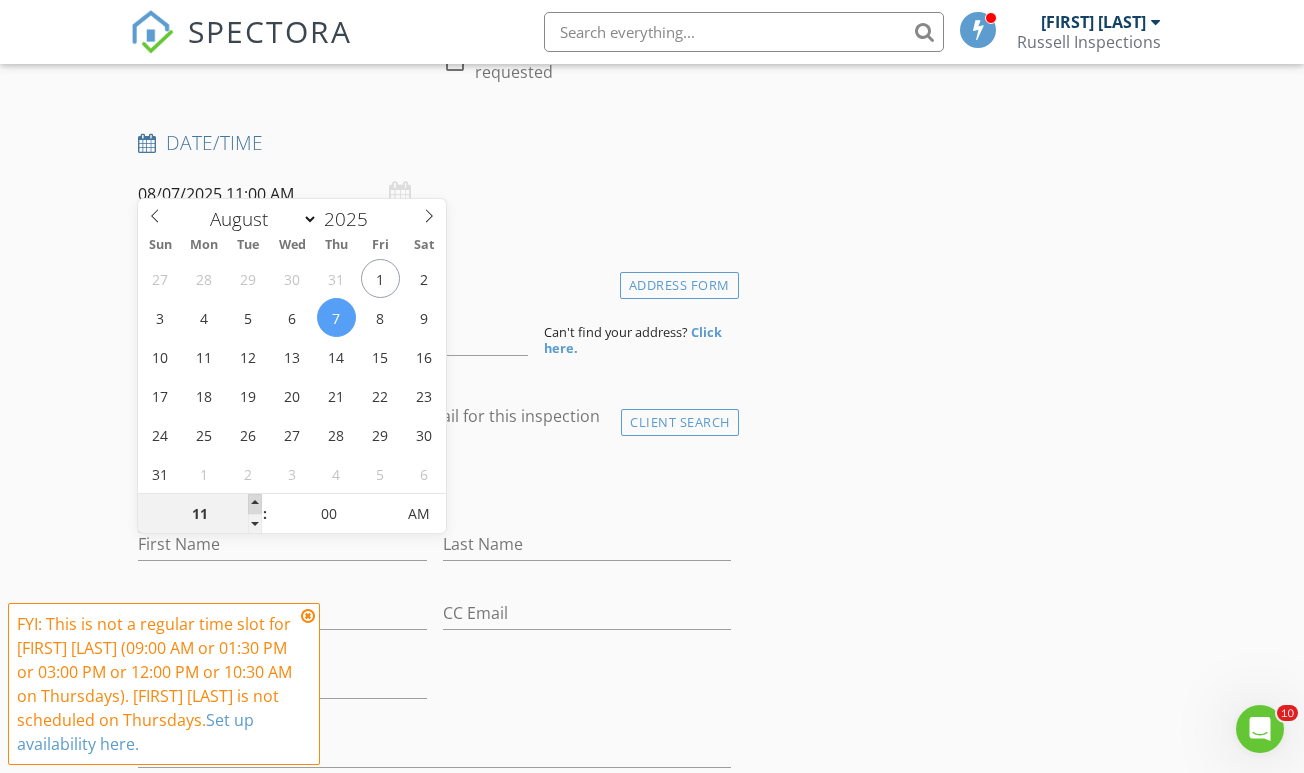 click at bounding box center [255, 504] 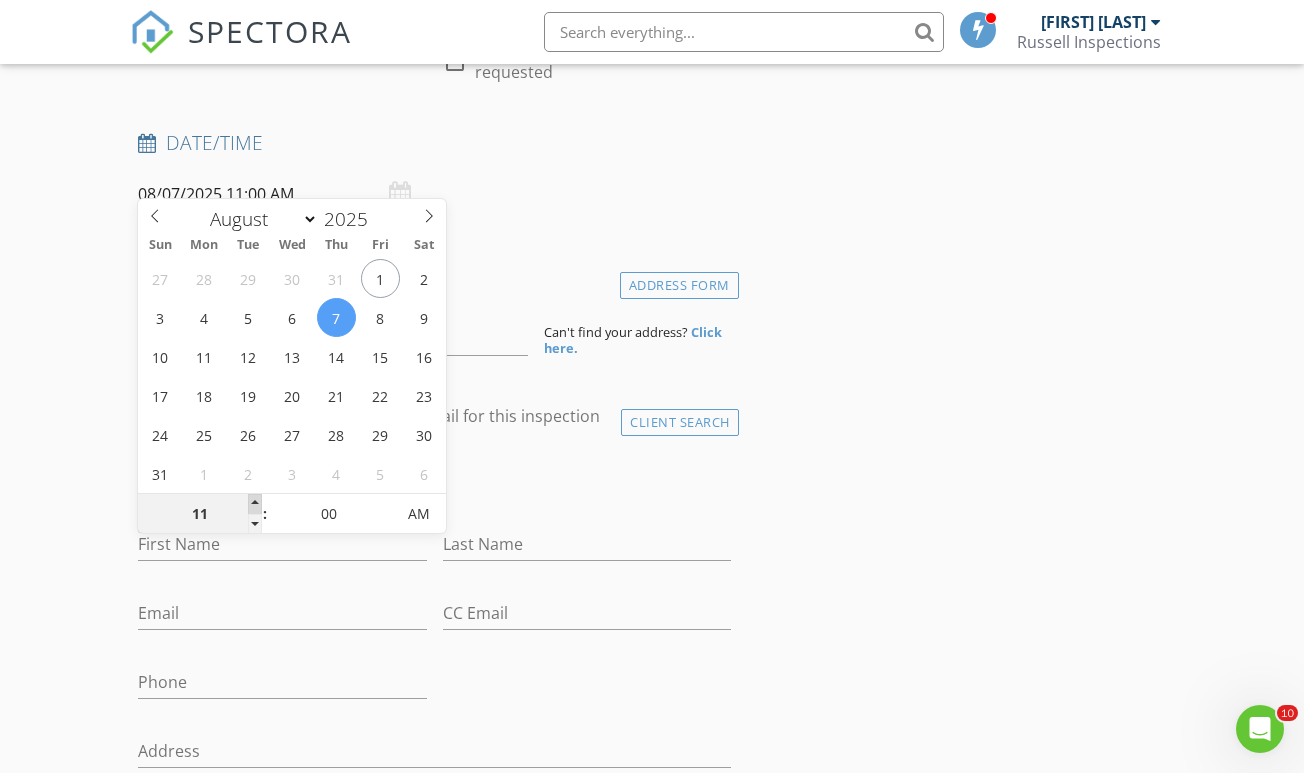 type on "12" 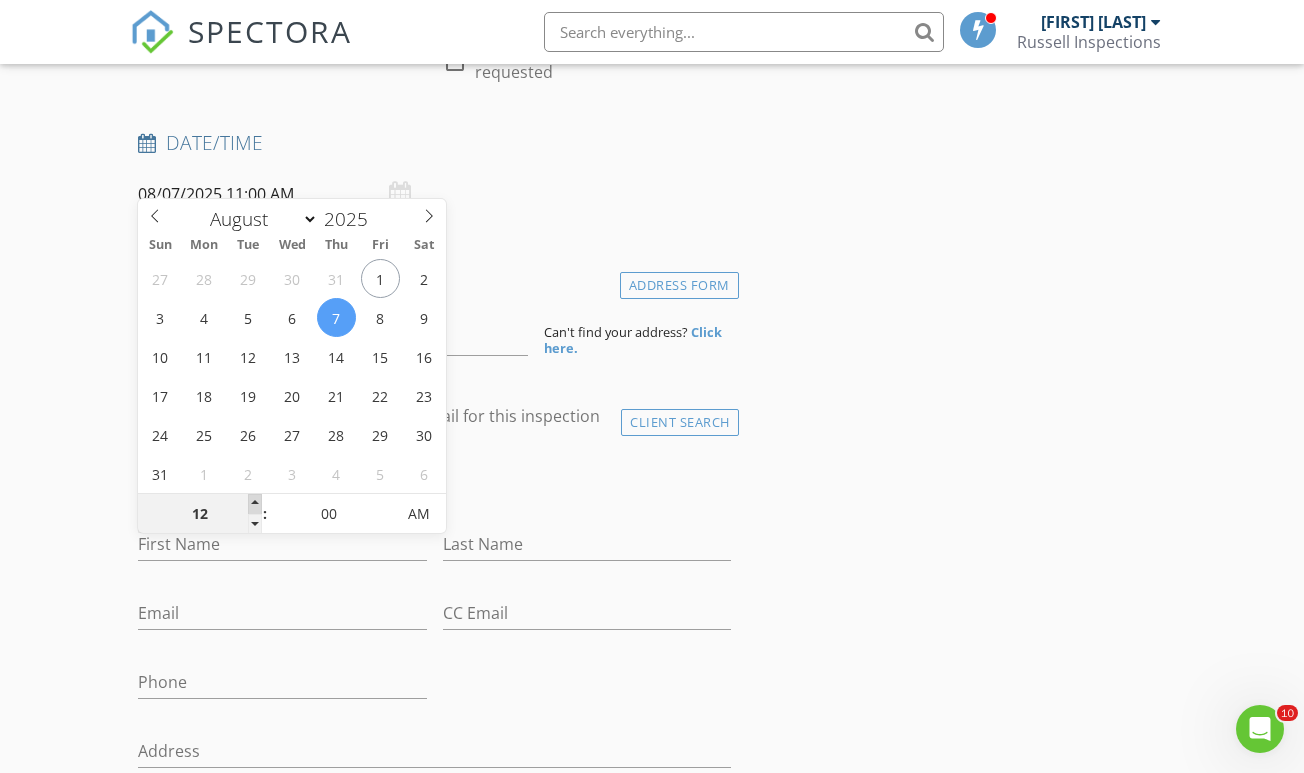 type on "08/07/2025 12:00 PM" 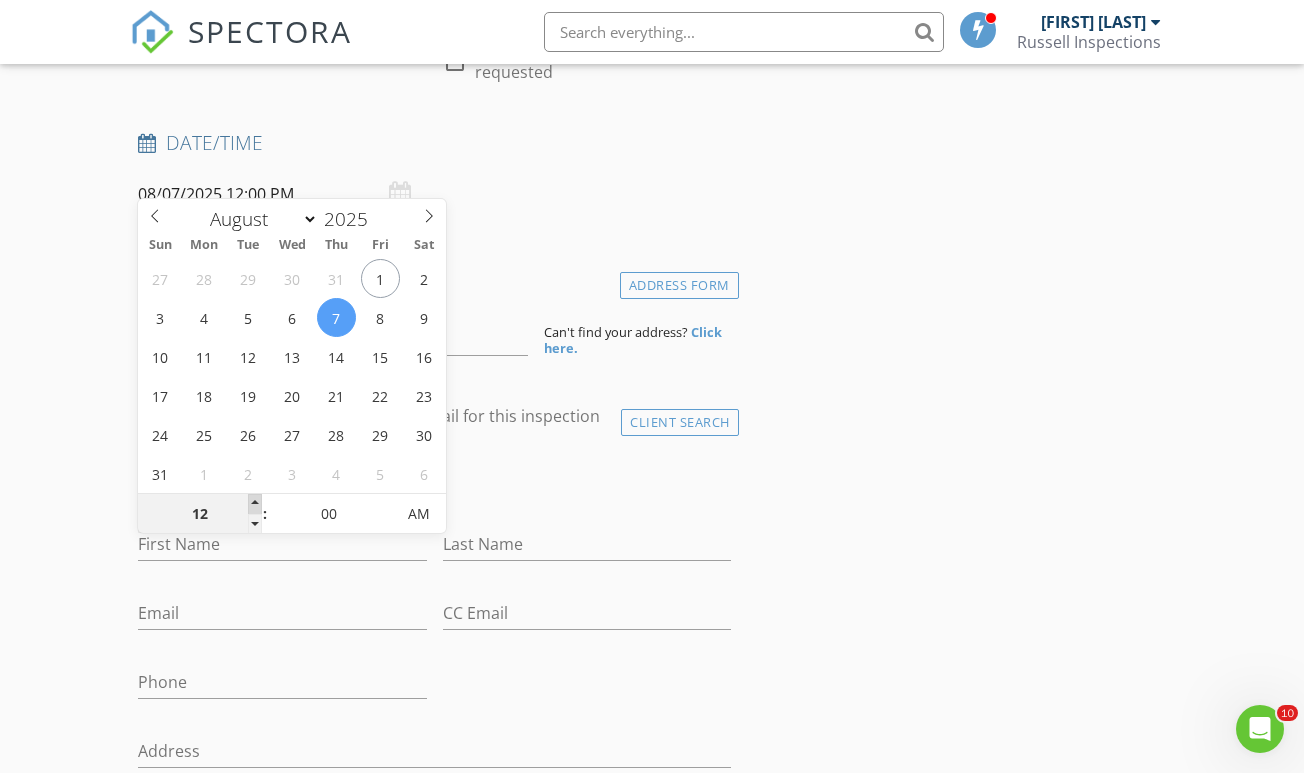 click at bounding box center [255, 504] 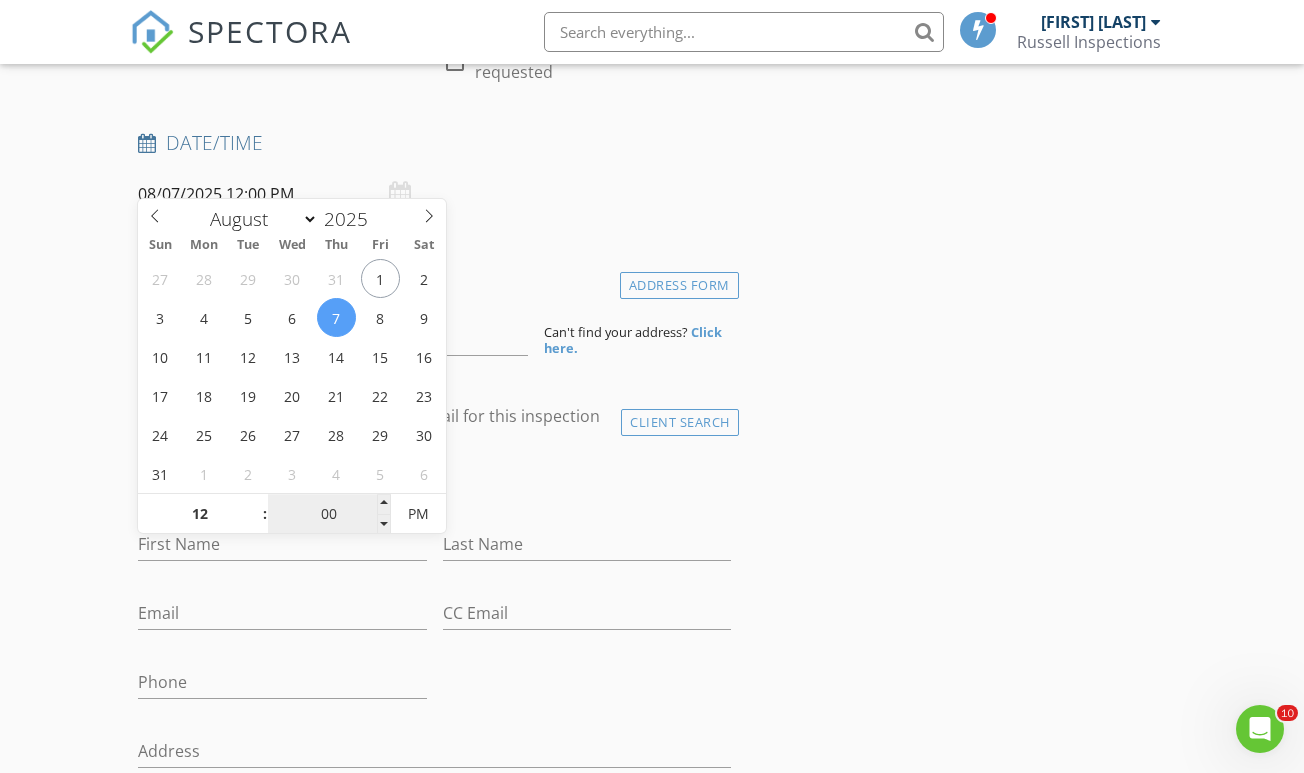 click on "00" at bounding box center [329, 515] 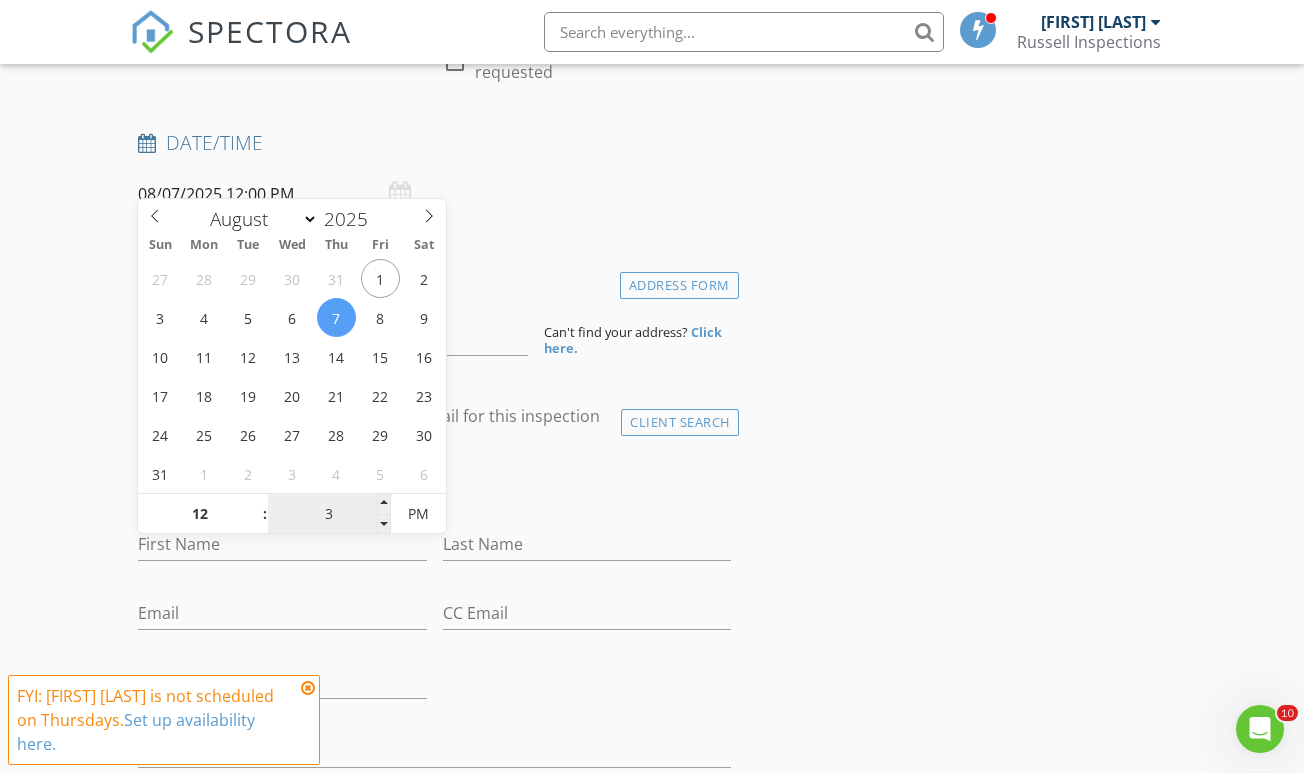 type on "30" 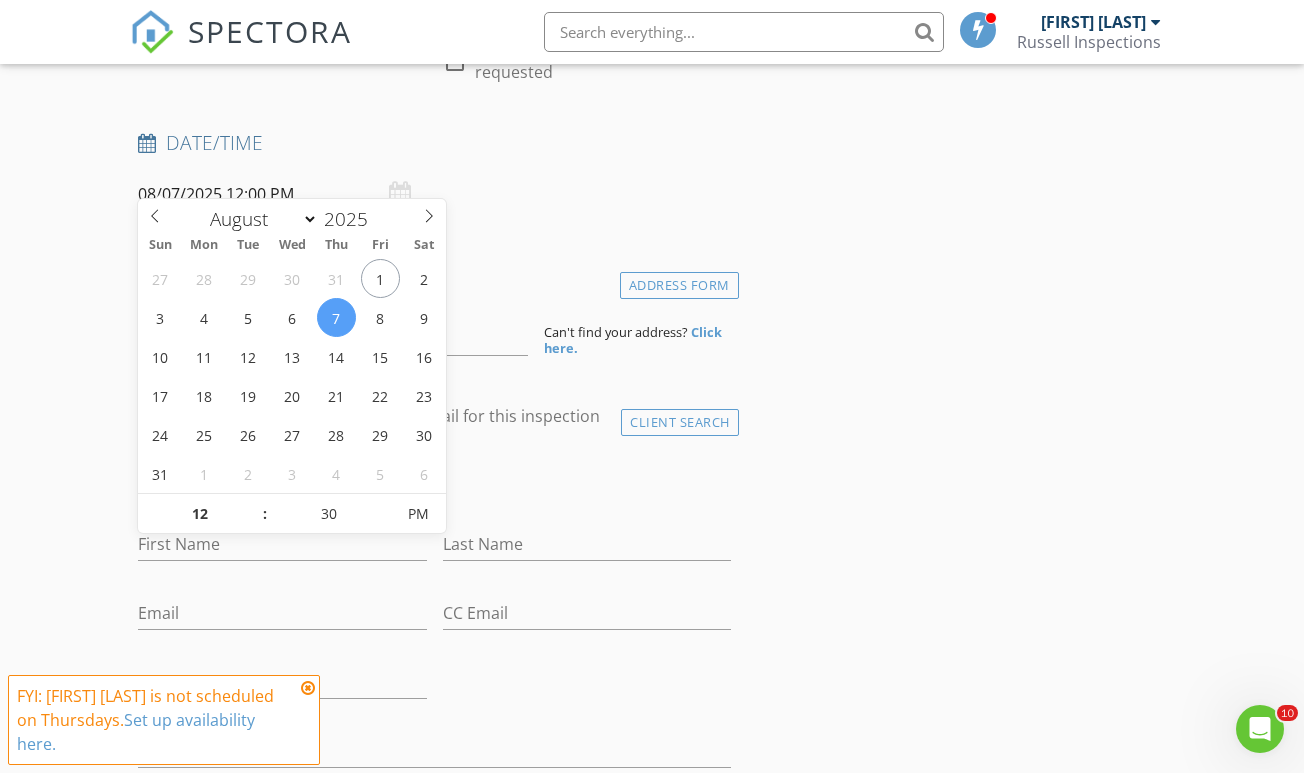 type on "08/07/2025 12:30 PM" 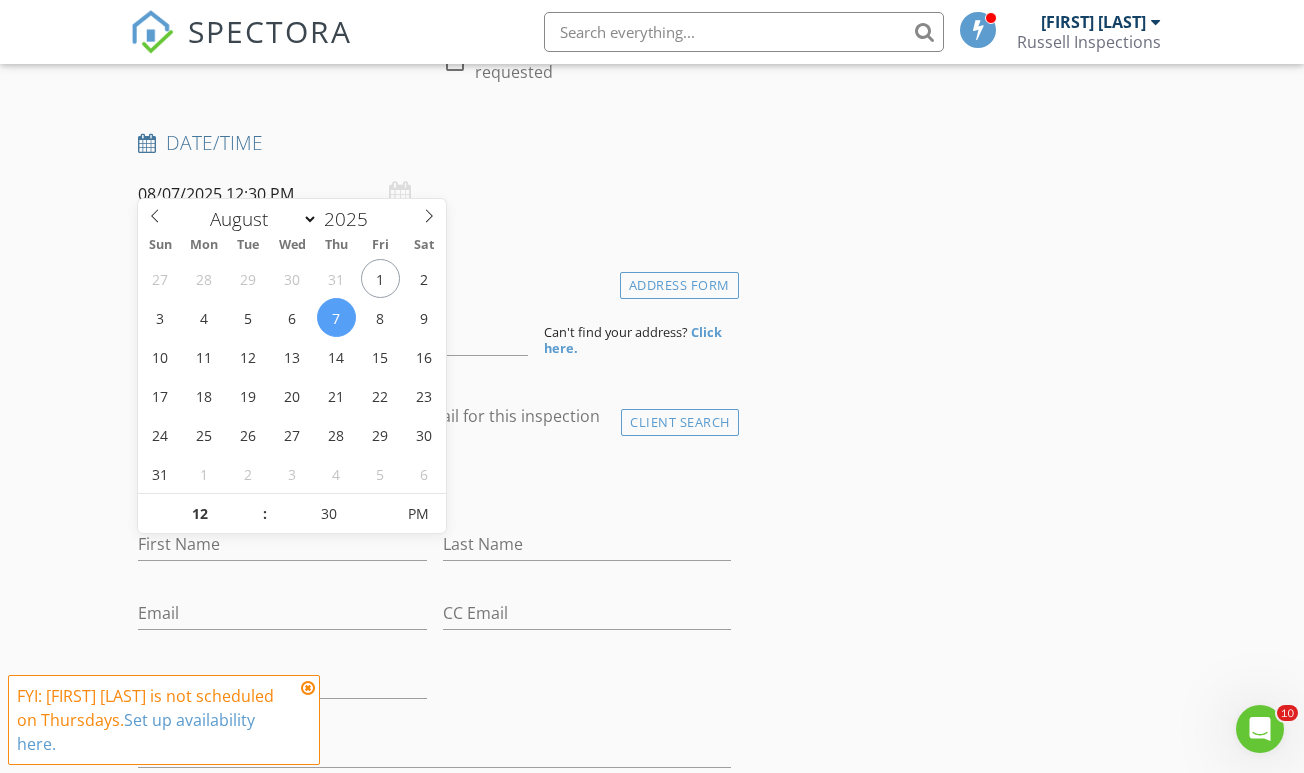 click on "New Inspection
Click here to use the New Order Form
INSPECTOR(S)
check_box   [FIRST] [LAST]     check_box_outline_blank   [FIRST] [LAST]     check_box   [FIRST] [LAST]   PRIMARY   [FIRST] [LAST],  [FIRST] [LAST] arrow_drop_down   check_box_outline_blank [FIRST] [LAST] specifically requested check_box_outline_blank [FIRST] [LAST] specifically requested
Date/Time
08/07/2025 12:30 PM
Location
Address Form       Can't find your address?   Click here.
client
check_box Enable Client CC email for this inspection   Client Search     check_box_outline_blank Client is a Company/Organization     First Name   Last Name   Email   CC Email   Phone   Address   City   State   Zip       Notes   Private Notes
ADD ADDITIONAL client
SERVICES
check_box_outline_blank   Wind Mitigation" at bounding box center (652, 1373) 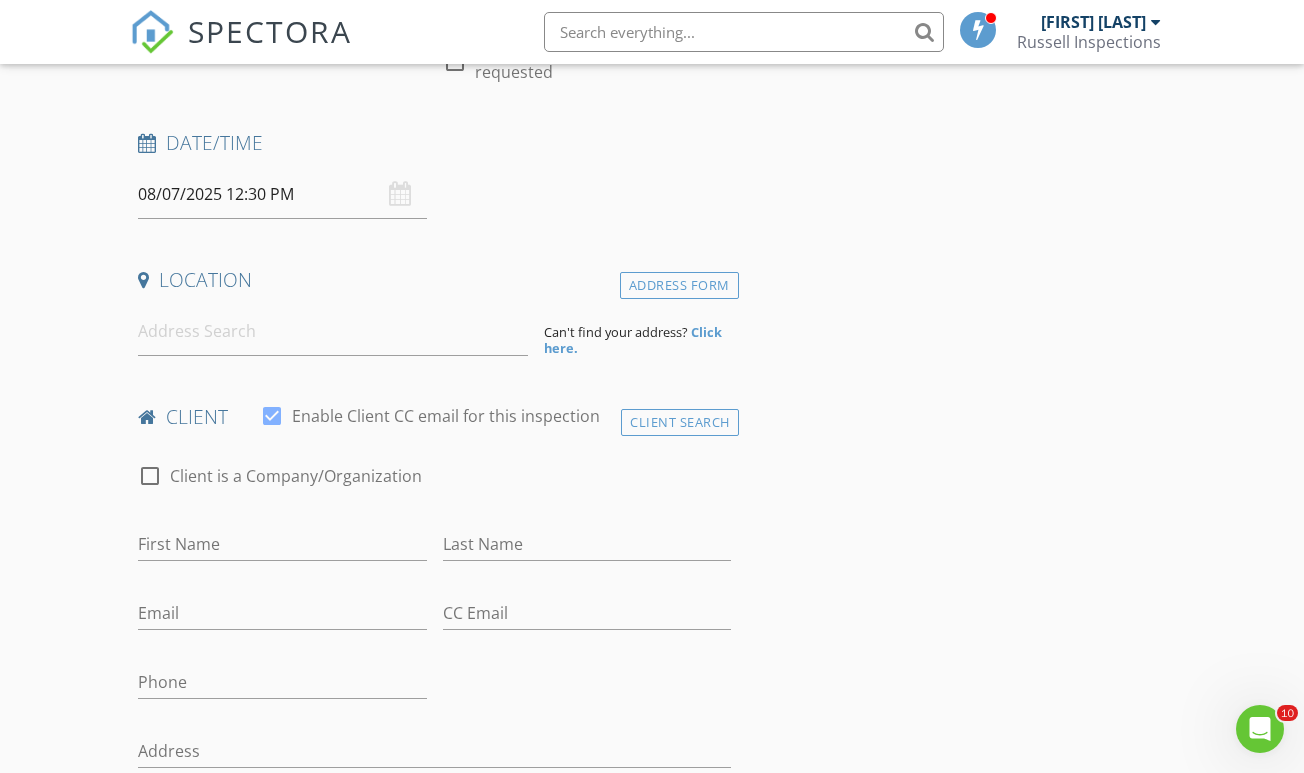 click on "Location" at bounding box center [434, 287] 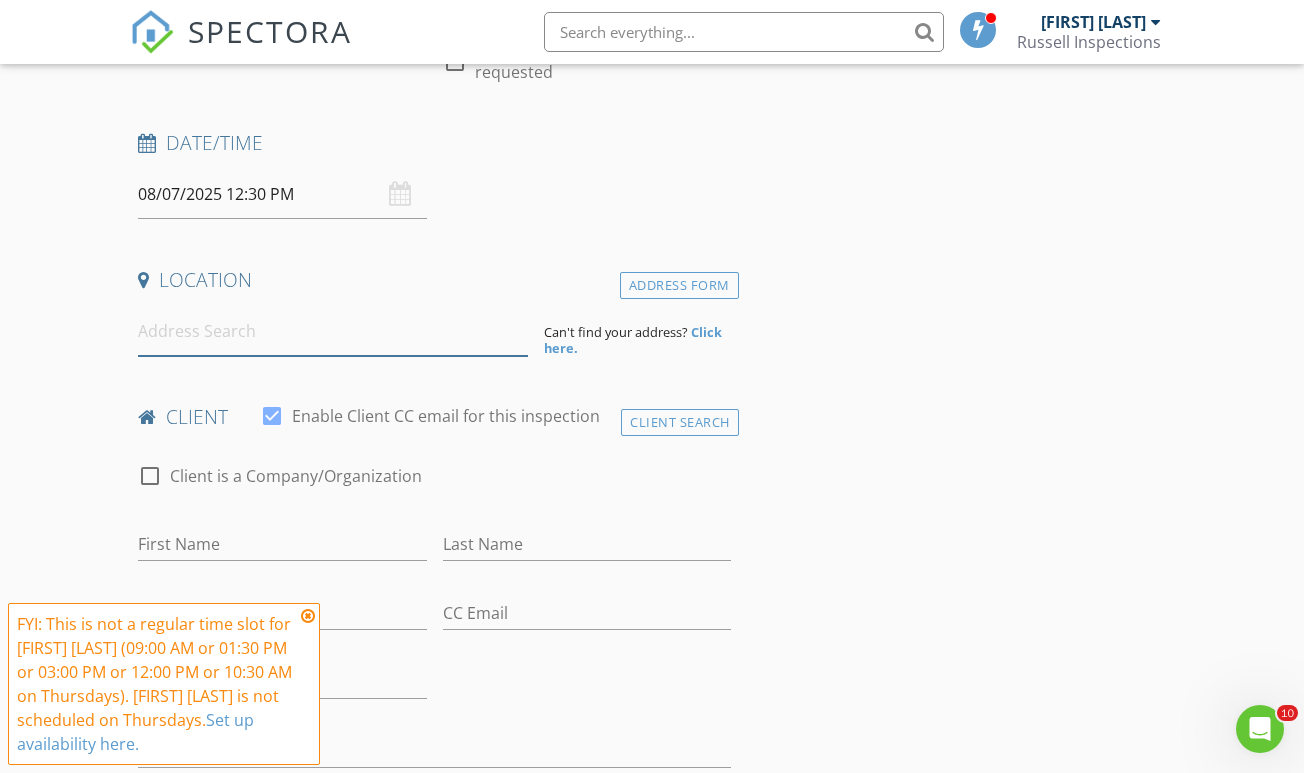 click at bounding box center [333, 331] 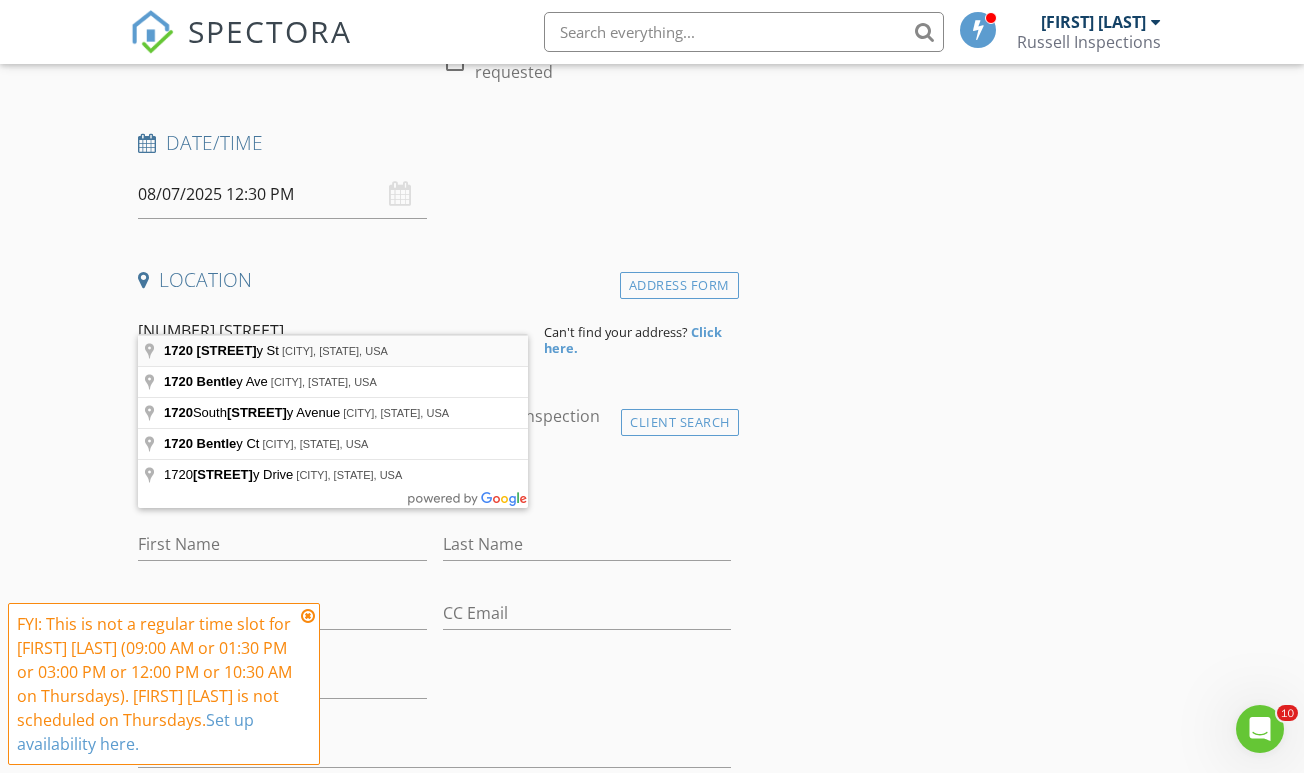 type on "[NUMBER] [STREET], [CITY], [STATE], USA" 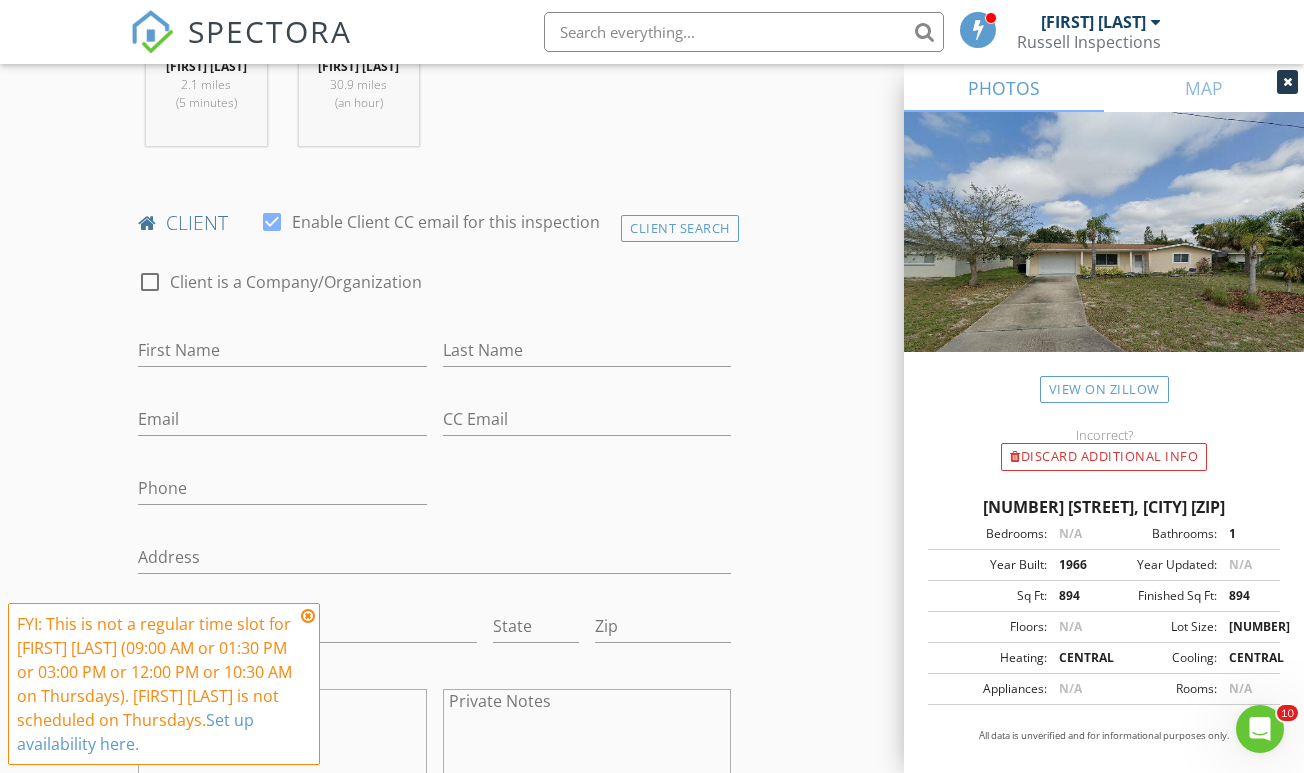 scroll, scrollTop: 1009, scrollLeft: 0, axis: vertical 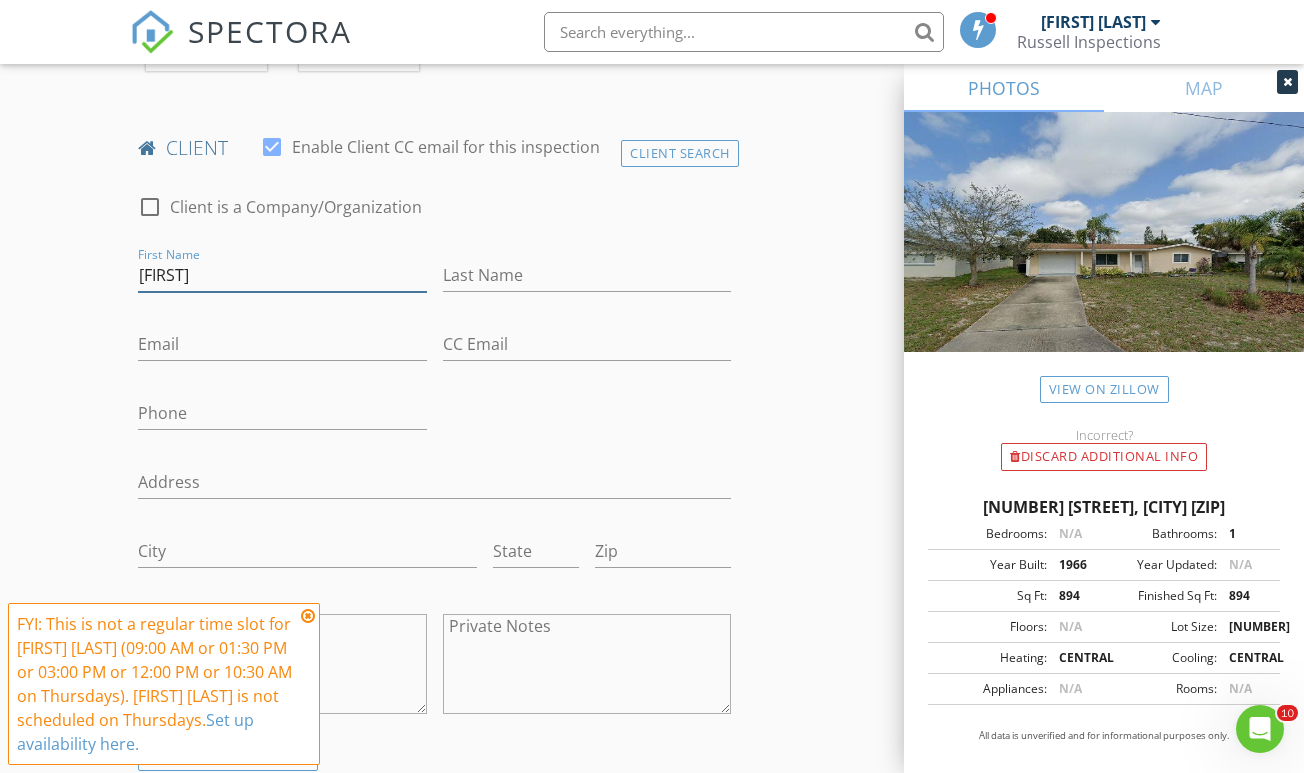 type on "[FIRST]" 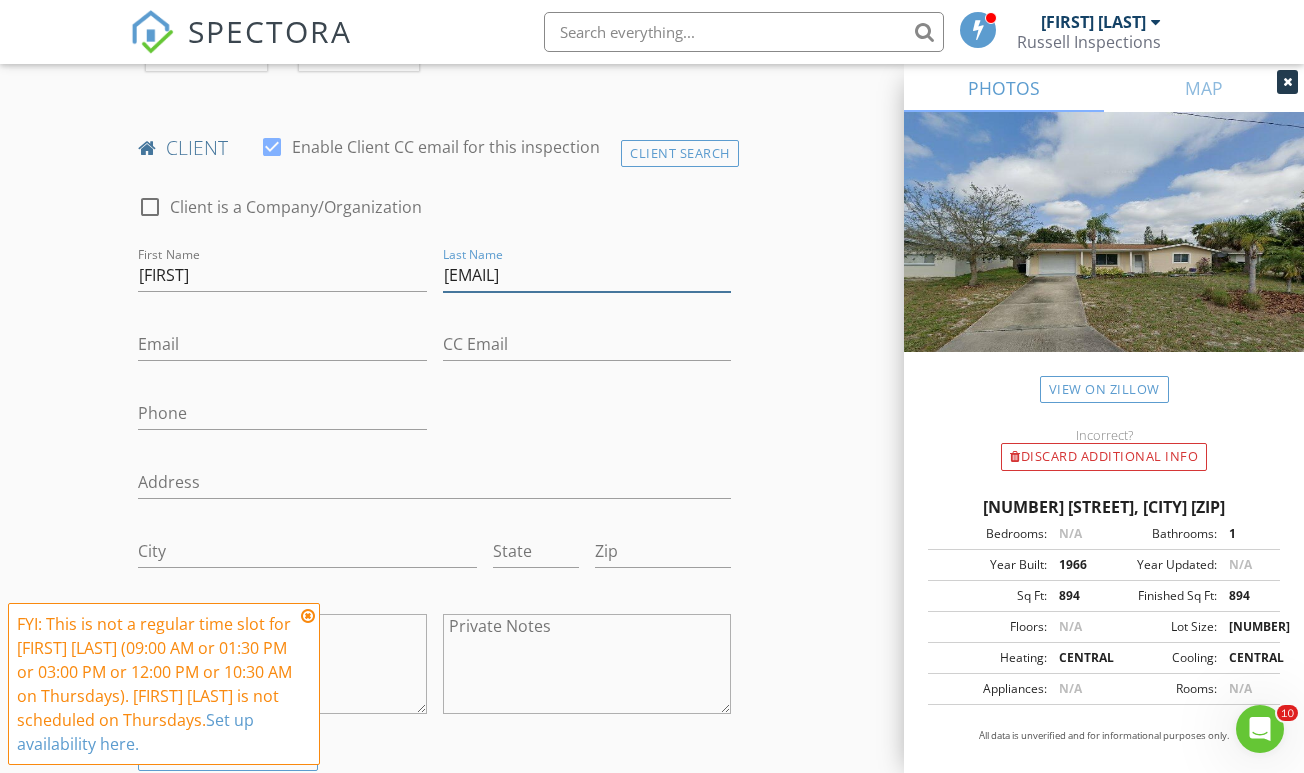 type on "[LAST]" 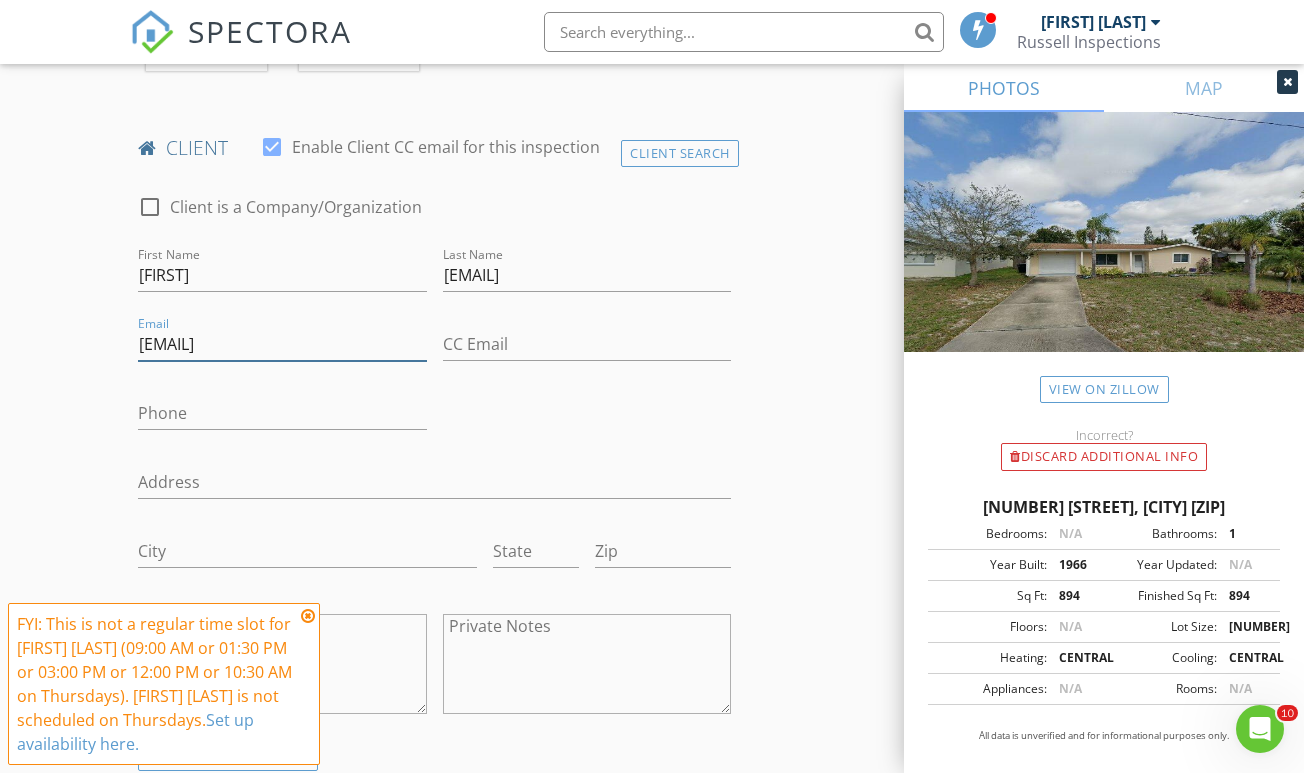type on "[EMAIL]" 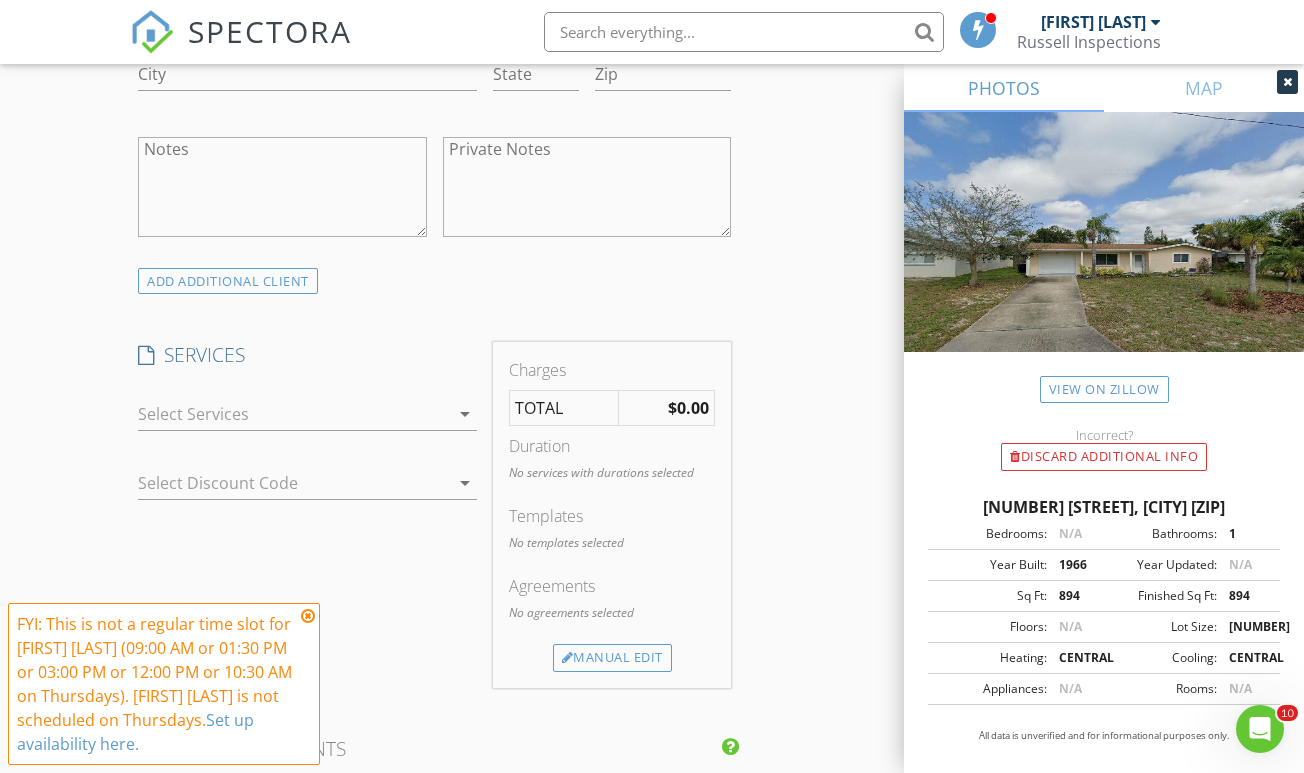 scroll, scrollTop: 1517, scrollLeft: 0, axis: vertical 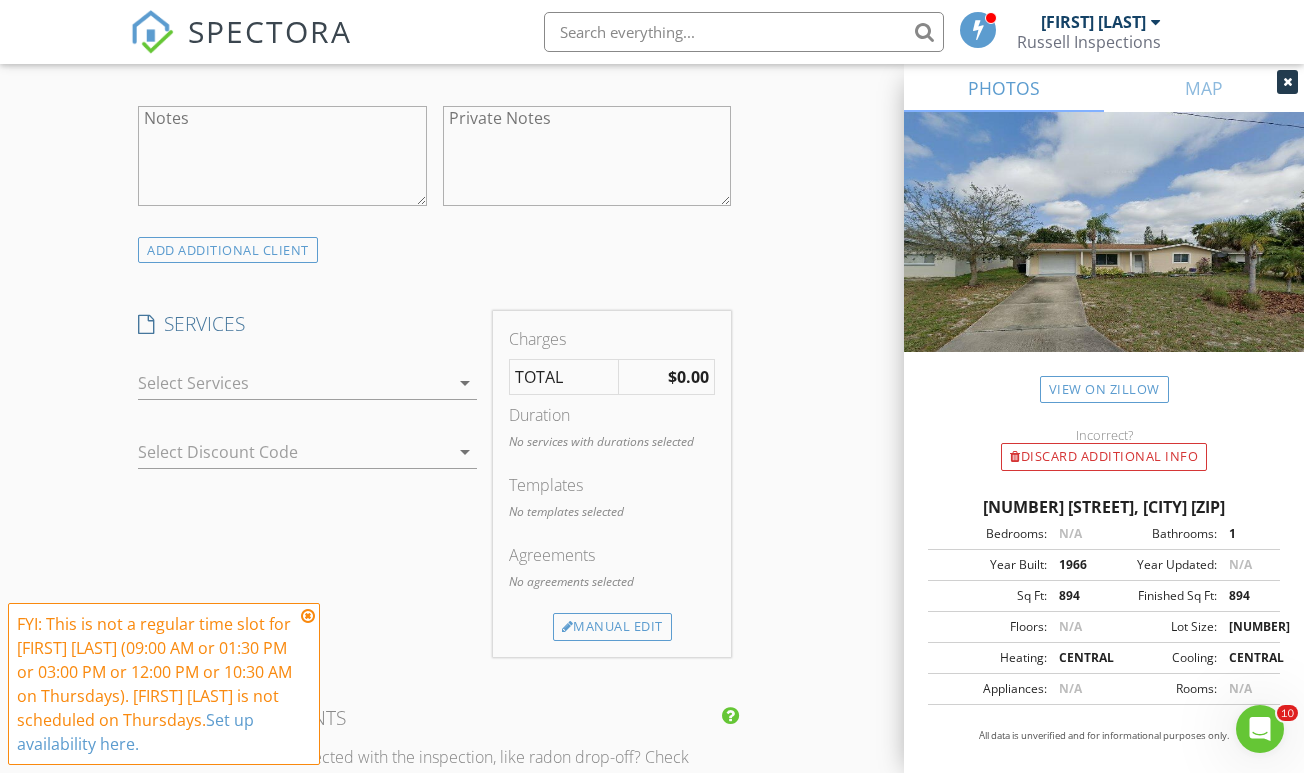 type on "[PHONE]" 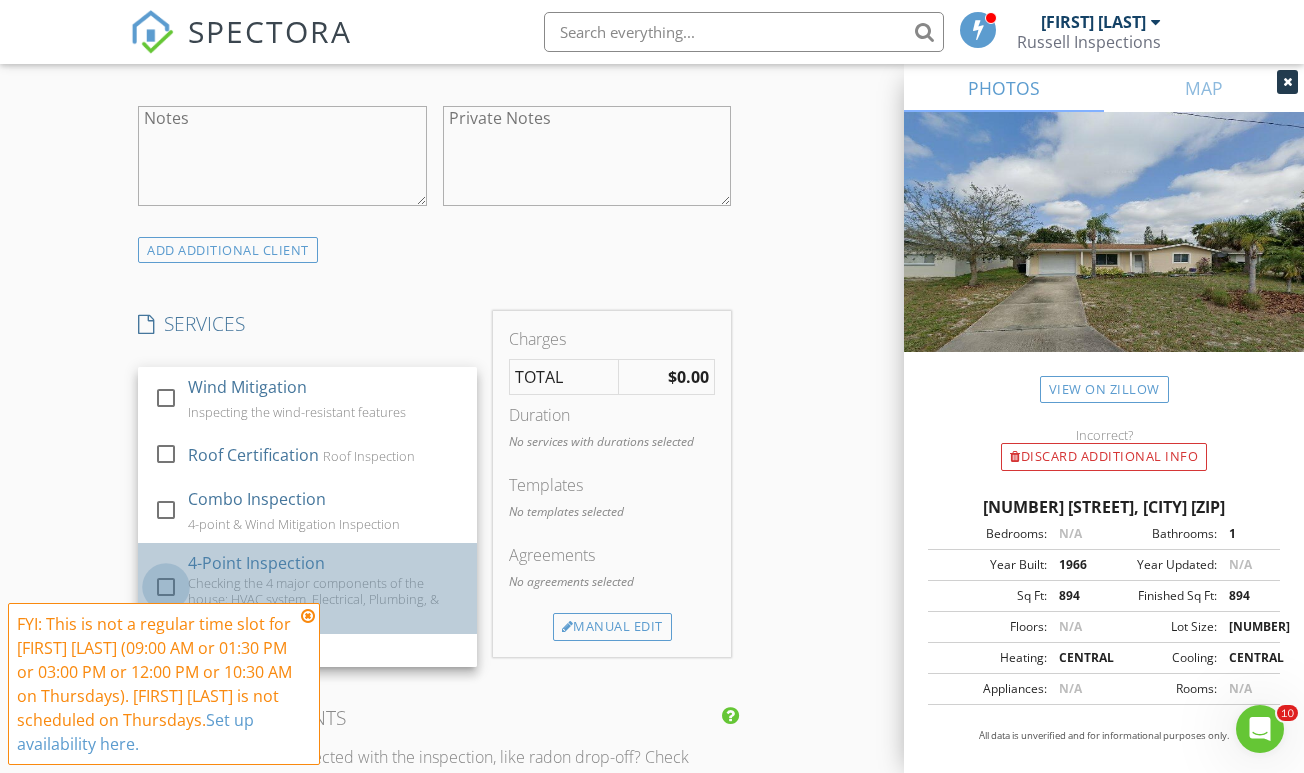 click at bounding box center [166, 587] 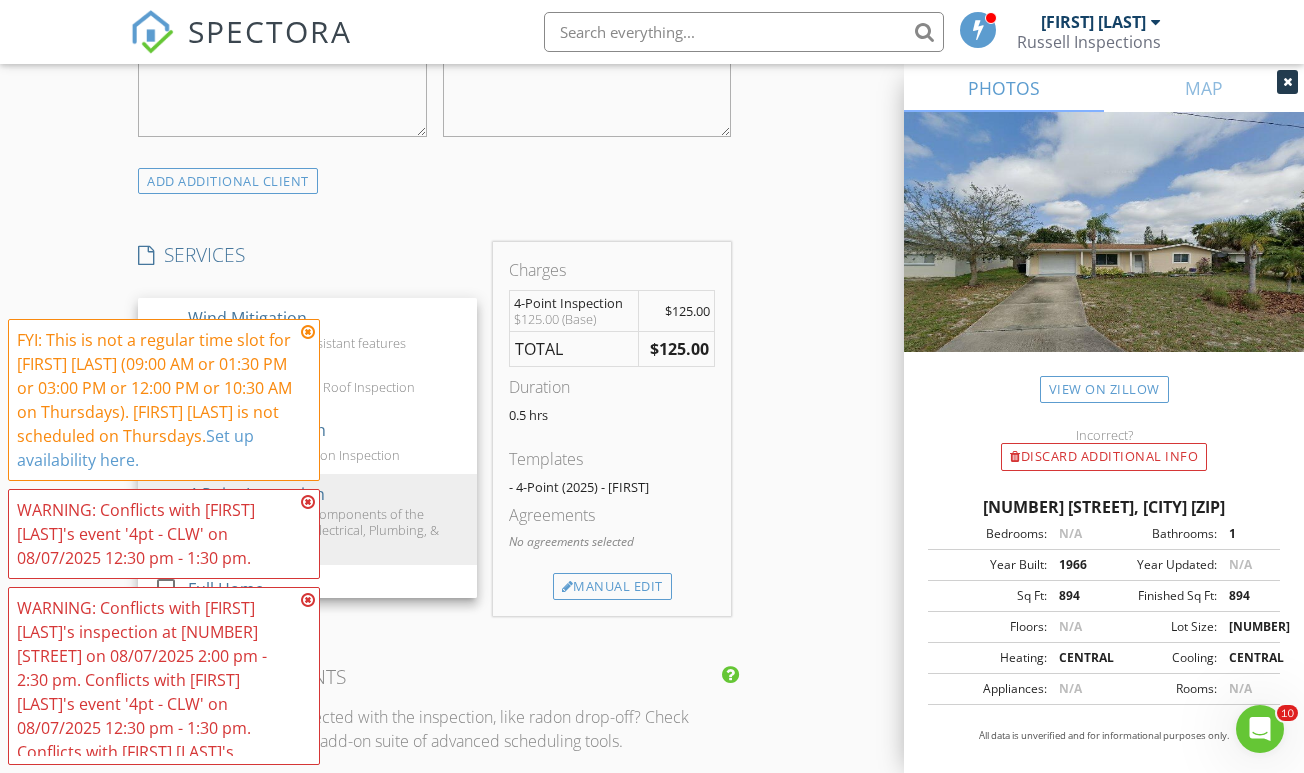 scroll, scrollTop: 1592, scrollLeft: 0, axis: vertical 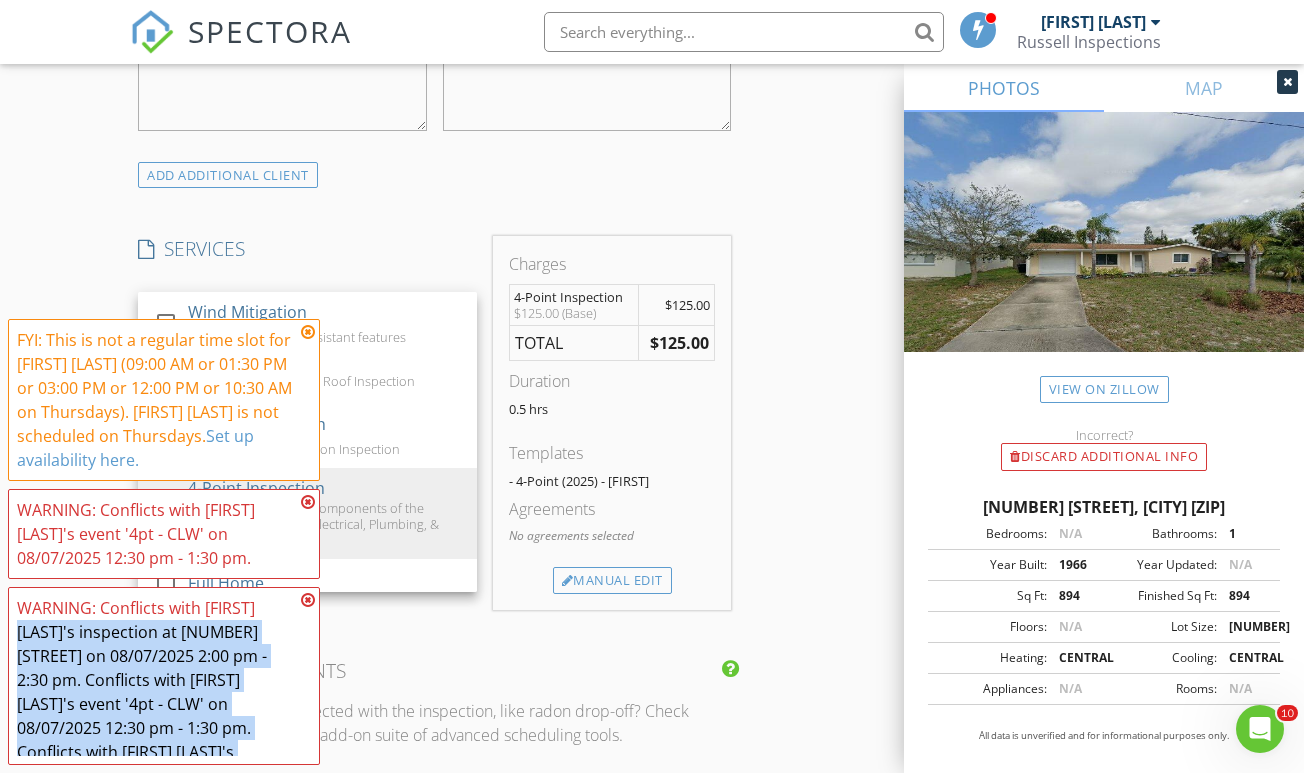 click on "WARNING: Conflicts with William Grant's inspection at 2529 Oakleaf Ln D on 08/07/2025  2:00 pm - 2:30 pm. Conflicts with William Grant's event '4pt - CLW' on 08/07/2025 12:30 pm -  1:30 pm. Conflicts with Chris Russell's inspection at 2529 Oakleaf Ln D on 08/07/2025  2:00 pm - 2:30 pm." at bounding box center [164, 676] 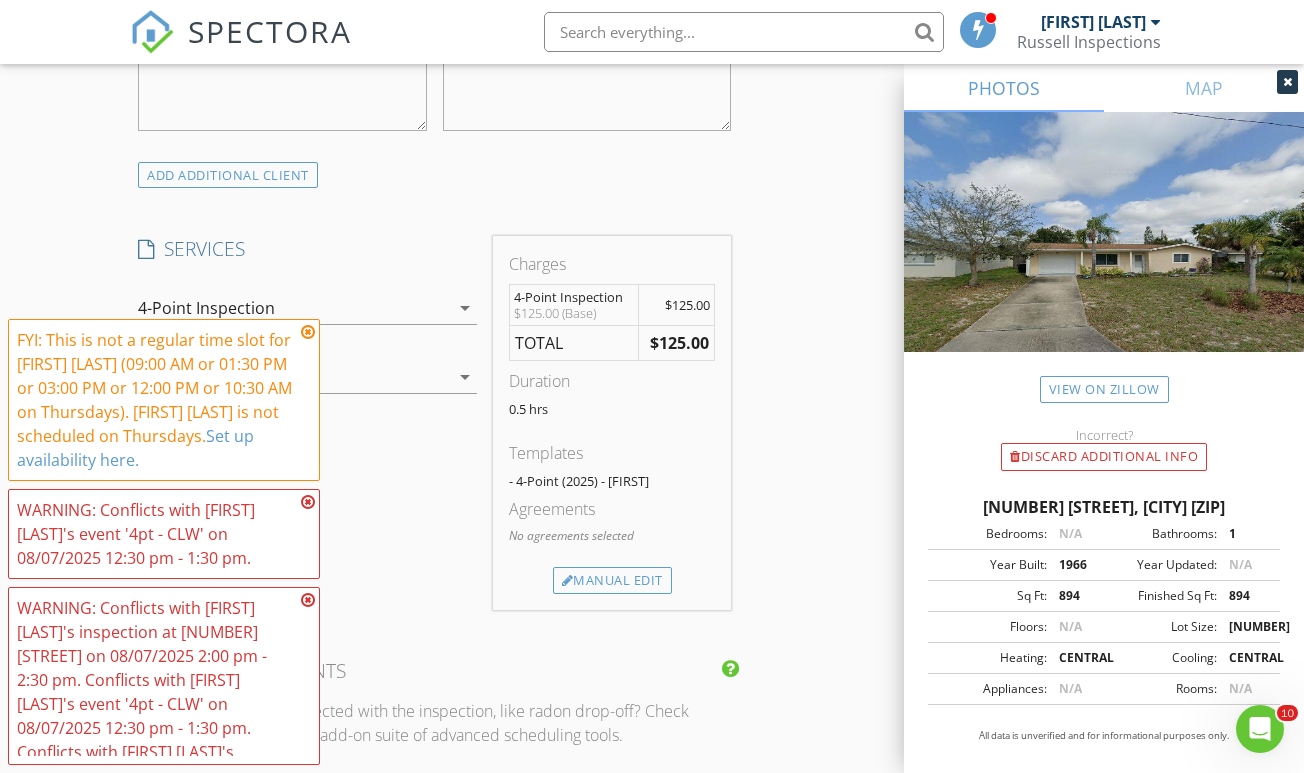 click at bounding box center (308, 502) 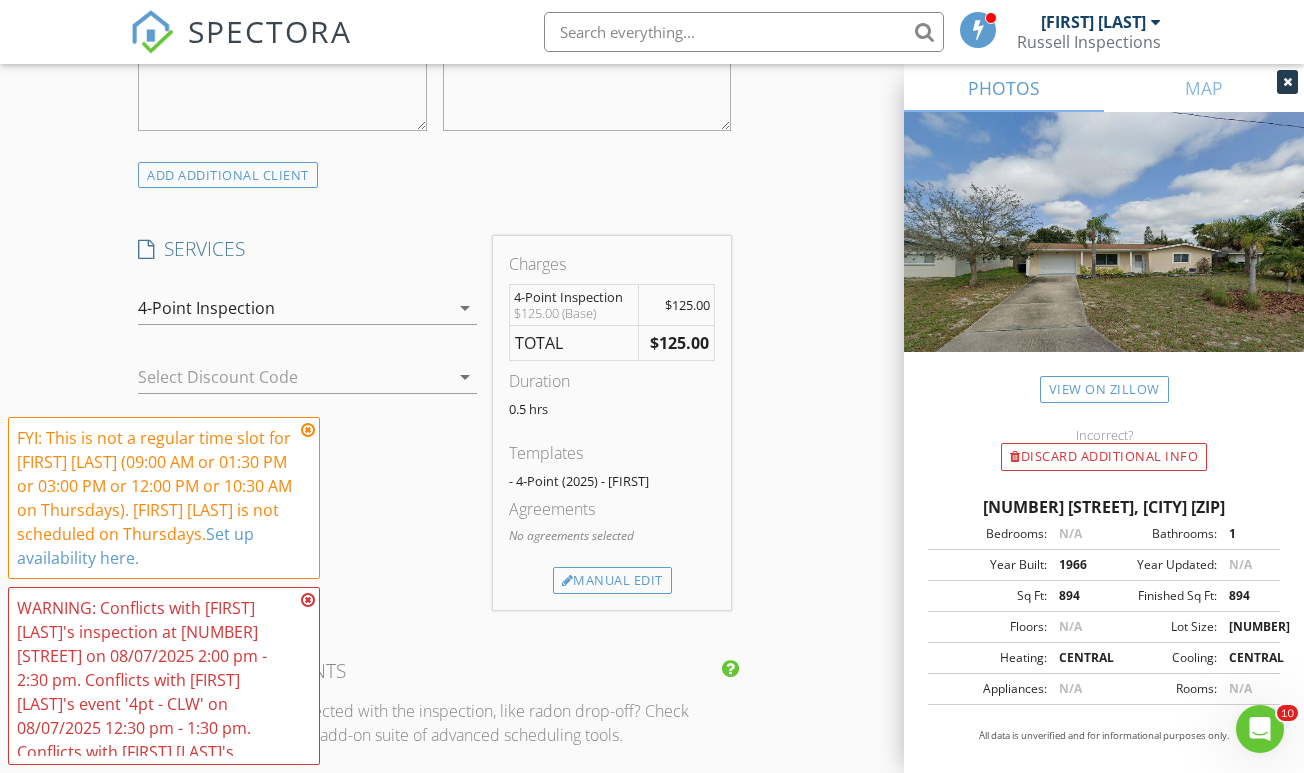 click at bounding box center [308, 600] 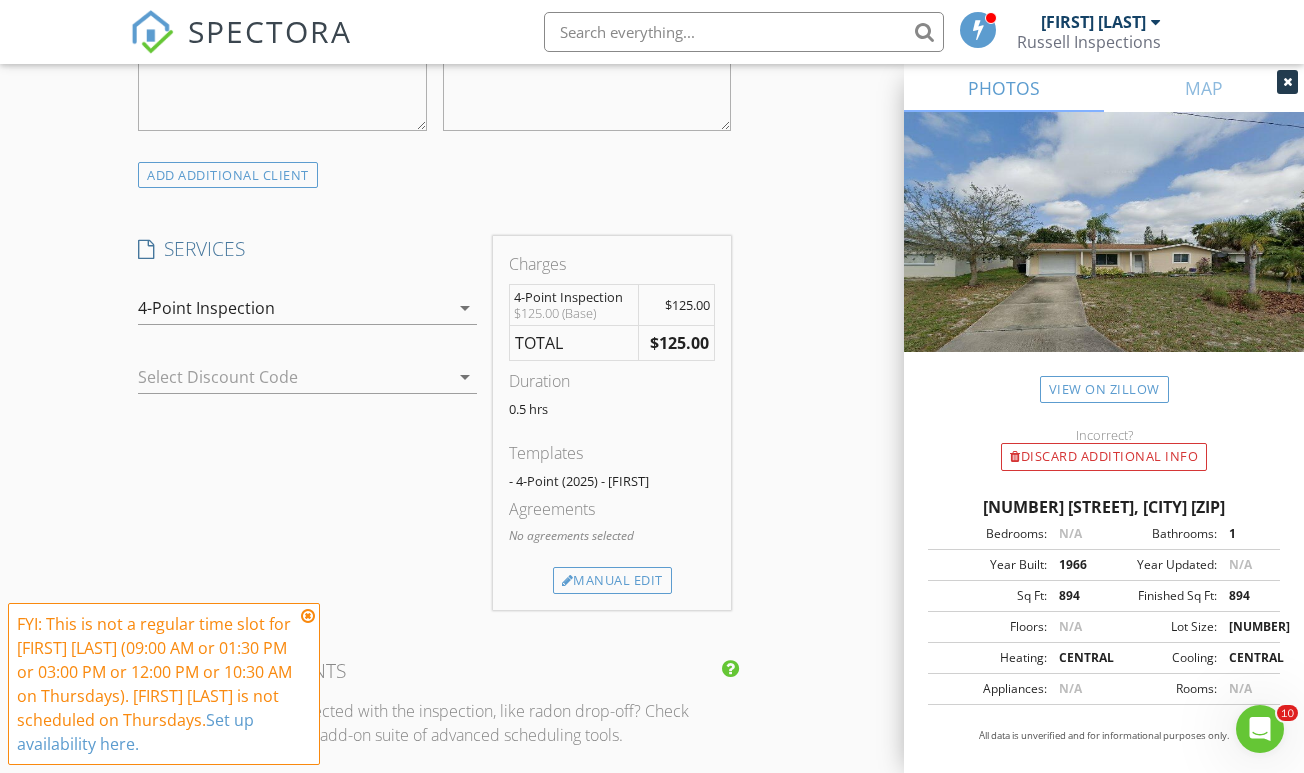 click at bounding box center (308, 616) 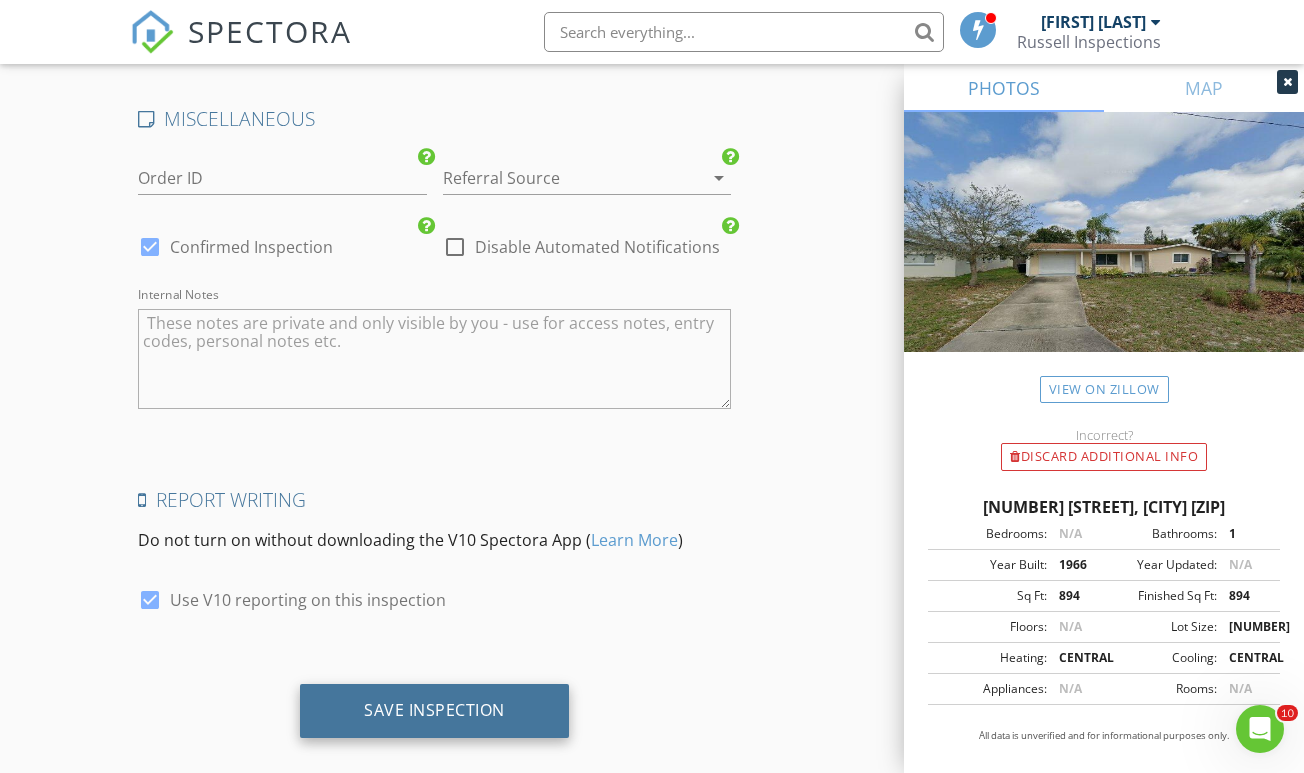 scroll, scrollTop: 2908, scrollLeft: 0, axis: vertical 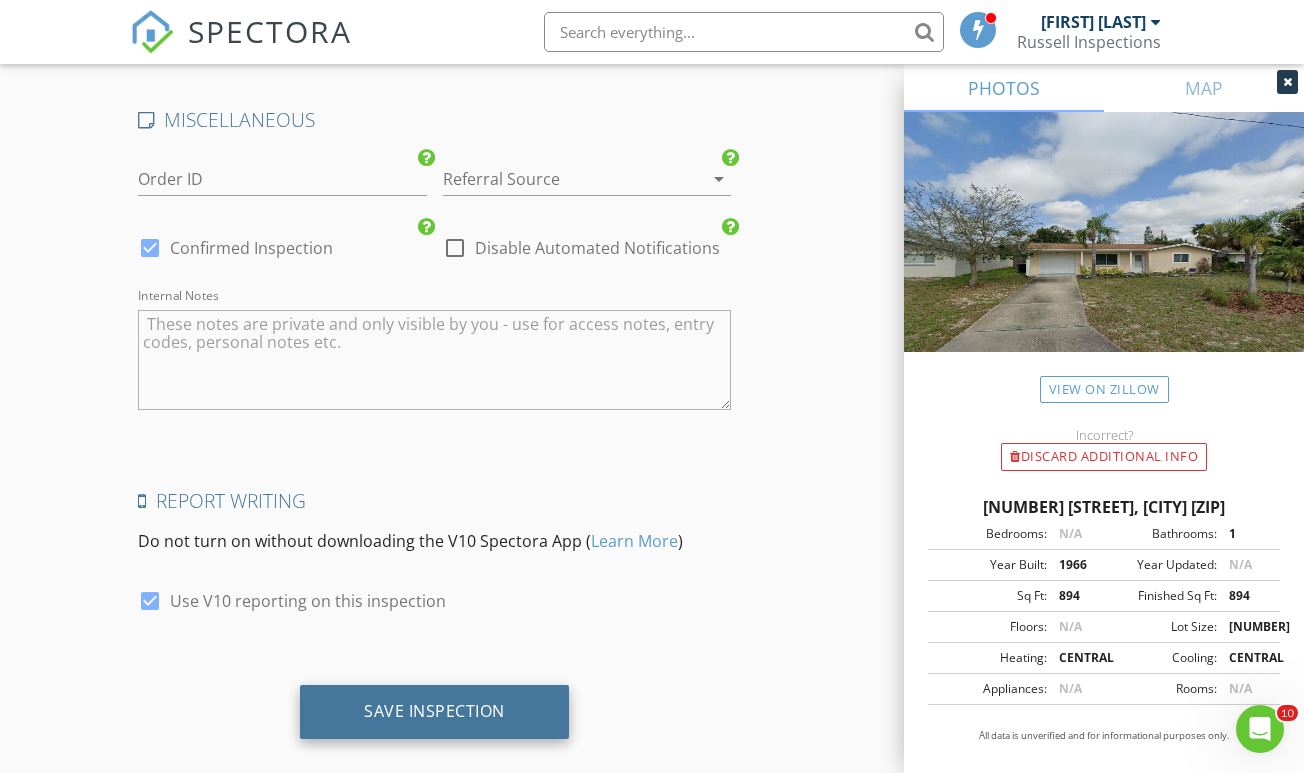 click on "Save Inspection" at bounding box center (434, 711) 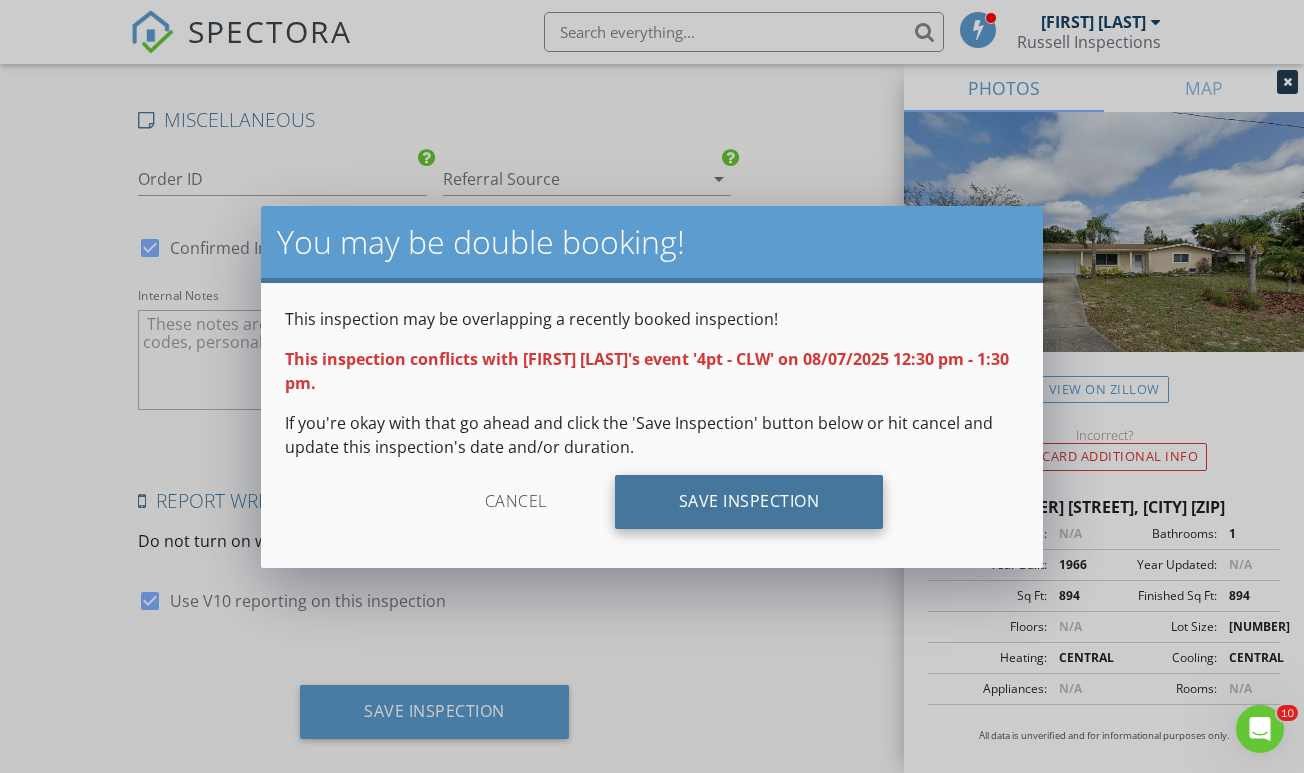 click on "Save Inspection" at bounding box center [749, 502] 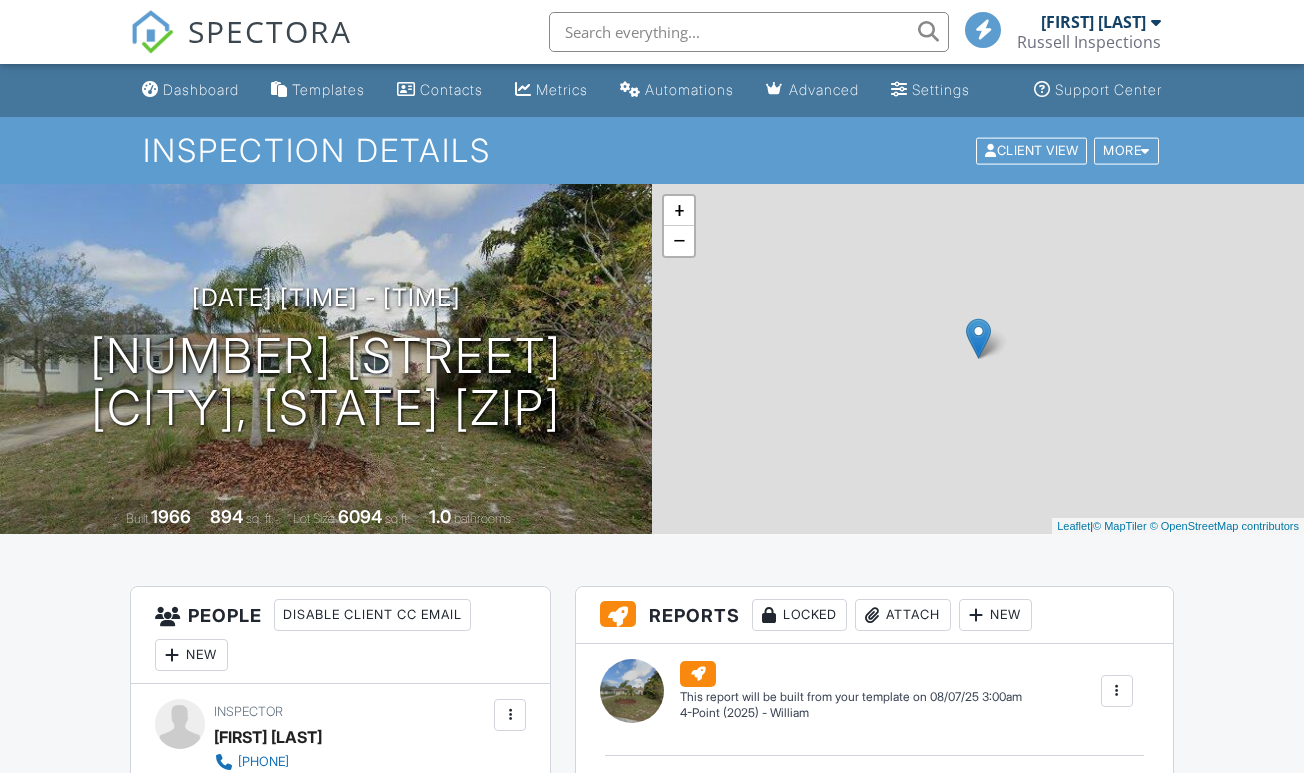 scroll, scrollTop: 0, scrollLeft: 0, axis: both 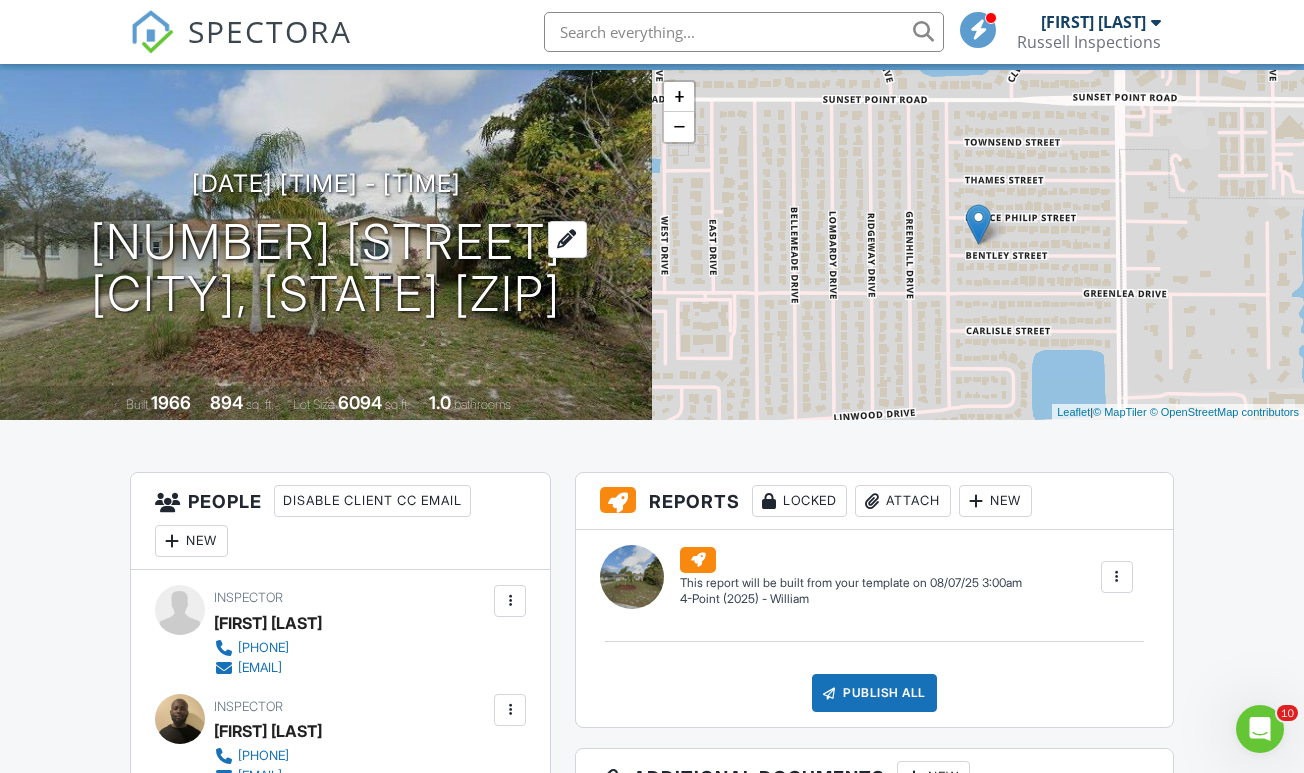 click on "1720 Bentley St
Clearwater, FL 33755" at bounding box center [326, 269] 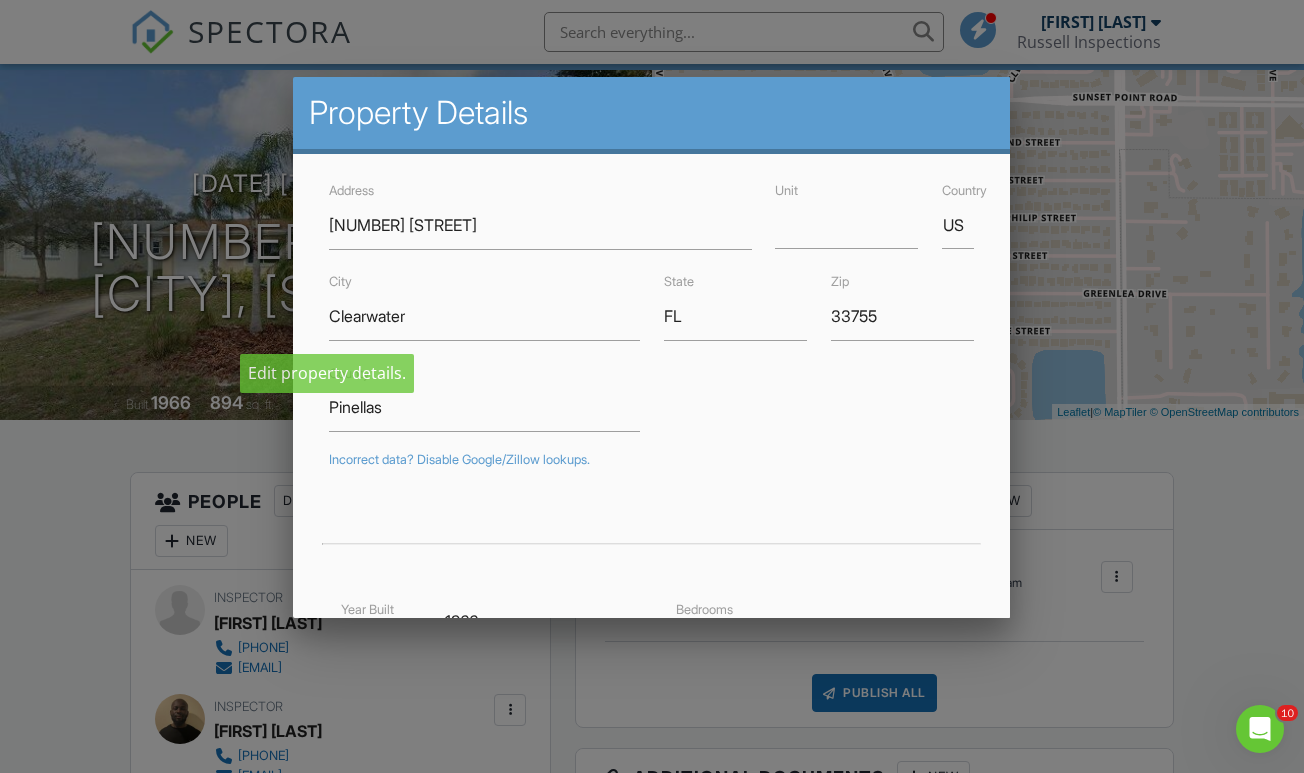 click at bounding box center (652, 383) 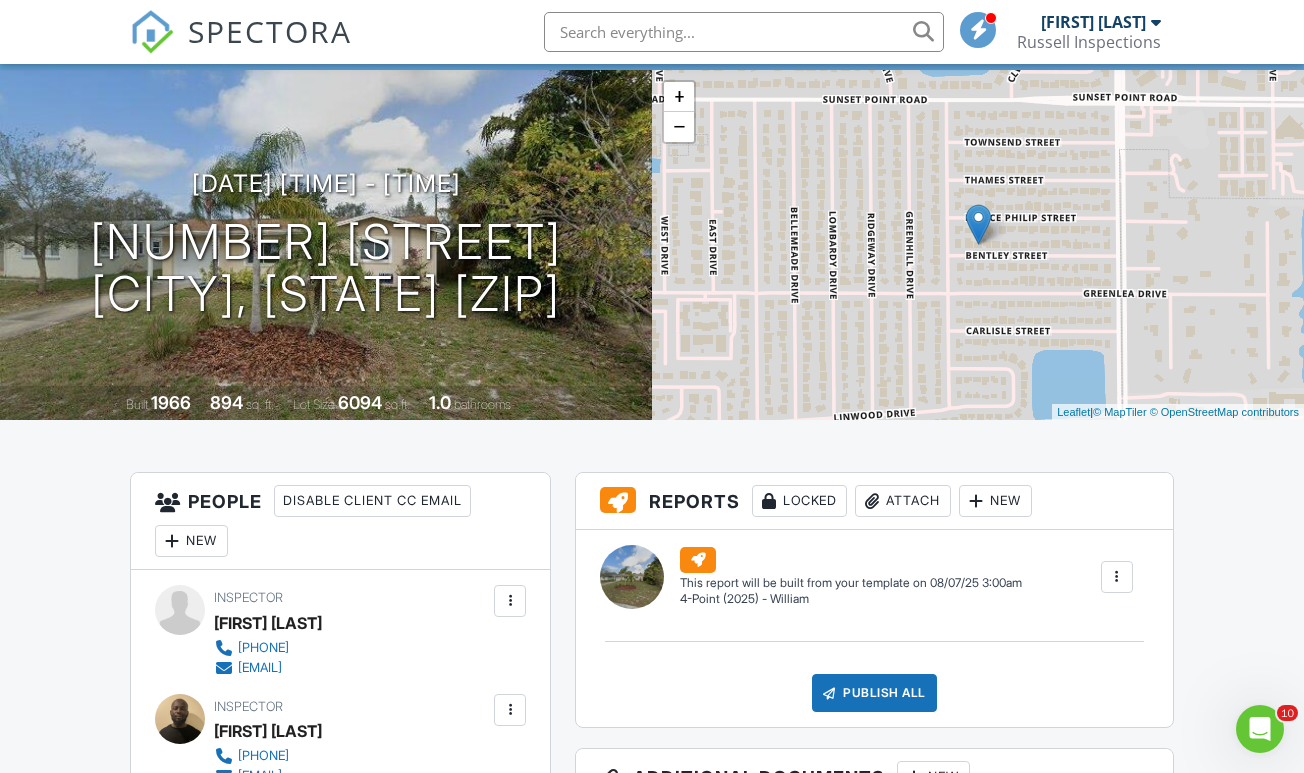 click at bounding box center (1117, 577) 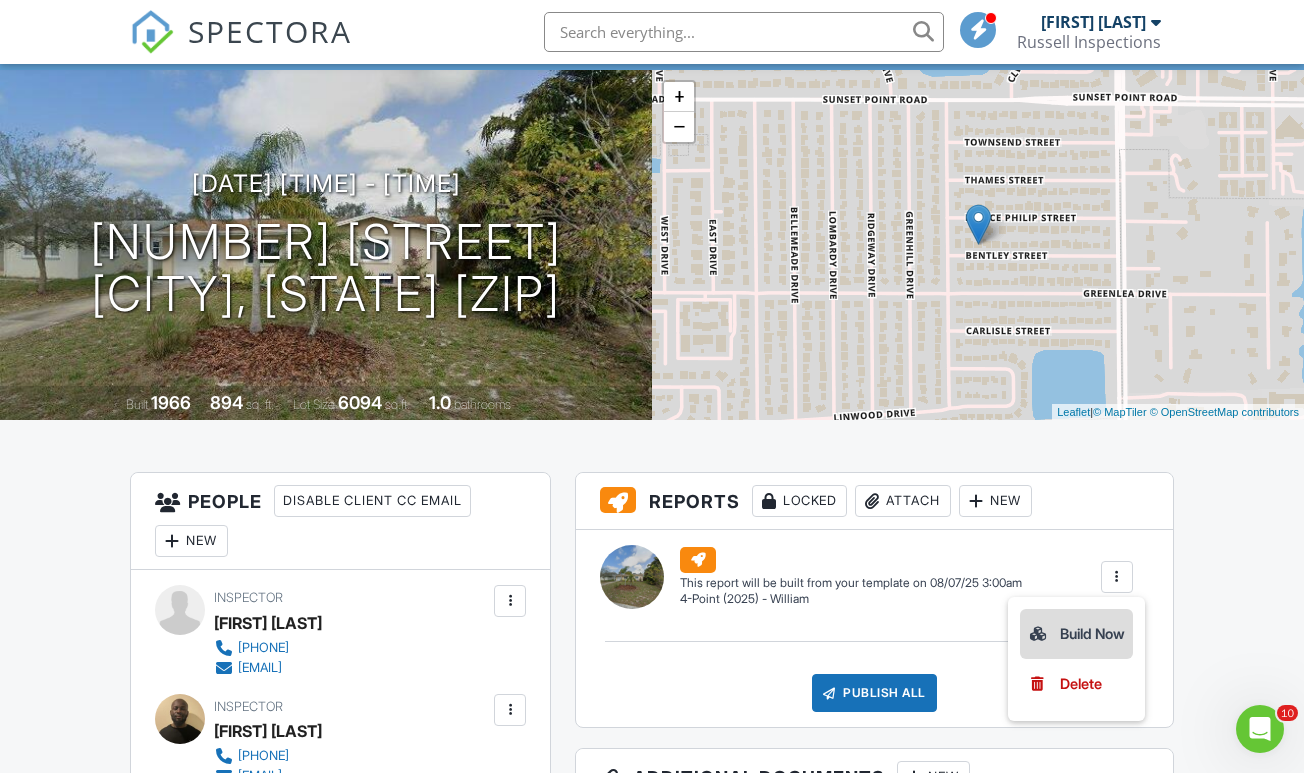 click on "Build Now" at bounding box center [1076, 634] 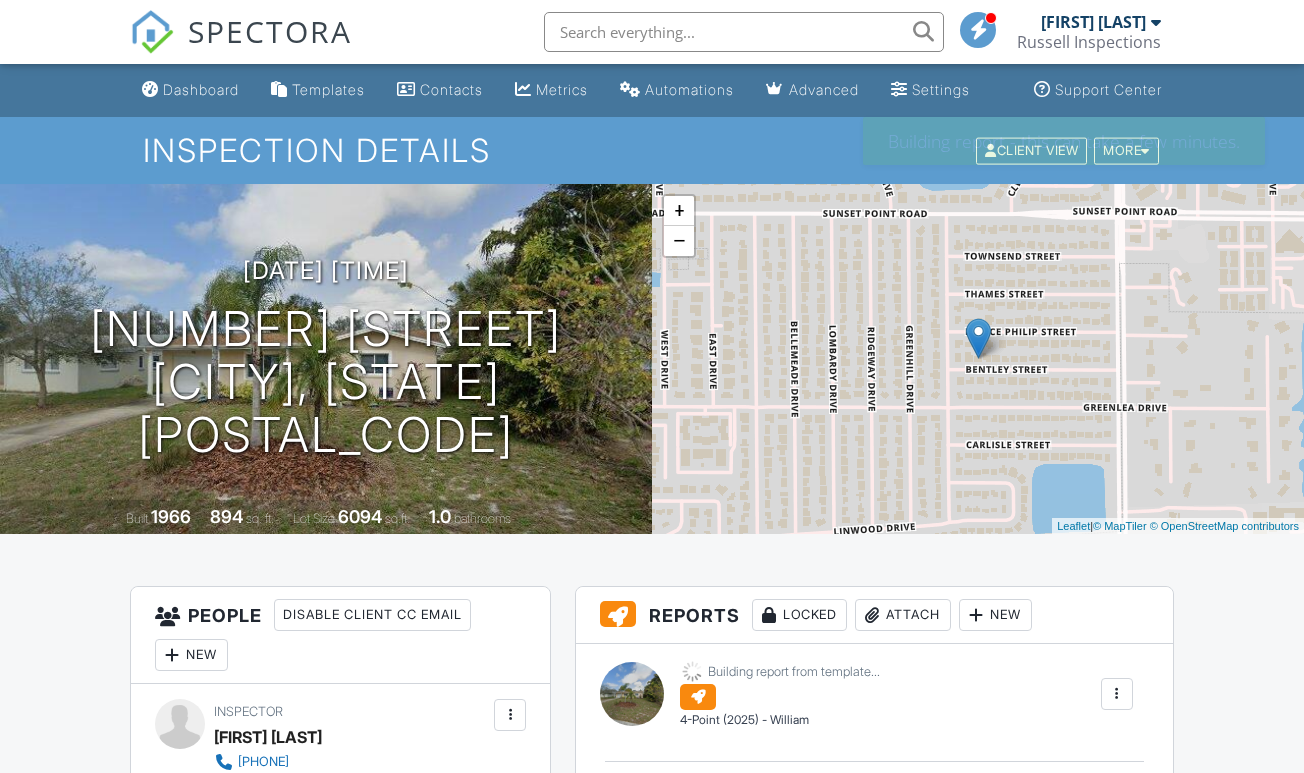 scroll, scrollTop: 0, scrollLeft: 0, axis: both 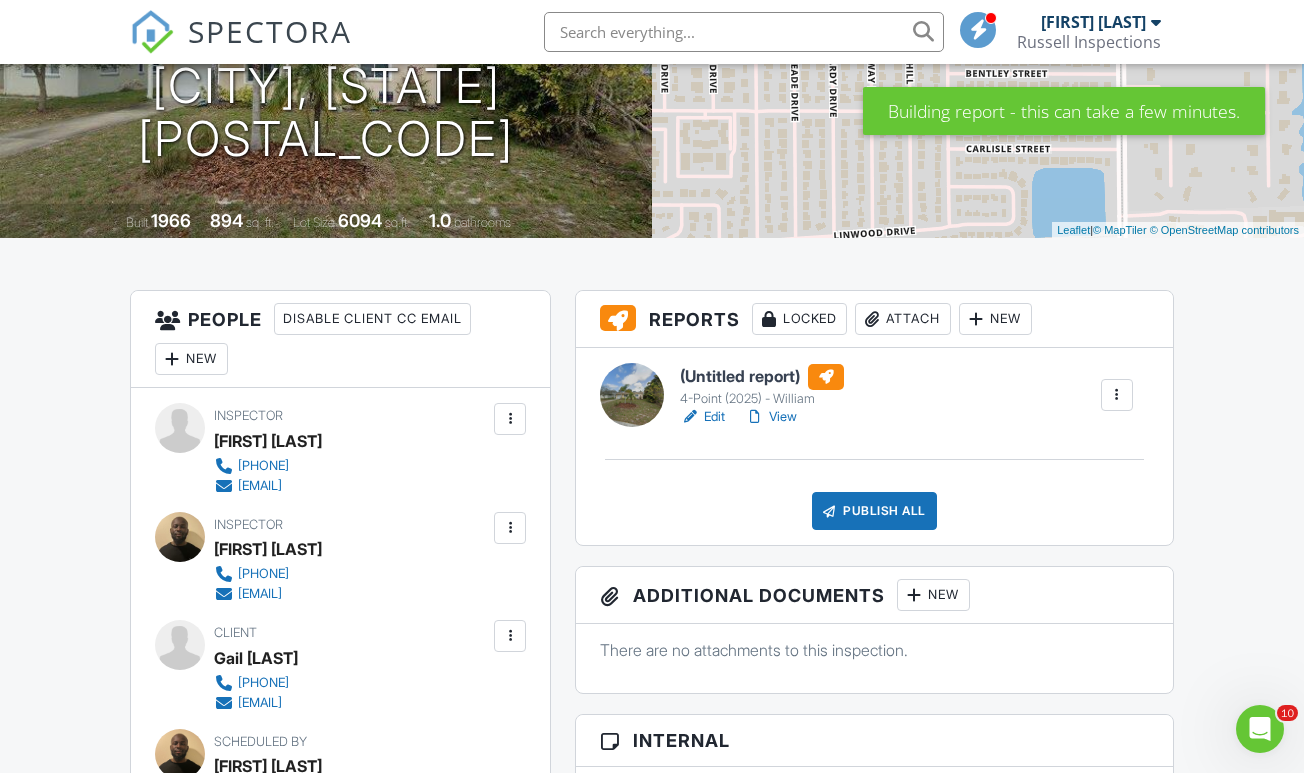 click on "Edit" at bounding box center (702, 417) 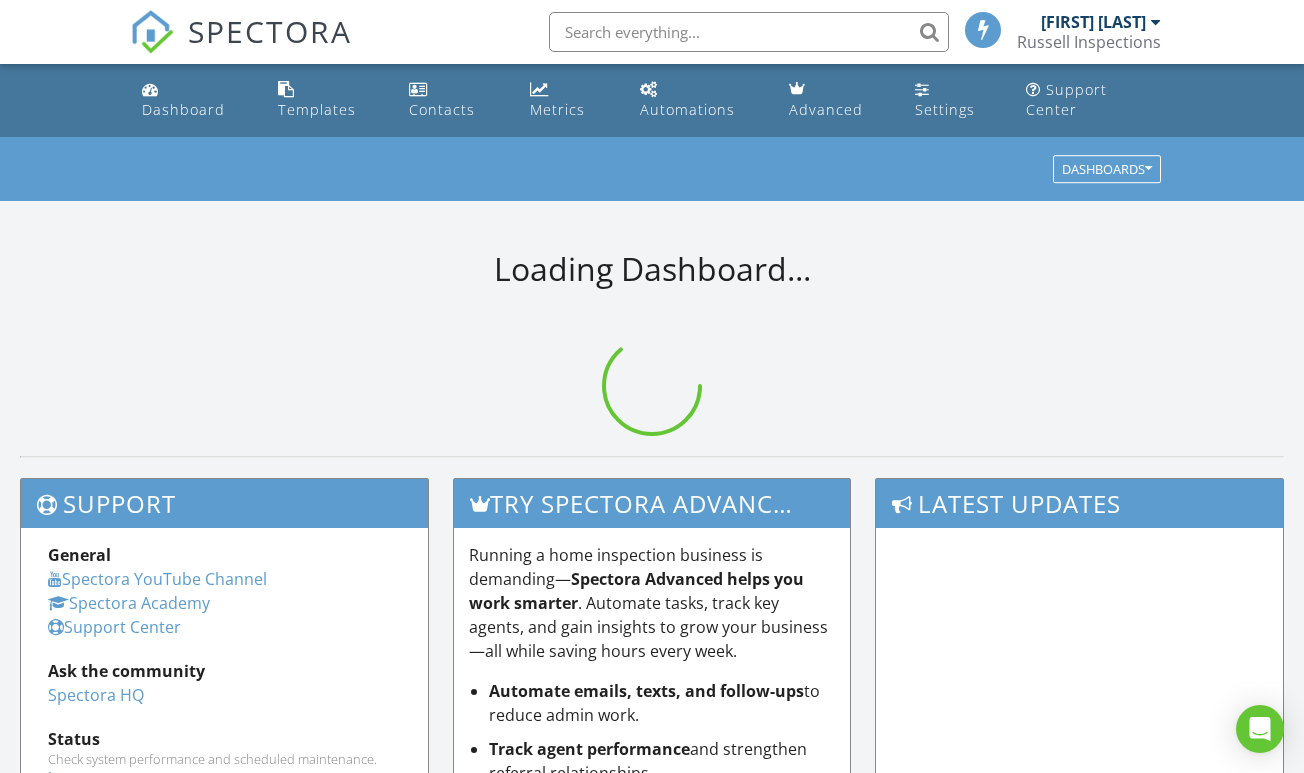 scroll, scrollTop: 0, scrollLeft: 0, axis: both 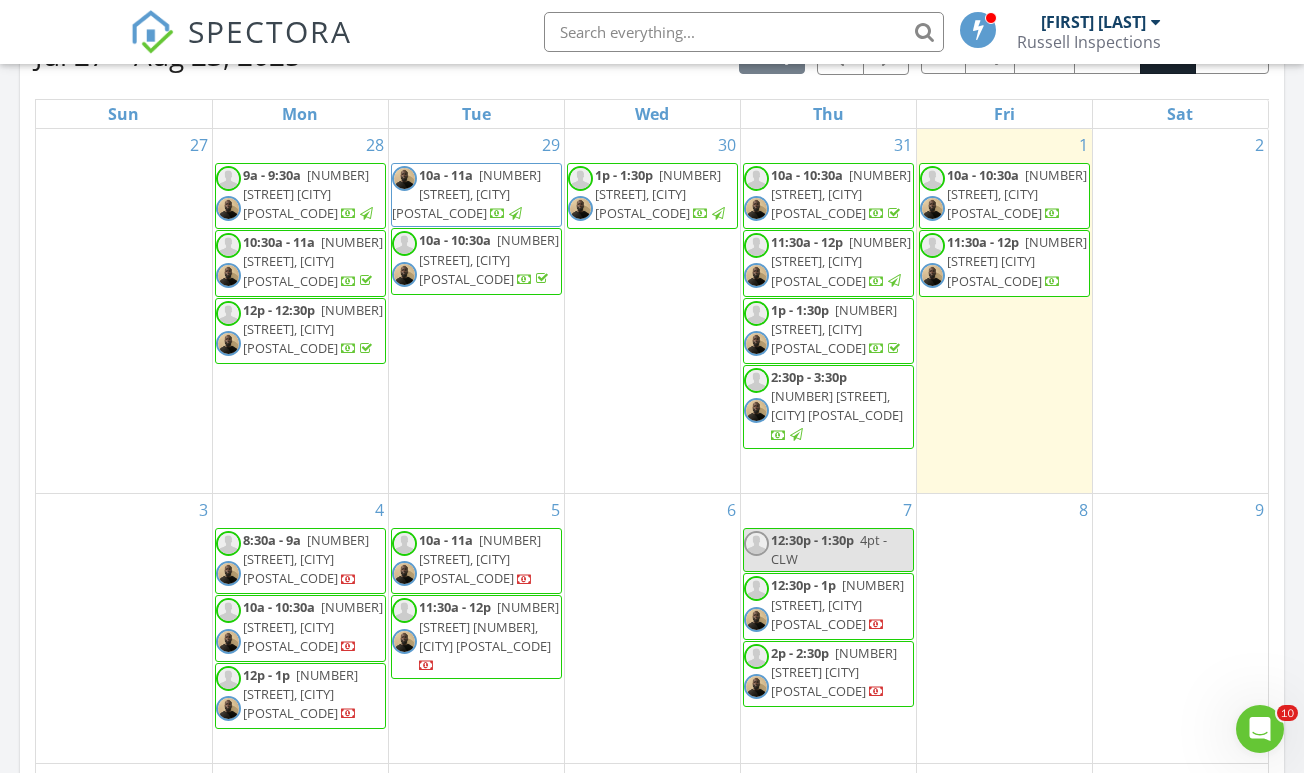 click on "12:30p - 1:30p" at bounding box center (812, 540) 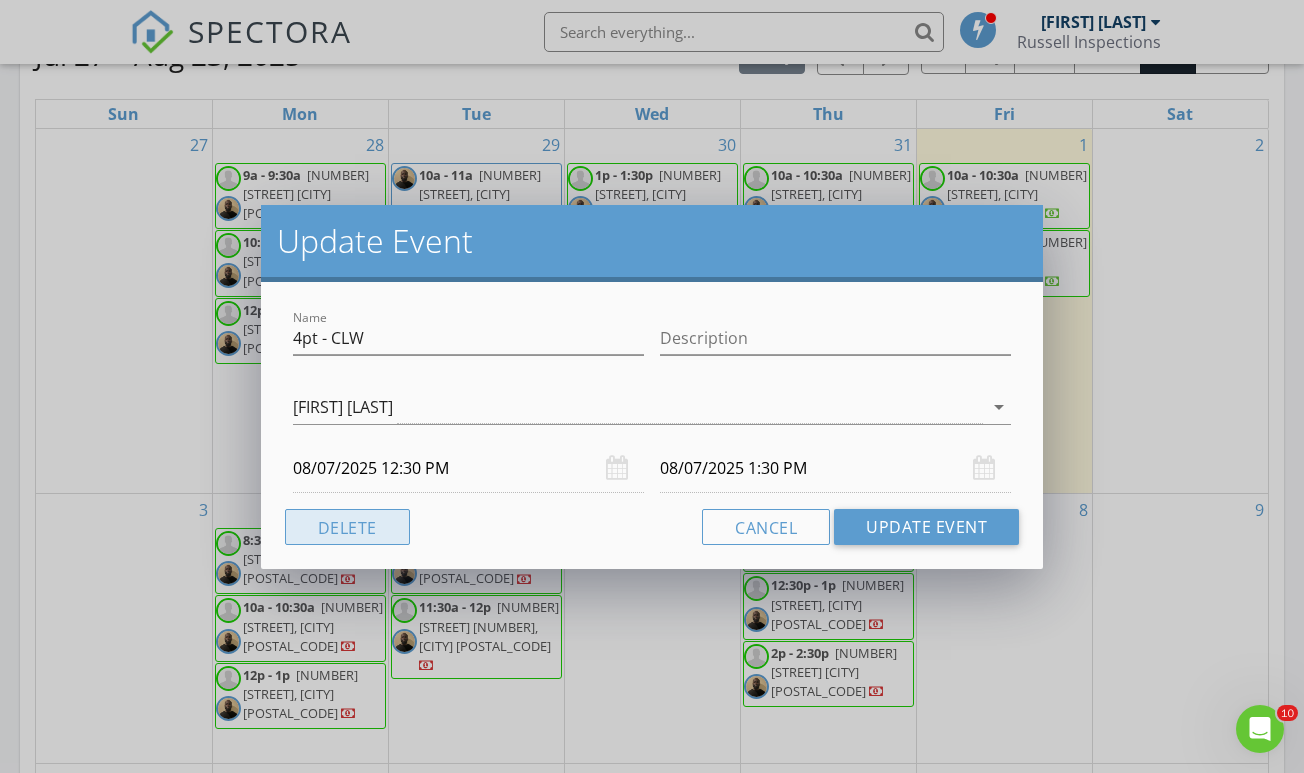 click on "Delete" at bounding box center (347, 527) 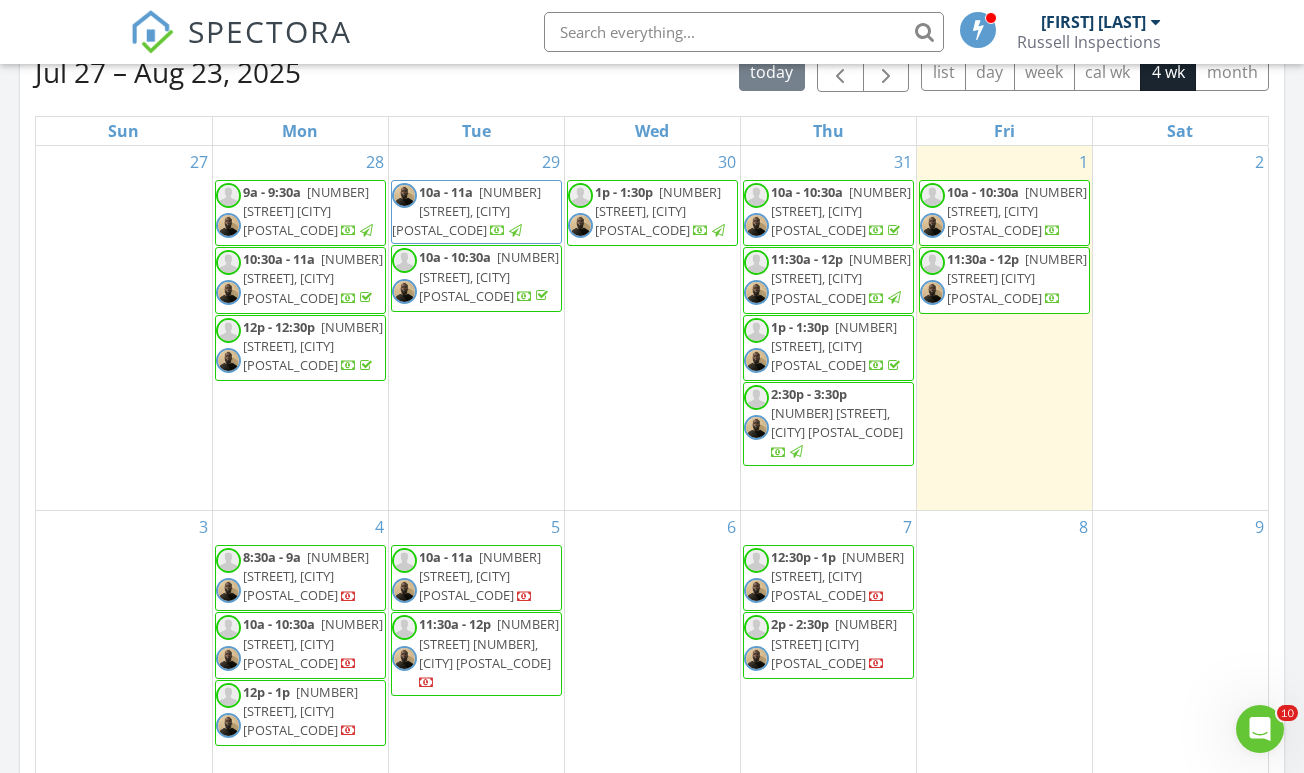scroll, scrollTop: 954, scrollLeft: 0, axis: vertical 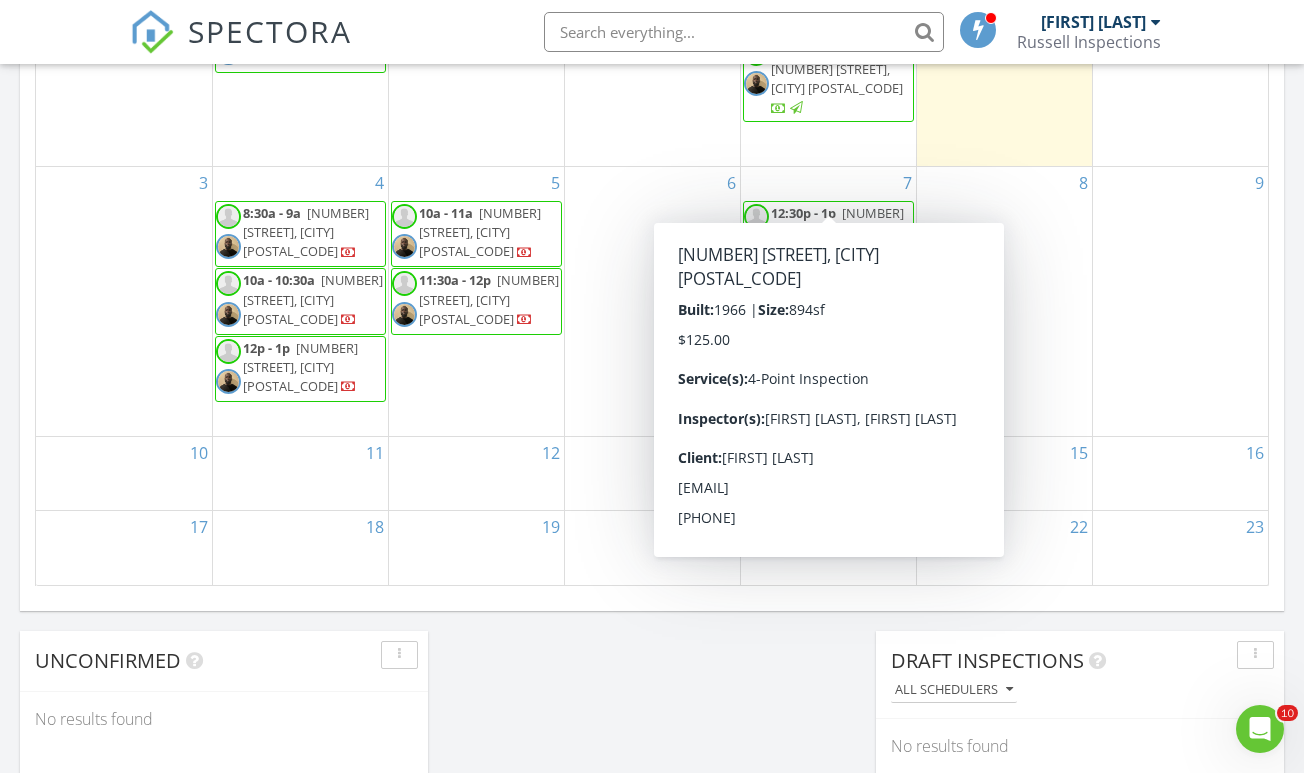 click on "1720 Bentley St, Clearwater 33755" at bounding box center [837, 232] 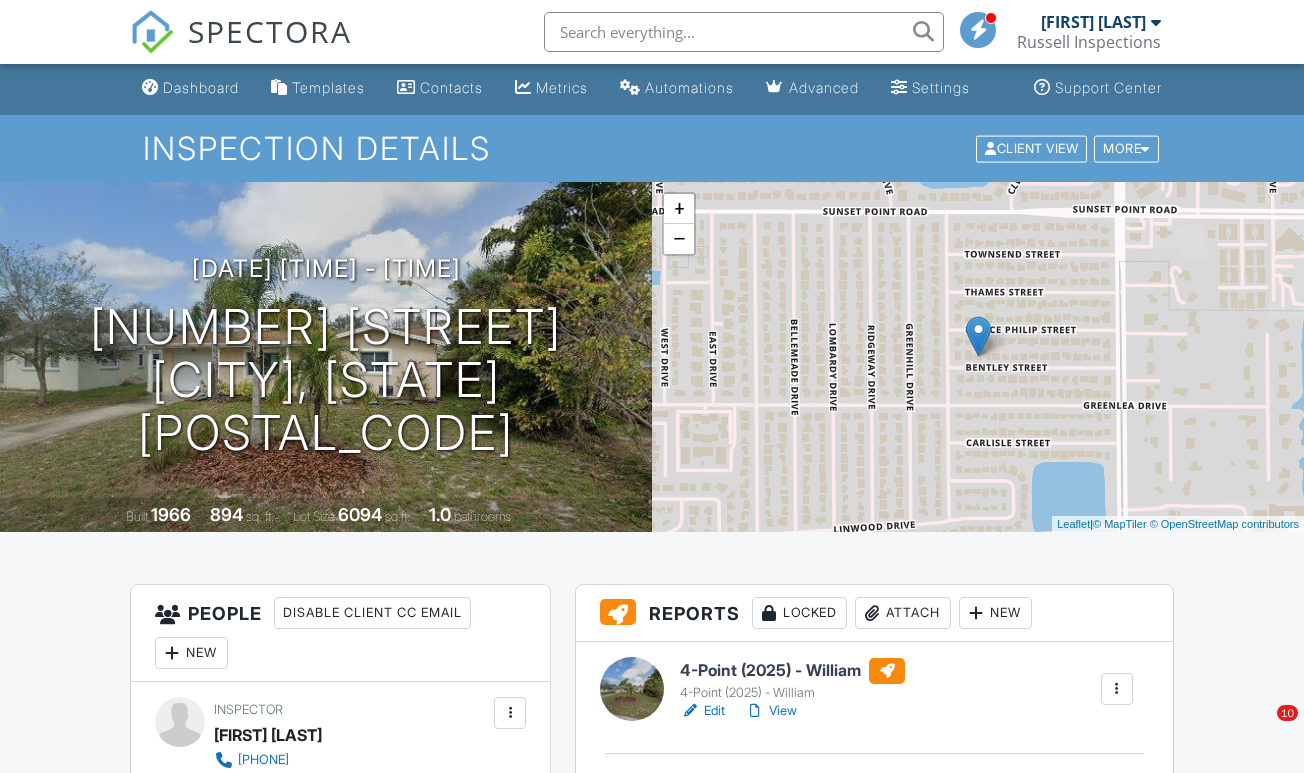 scroll, scrollTop: 396, scrollLeft: 0, axis: vertical 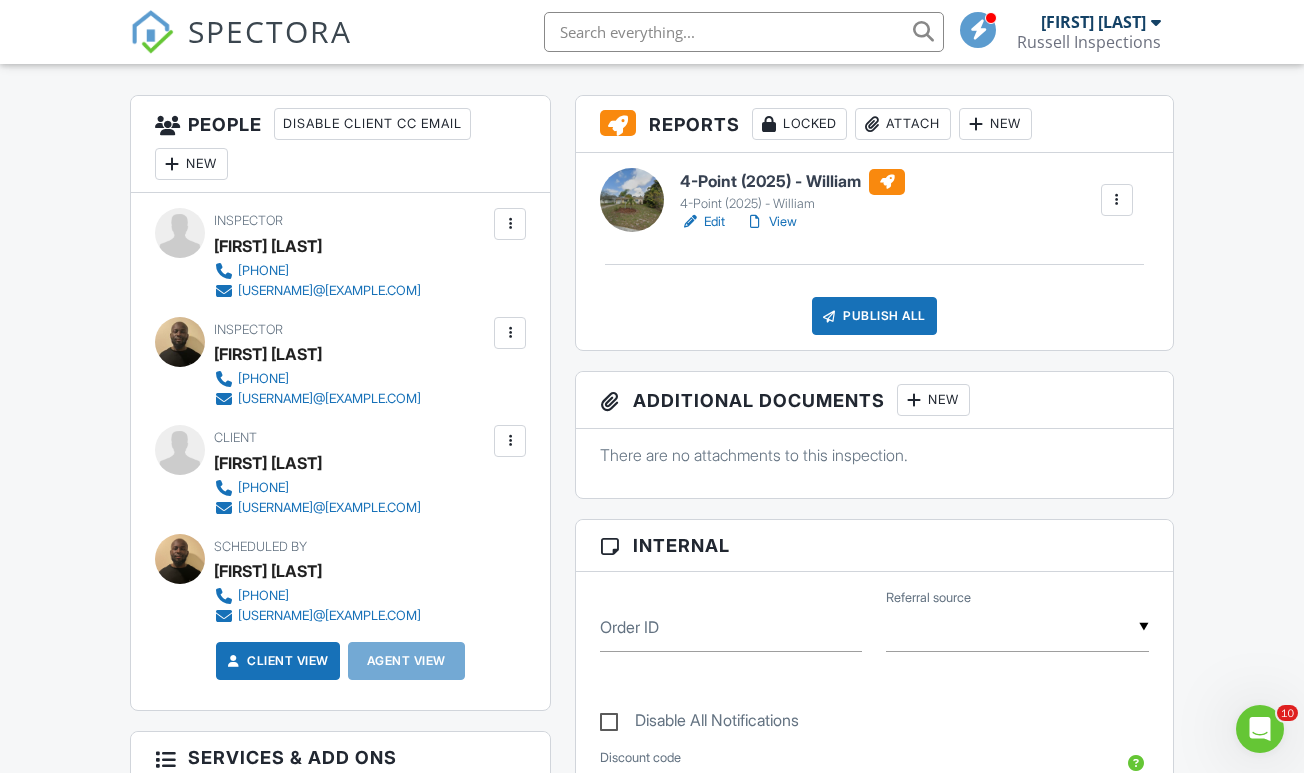 click on "New" at bounding box center [191, 164] 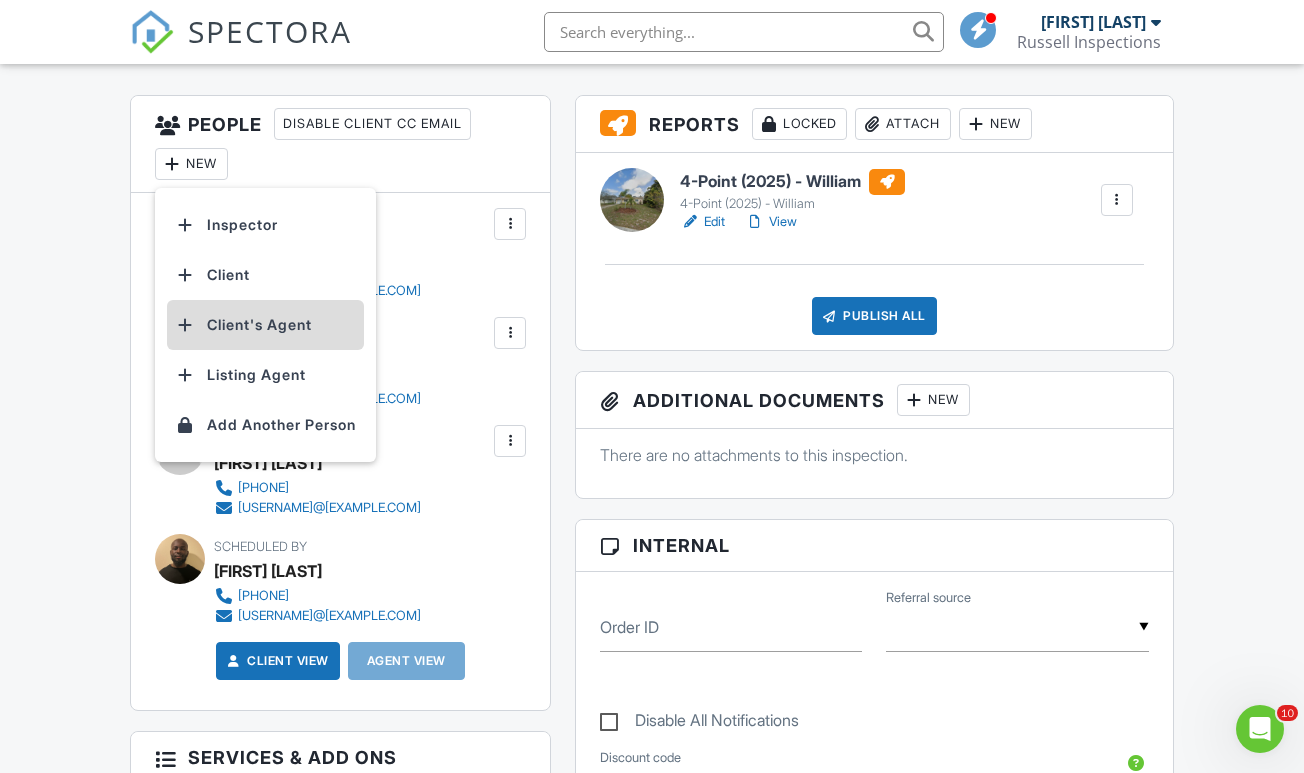 click on "Client's Agent" at bounding box center (265, 325) 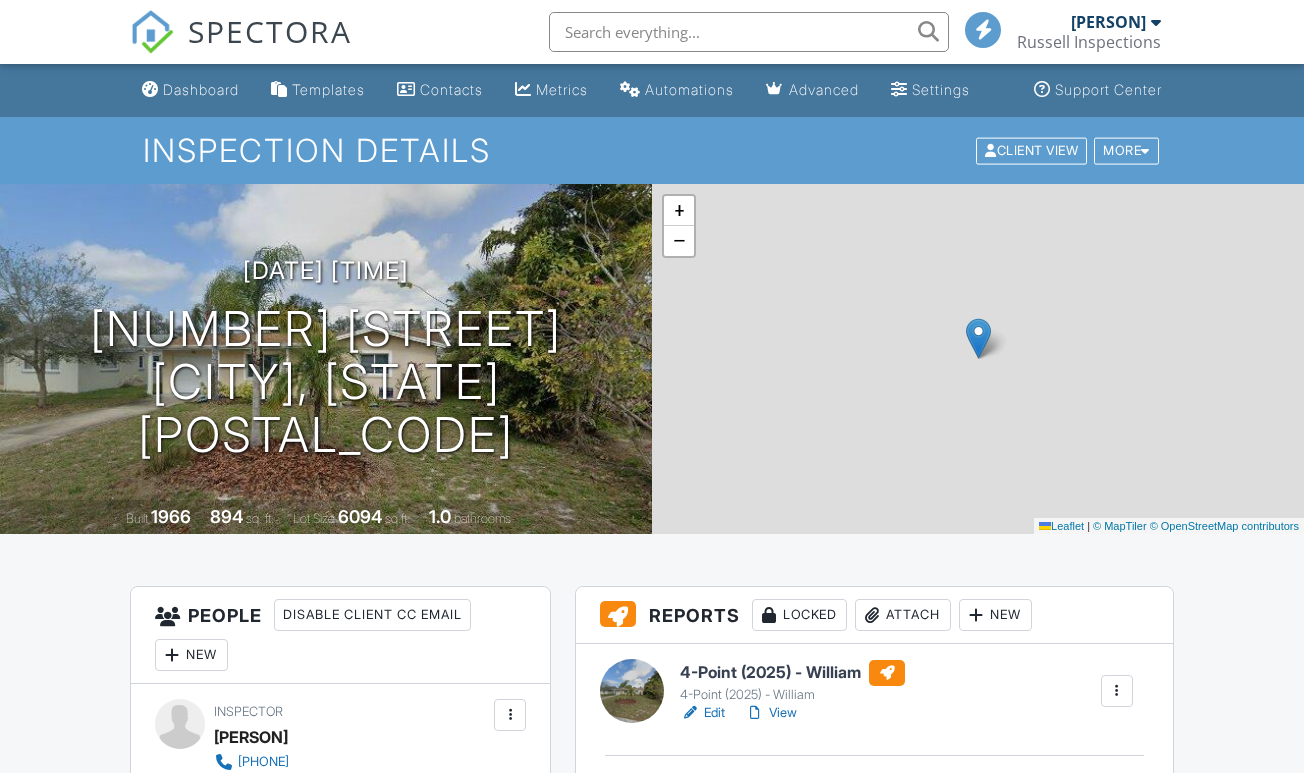 scroll, scrollTop: 0, scrollLeft: 0, axis: both 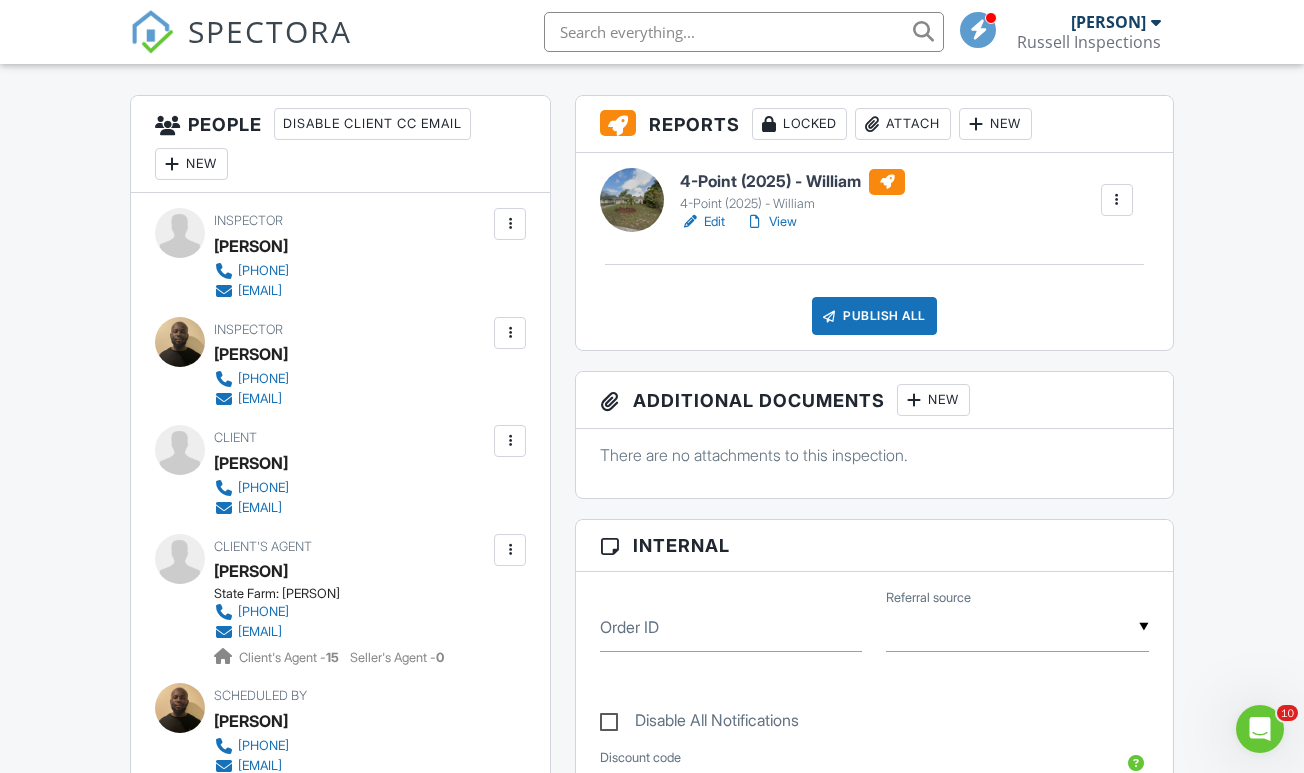 click on "There are no attachments to this inspection." at bounding box center (874, 463) 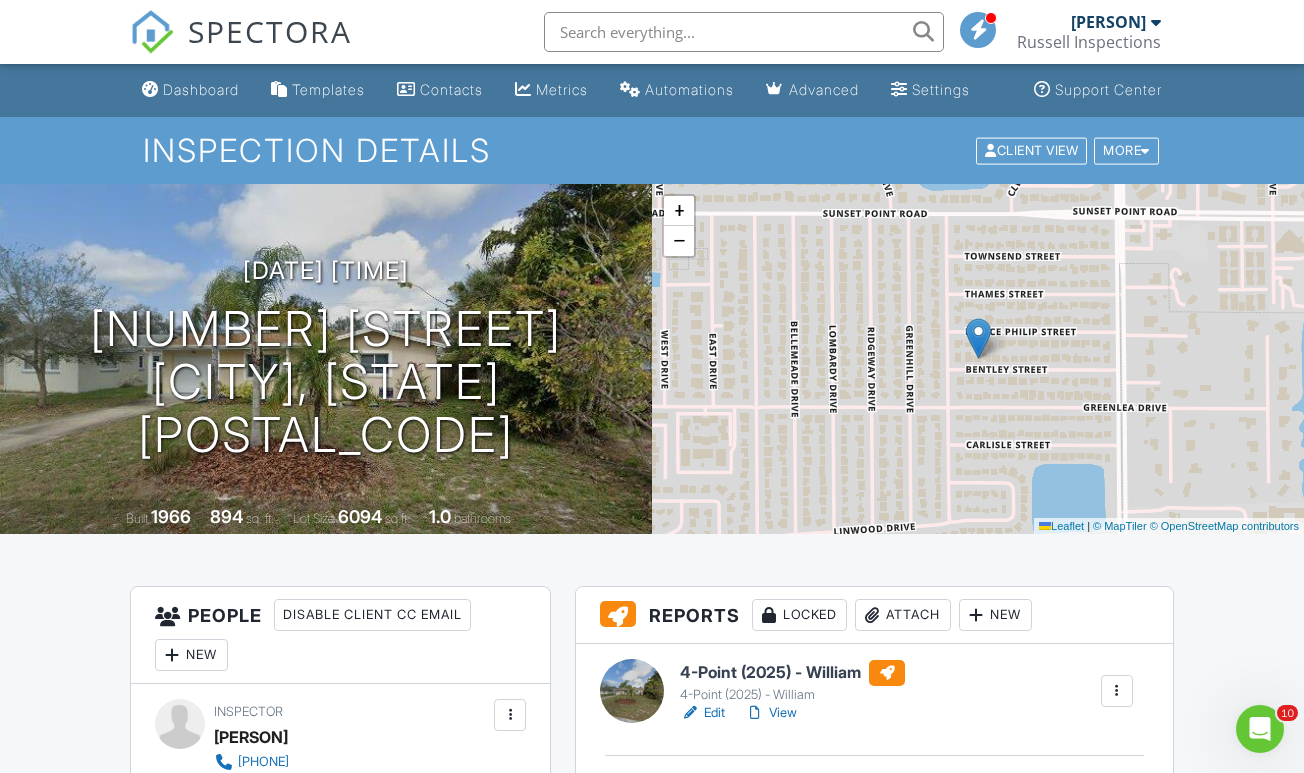 scroll, scrollTop: 0, scrollLeft: 0, axis: both 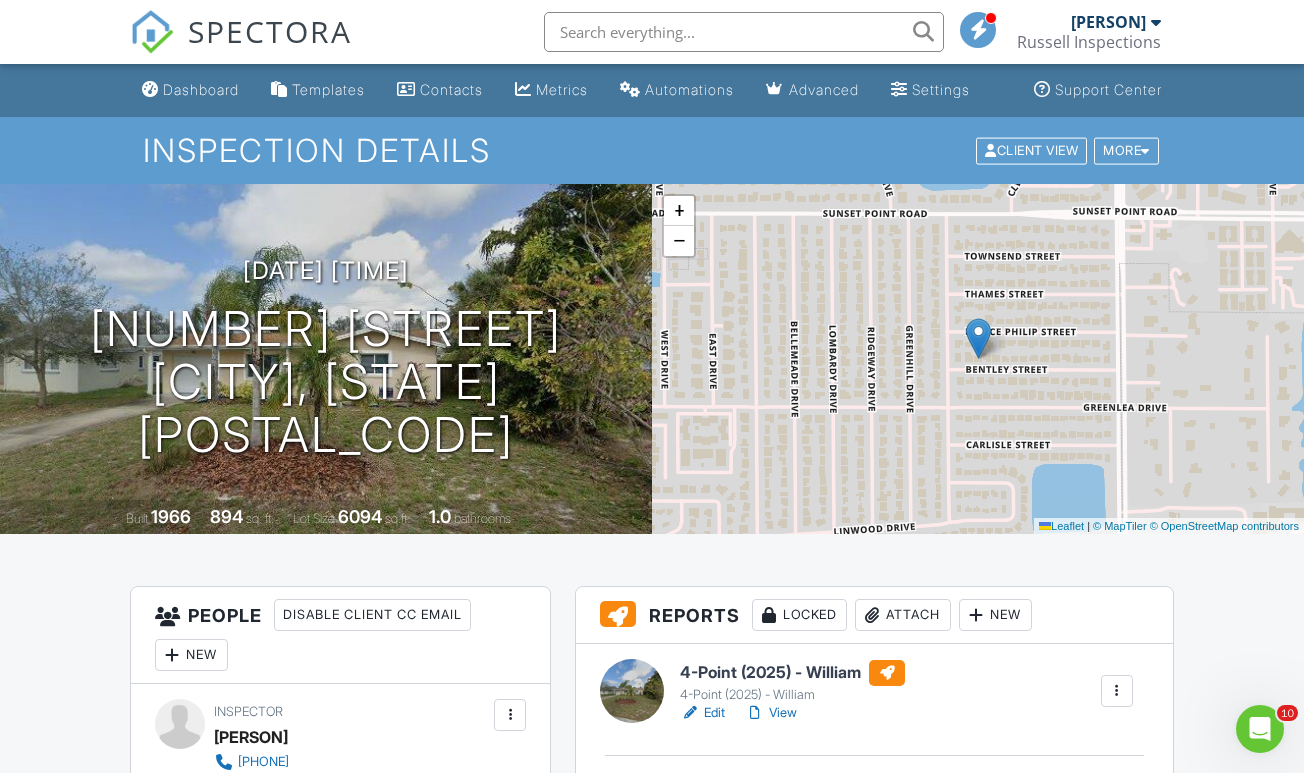 click on "SPECTORA" at bounding box center [270, 31] 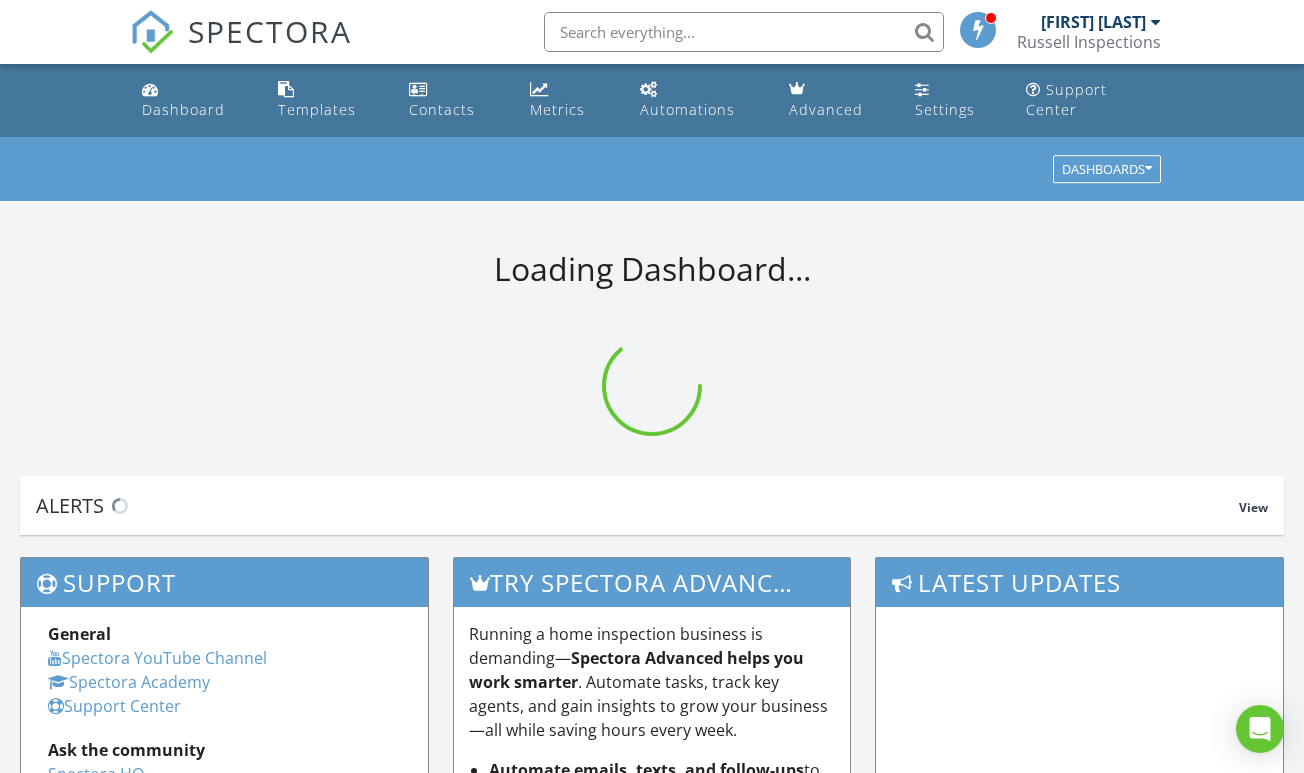 scroll, scrollTop: 0, scrollLeft: 0, axis: both 